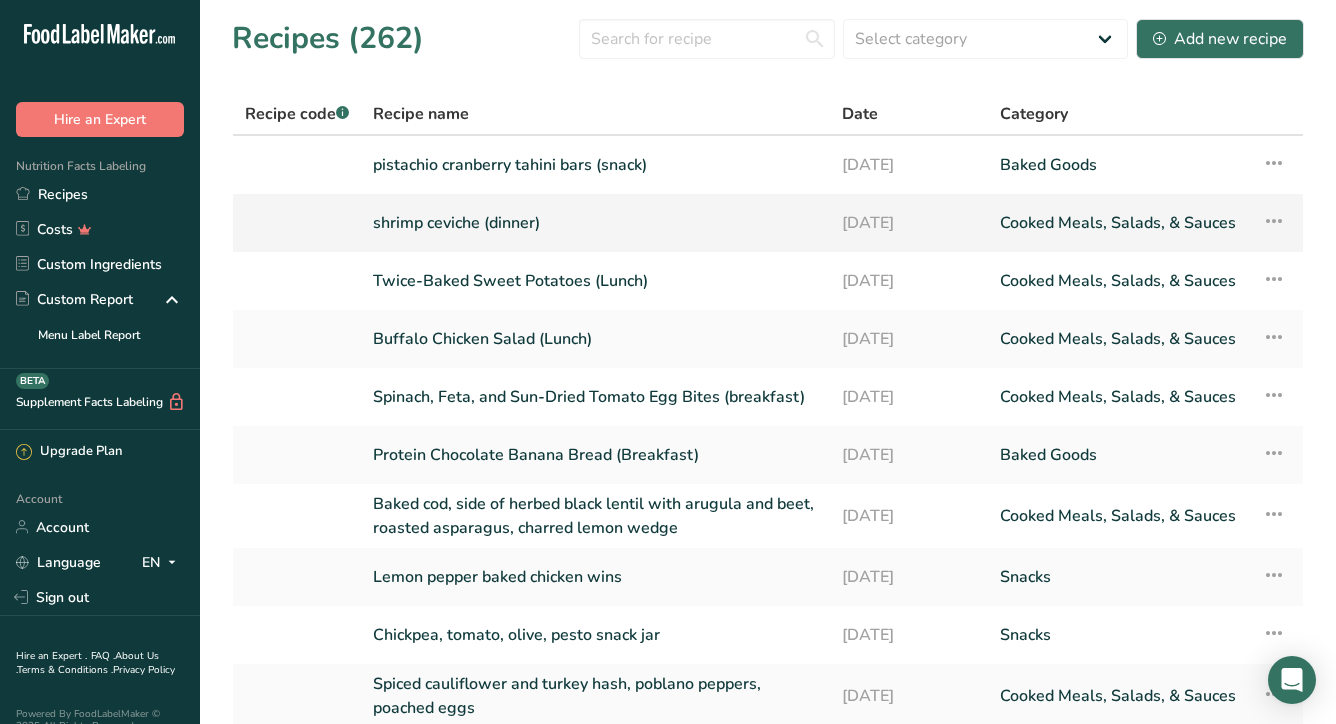 scroll, scrollTop: 0, scrollLeft: 0, axis: both 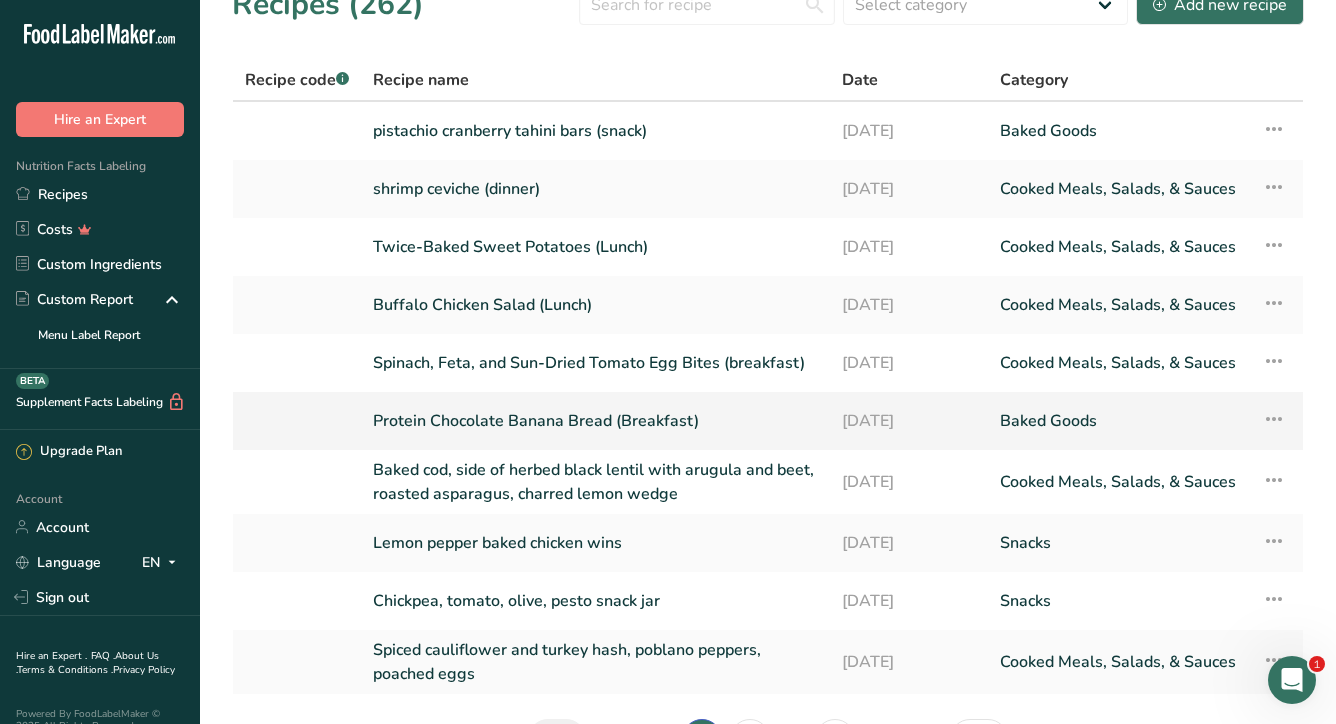 click on "Protein Chocolate Banana Bread (Breakfast)" at bounding box center [595, 421] 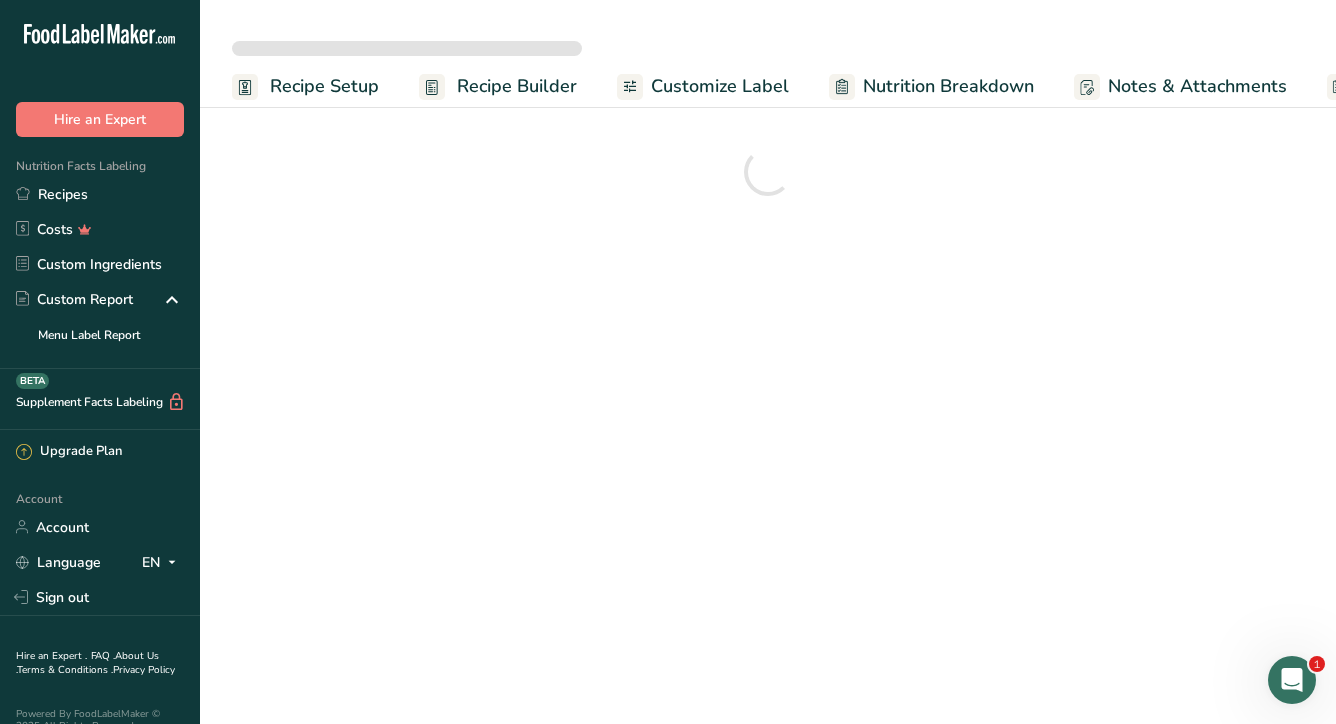 scroll, scrollTop: 0, scrollLeft: 0, axis: both 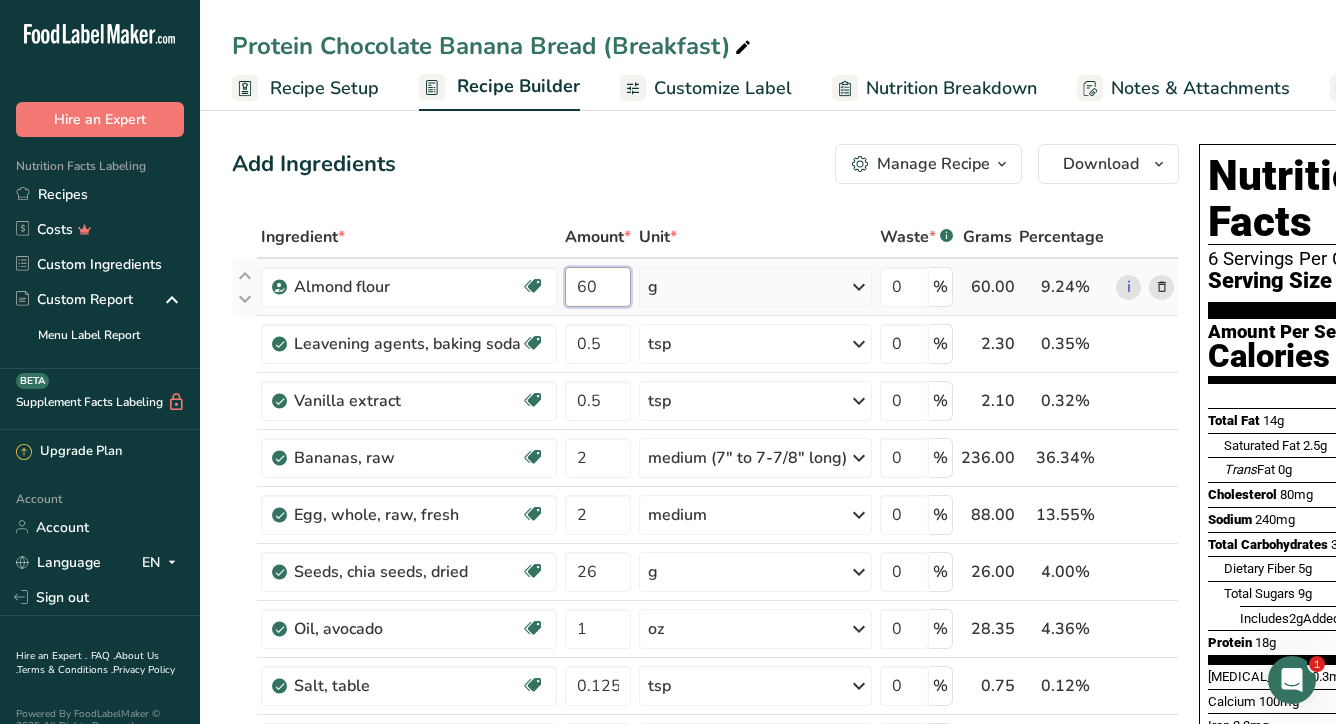 click on "60" at bounding box center [598, 287] 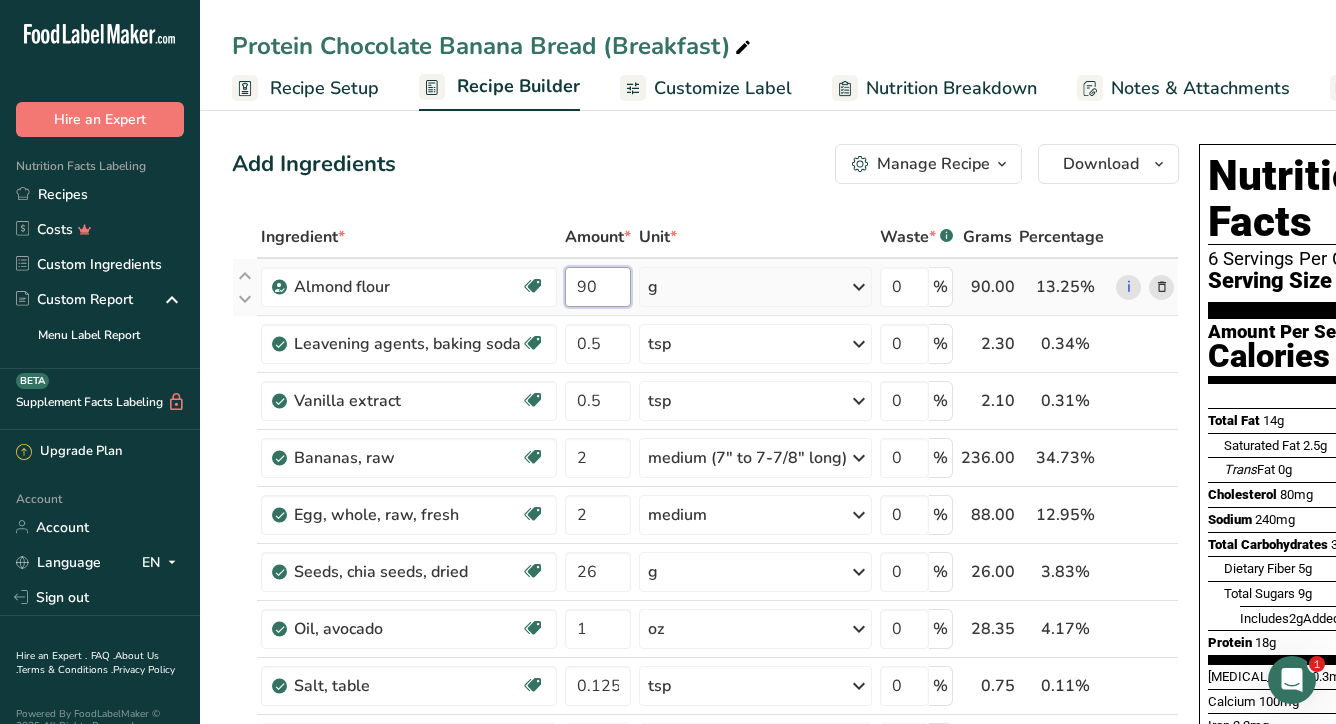 type on "90" 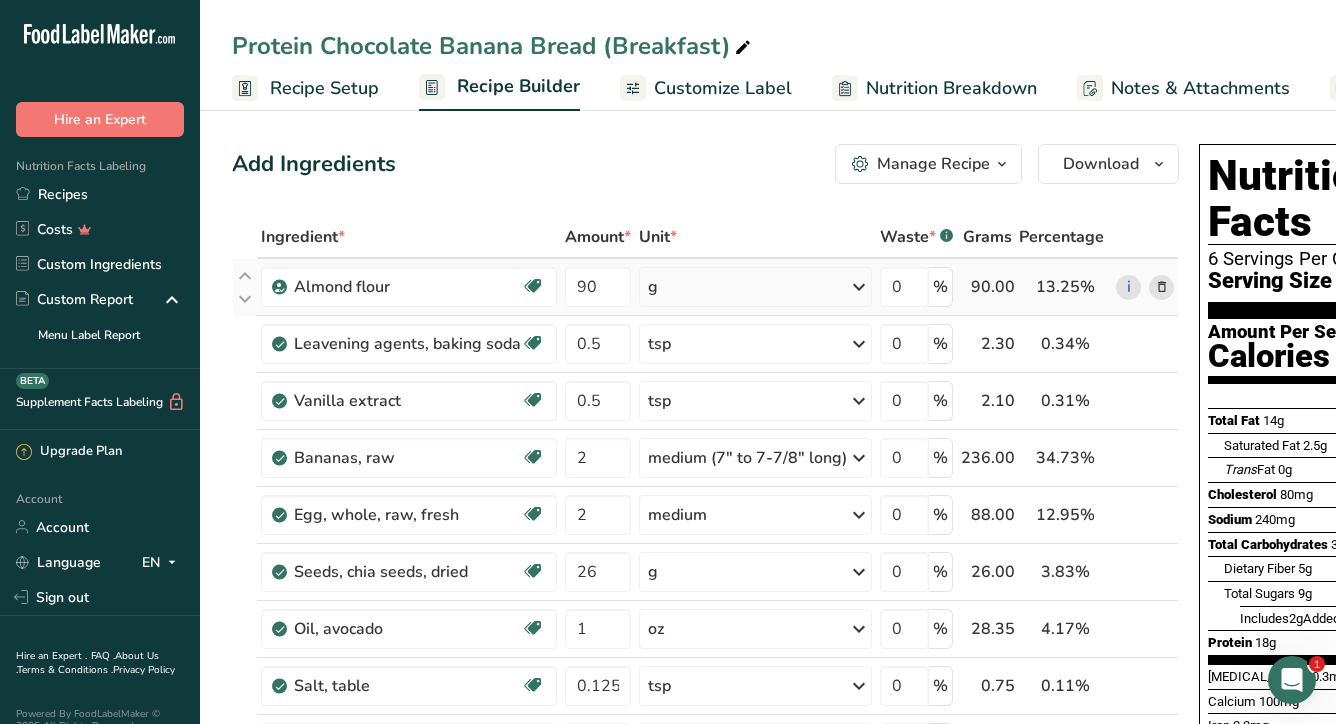 click on "Ingredient *
Amount *
Unit *
Waste *   .a-a{fill:#347362;}.b-a{fill:#fff;}          Grams
Percentage
[GEOGRAPHIC_DATA] flour
Vegan
Vegetarian
Organic
Organic Certified
Non-GMO
Kosher Pareve
Kosher Dairy
Halal
Clean Label
Bio-Engineered
Keto Friendly
90
g
Weight Units
g
kg
mg
See more
Volume Units
l
Volume units require a density conversion. If you know your ingredient's density enter it below. Otherwise, click on "RIA" our AI Regulatory bot - she will be able to help you
lb/ft3
g/cm3
mL" at bounding box center [705, 642] 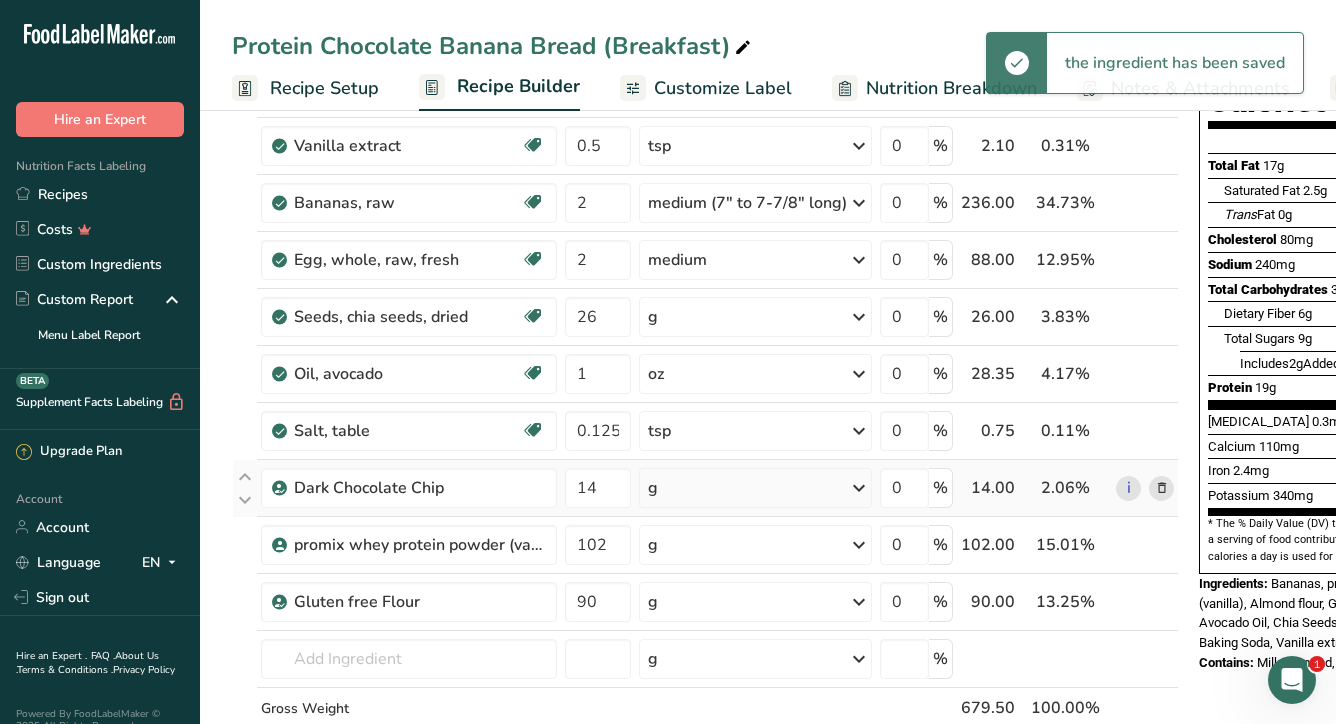 scroll, scrollTop: 248, scrollLeft: 0, axis: vertical 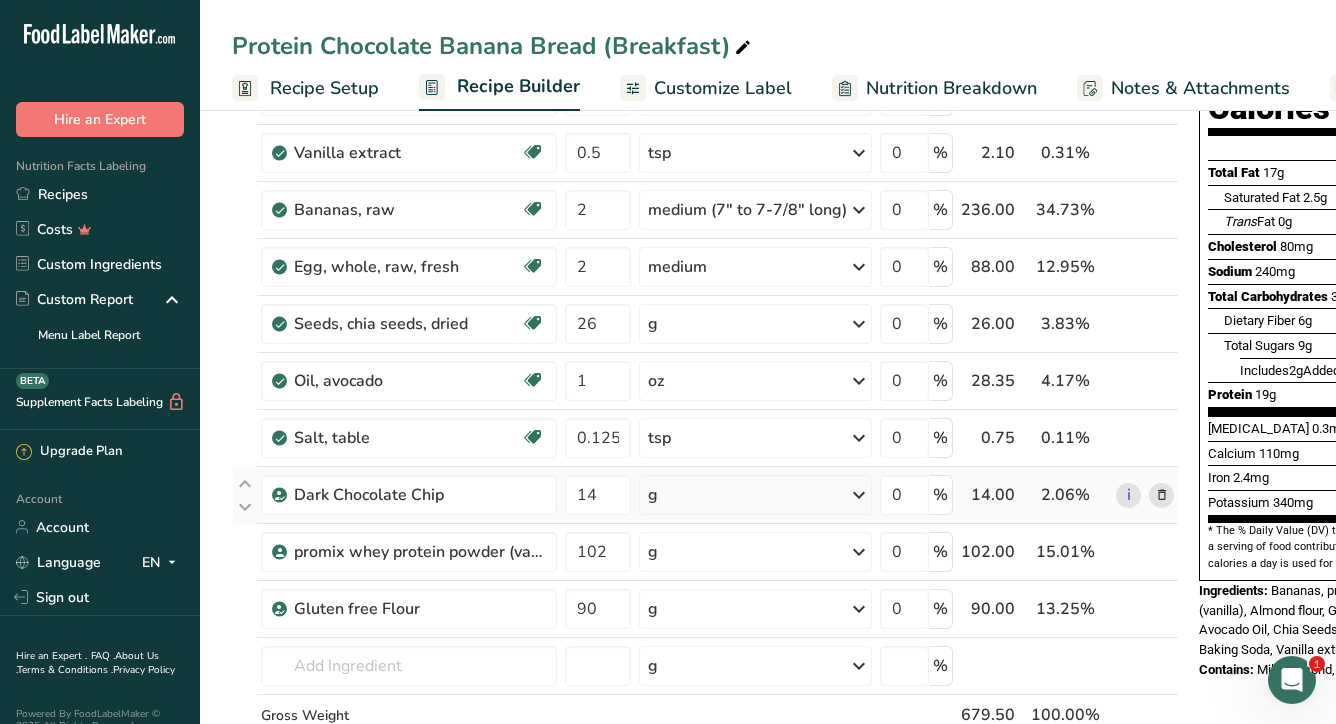 click at bounding box center [1162, 495] 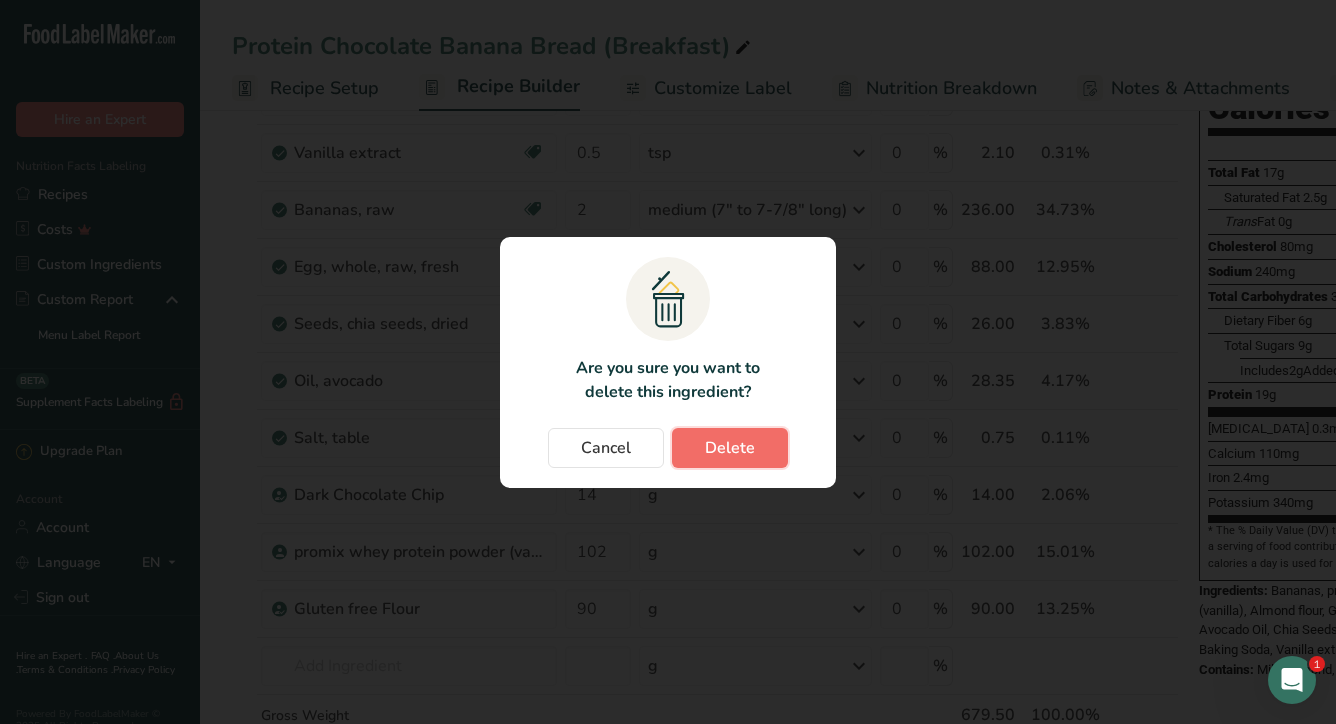 click on "Delete" at bounding box center (730, 448) 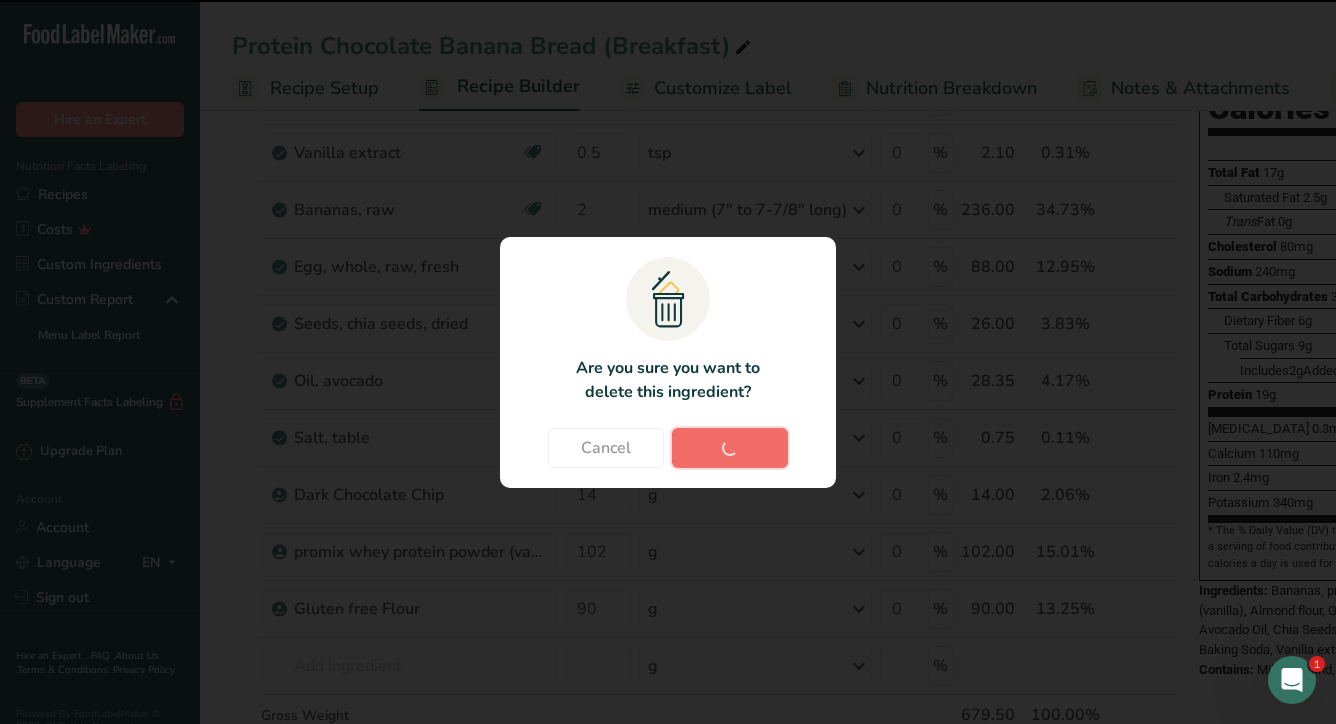 type on "102" 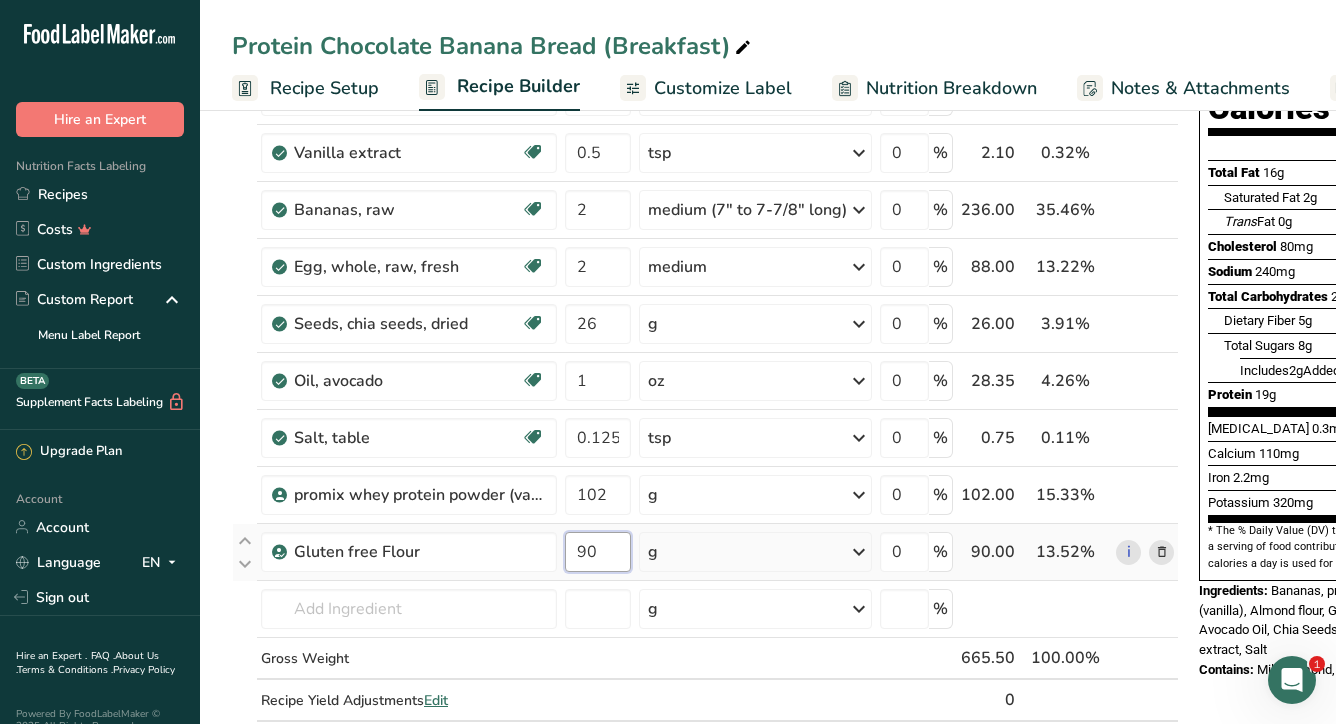 click on "90" at bounding box center [598, 552] 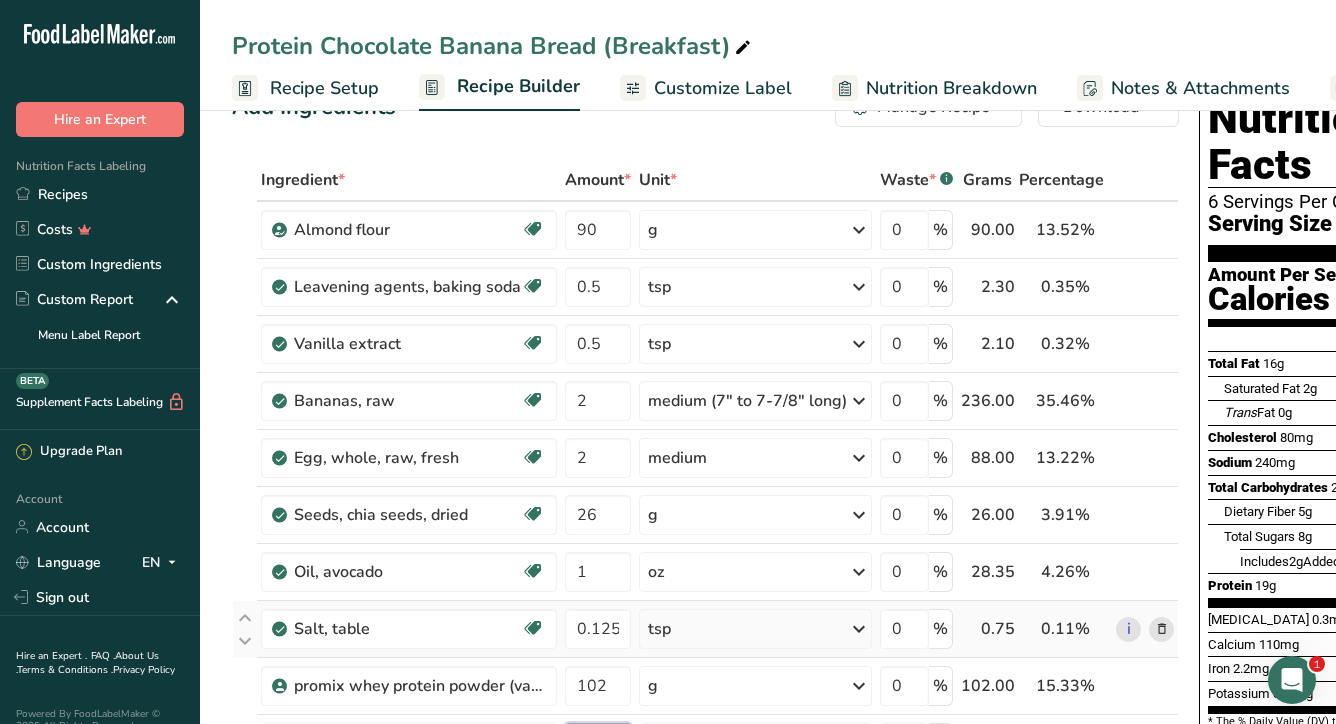 scroll, scrollTop: 51, scrollLeft: 0, axis: vertical 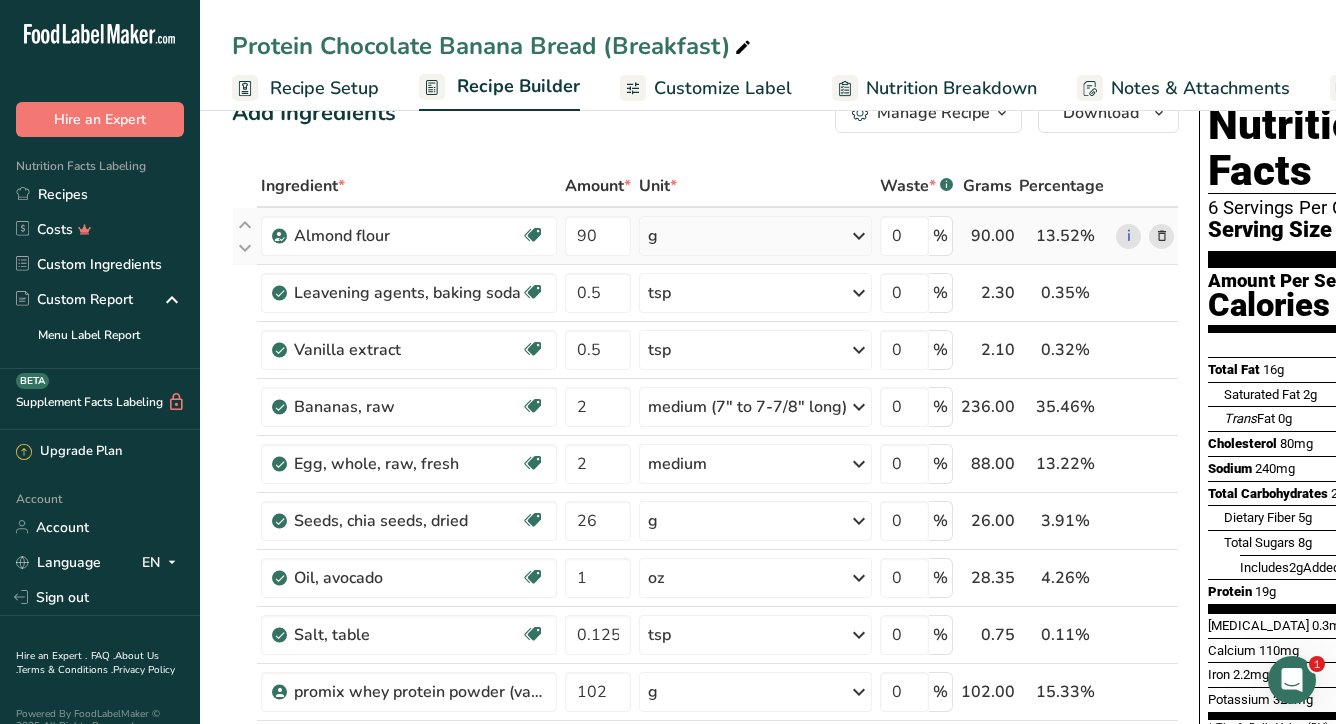 click on "Ingredient *
Amount *
Unit *
Waste *   .a-a{fill:#347362;}.b-a{fill:#fff;}          Grams
Percentage
[GEOGRAPHIC_DATA] flour
Vegan
Vegetarian
Organic
Organic Certified
Non-GMO
Kosher Pareve
Kosher Dairy
Halal
Clean Label
Bio-Engineered
Keto Friendly
90
g
Weight Units
g
kg
mg
See more
Volume Units
l
Volume units require a density conversion. If you know your ingredient's density enter it below. Otherwise, click on "RIA" our AI Regulatory bot - she will be able to help you
lb/ft3
g/cm3
mL" at bounding box center (705, 562) 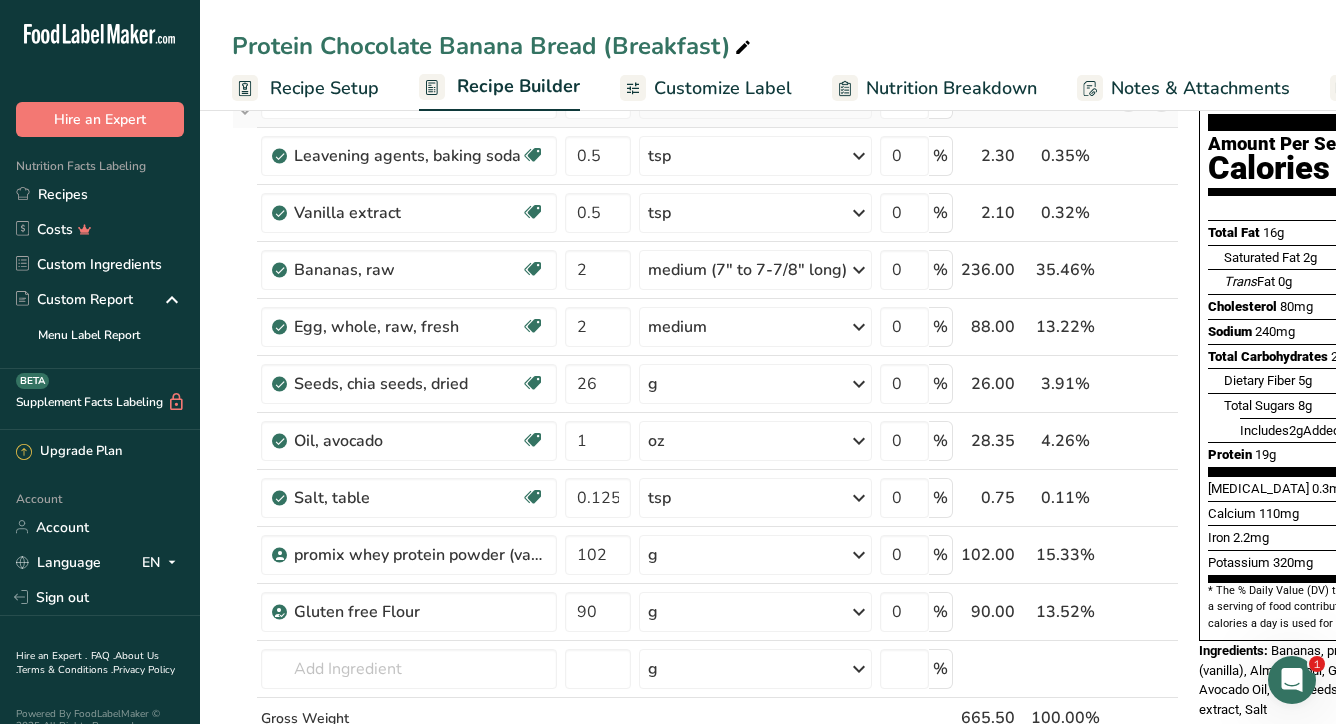 scroll, scrollTop: 0, scrollLeft: 0, axis: both 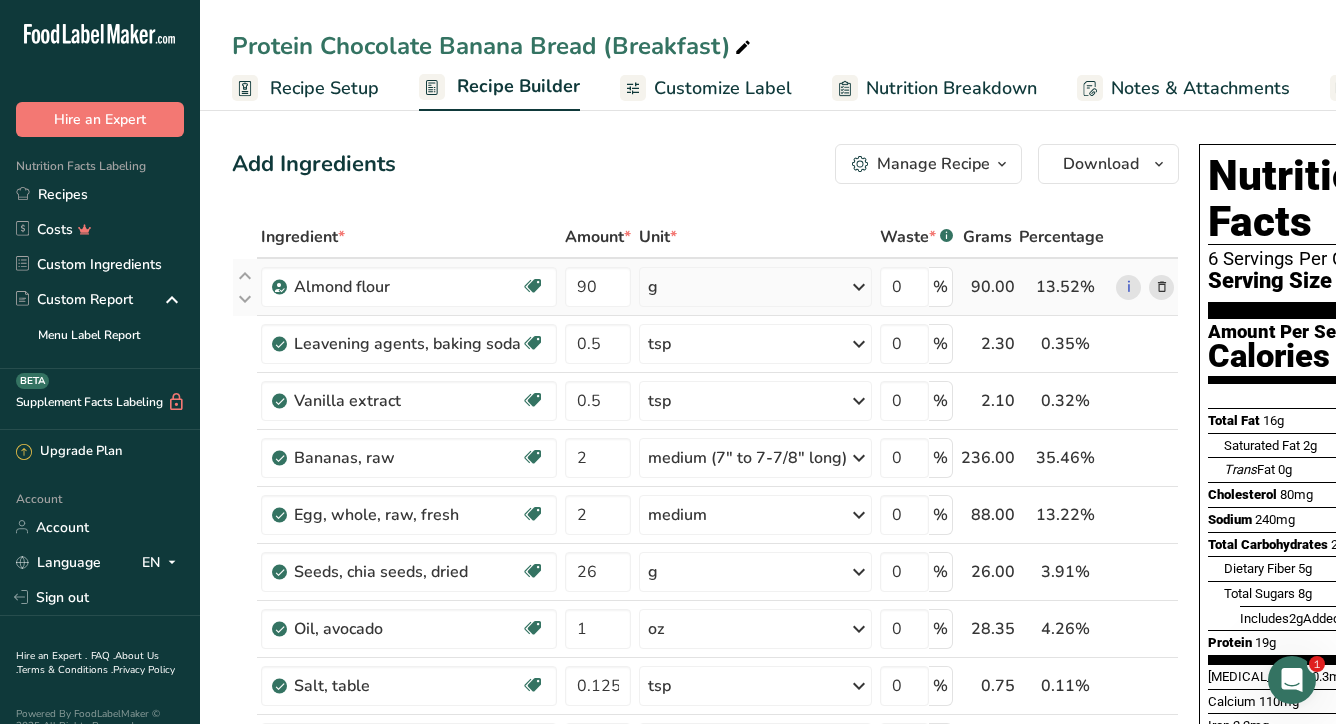click at bounding box center [1162, 287] 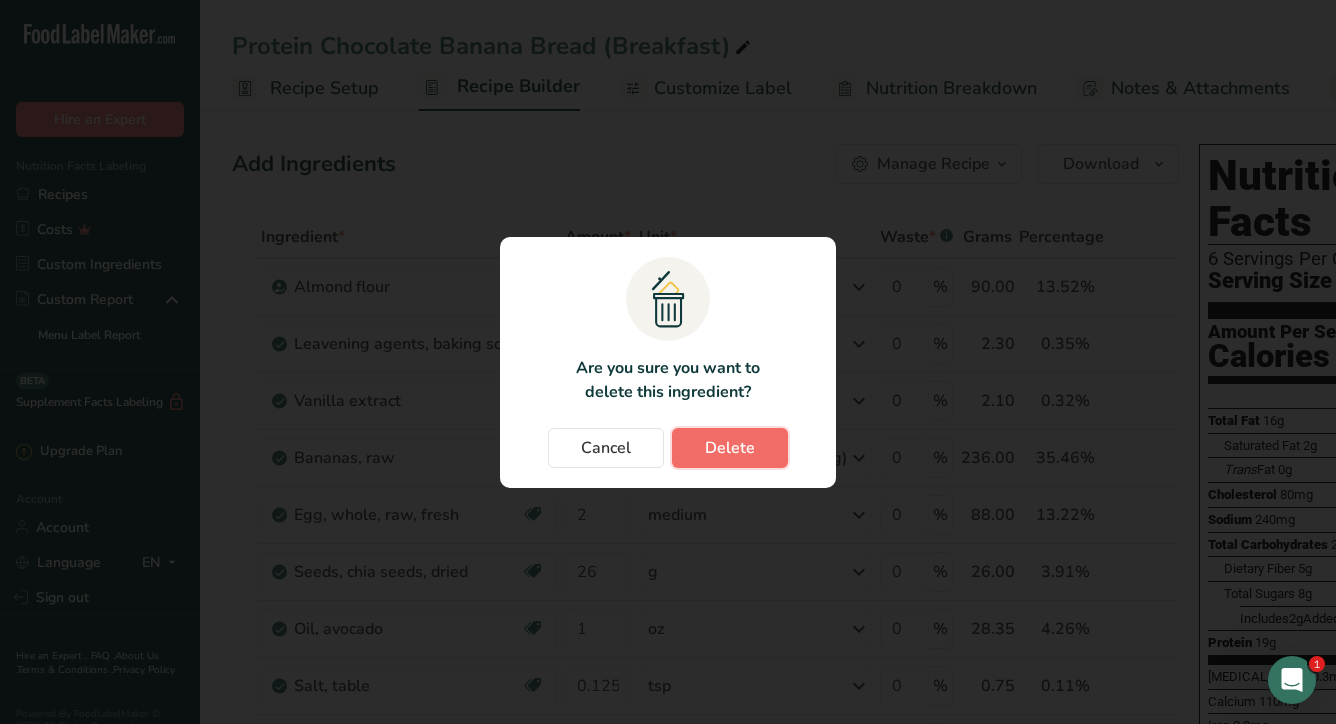 click on "Delete" at bounding box center (730, 448) 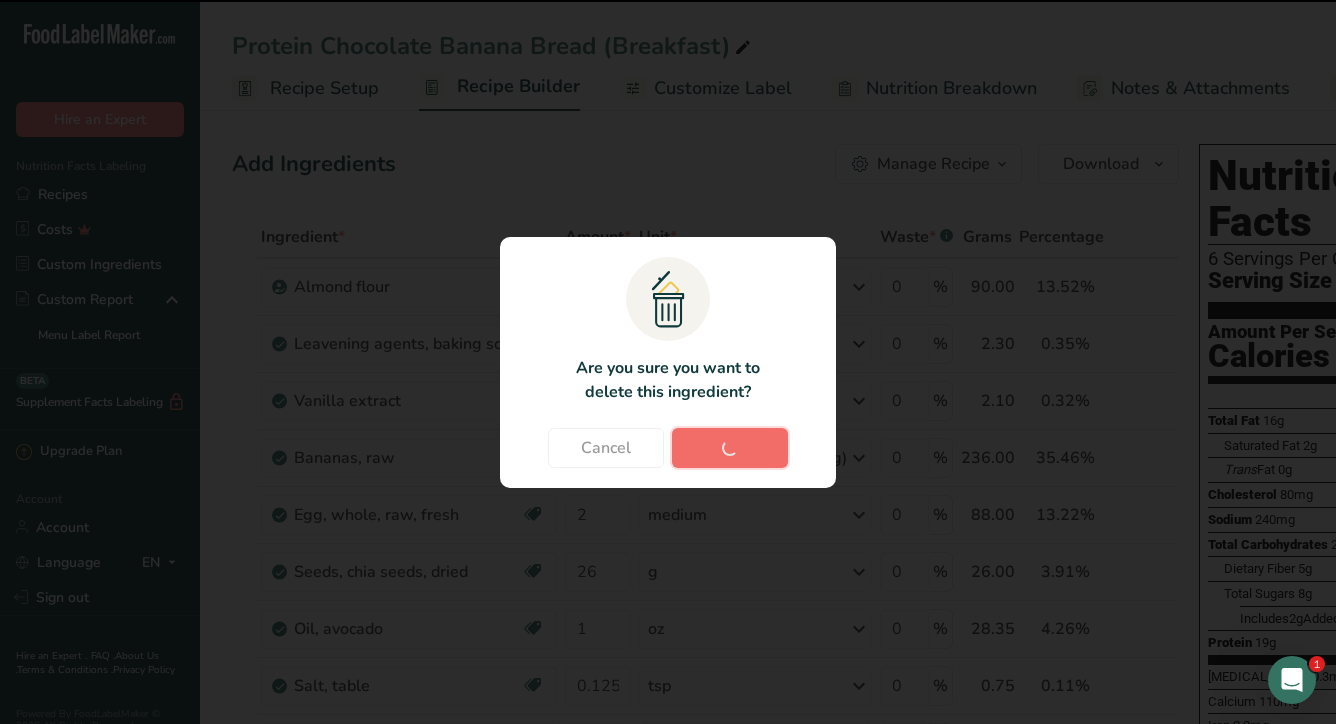 type on "0.5" 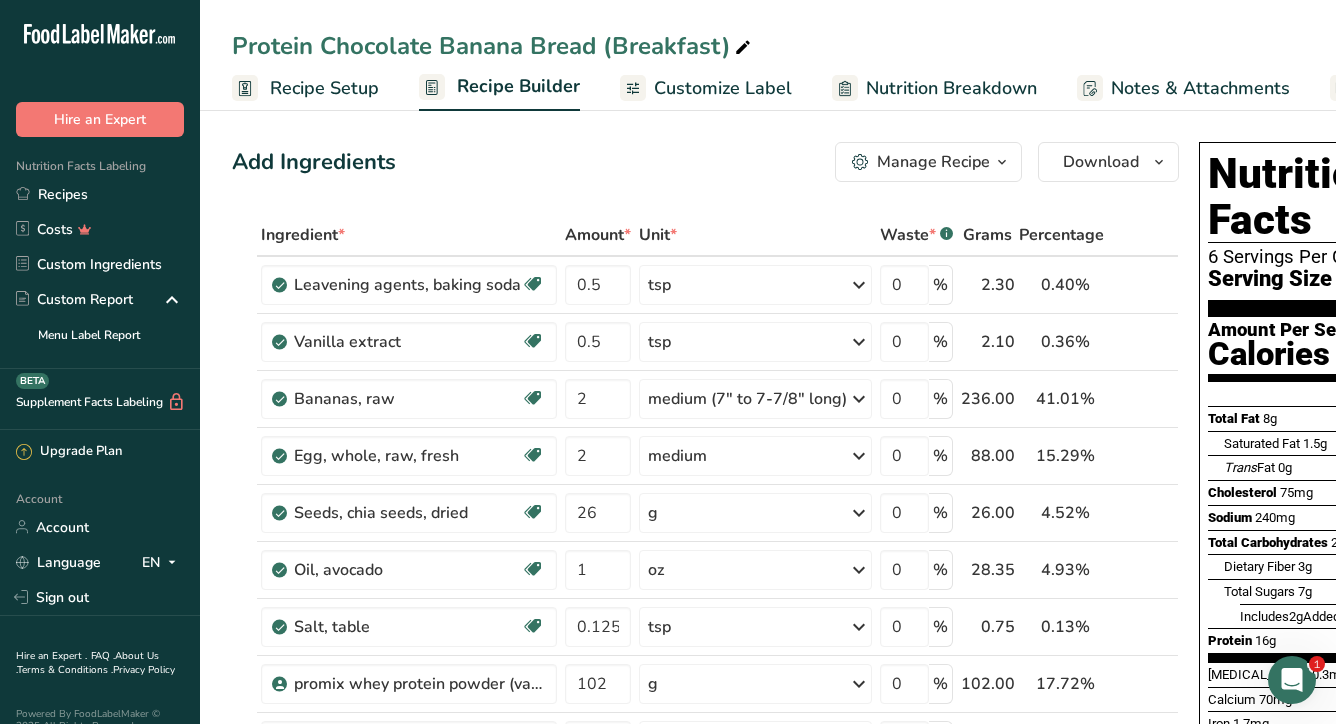 scroll, scrollTop: 309, scrollLeft: 0, axis: vertical 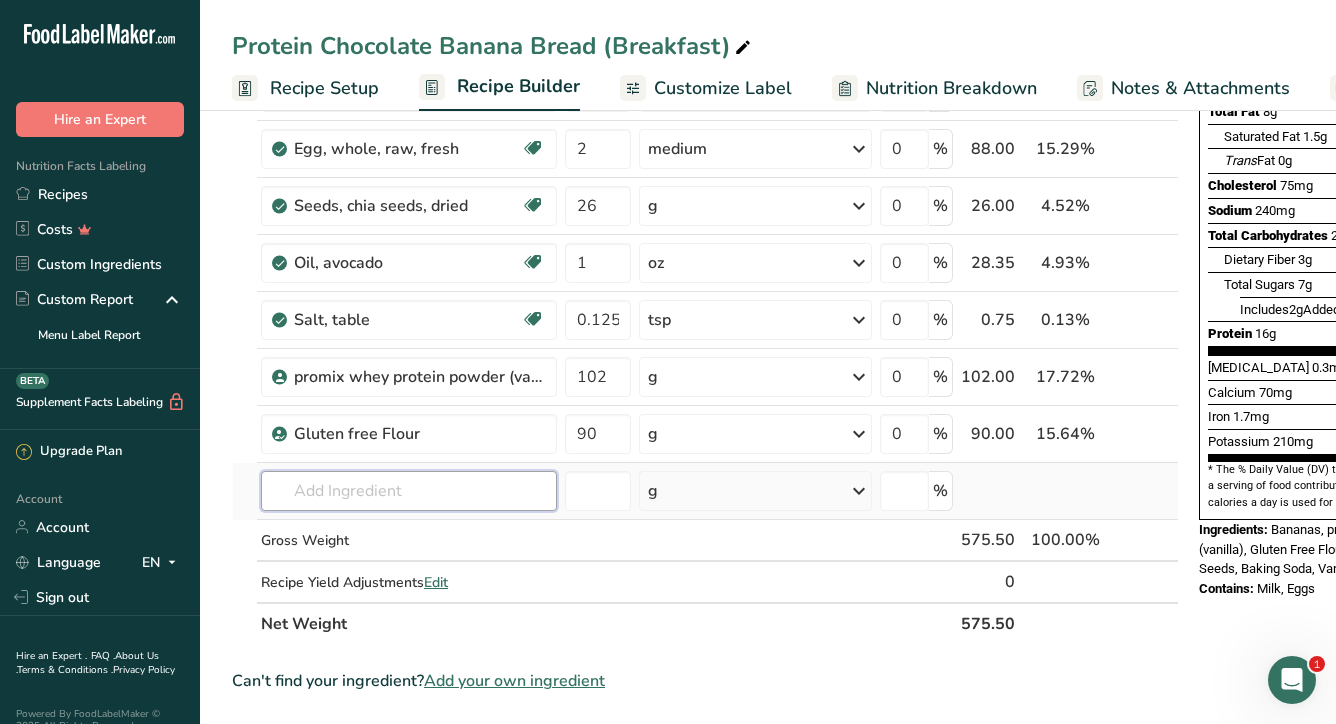 click at bounding box center (409, 491) 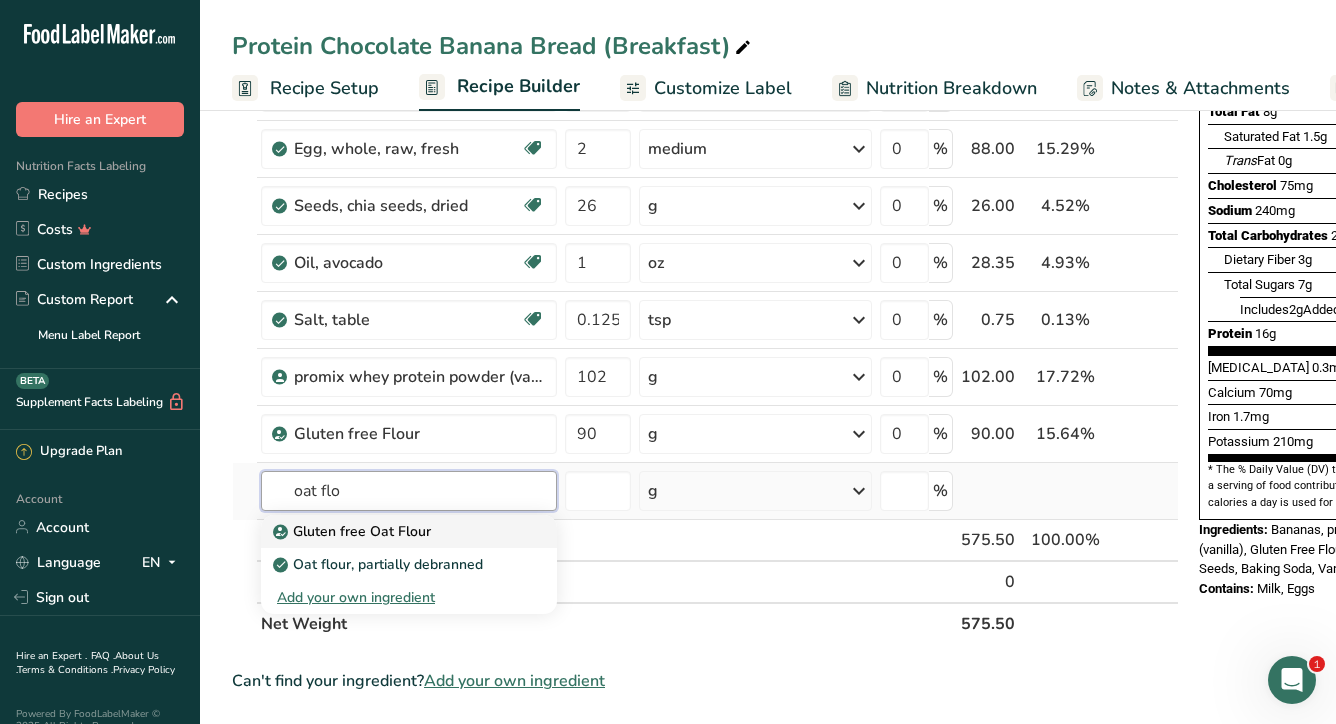 type on "oat flo" 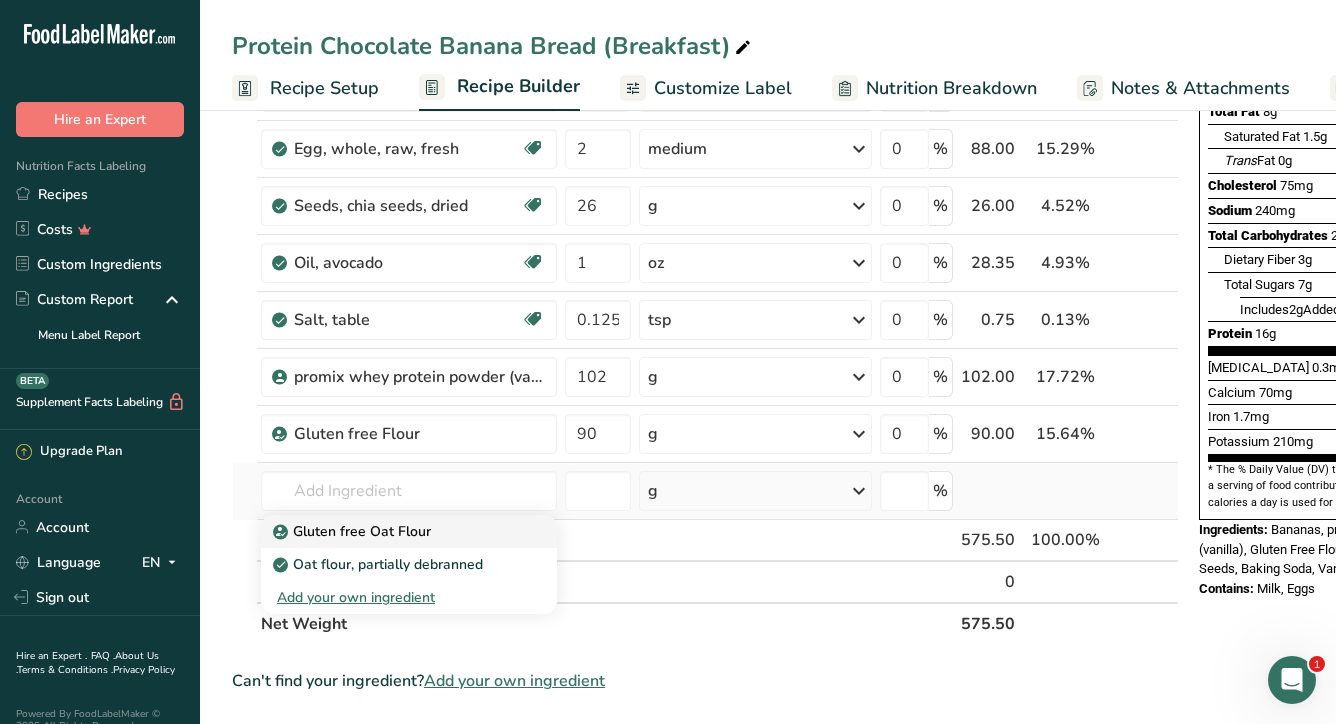 click on "Gluten free Oat Flour" at bounding box center (393, 531) 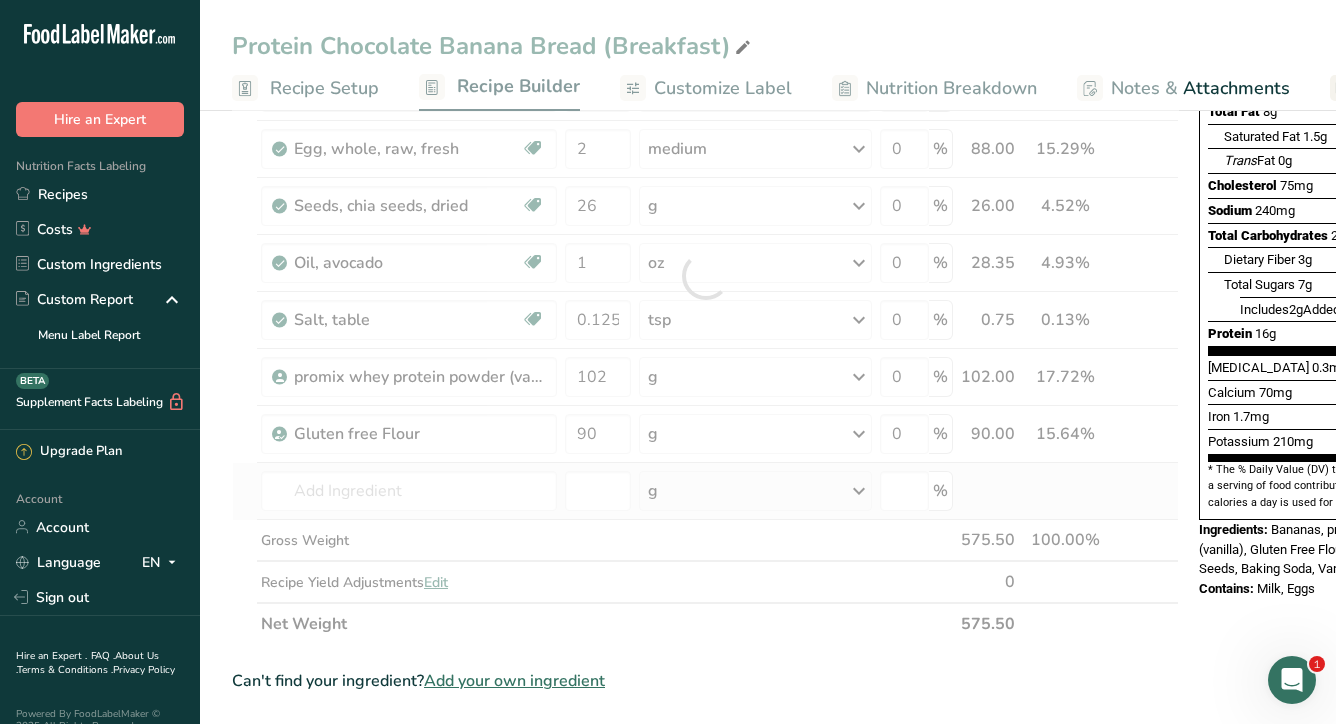type on "Gluten free Oat Flour" 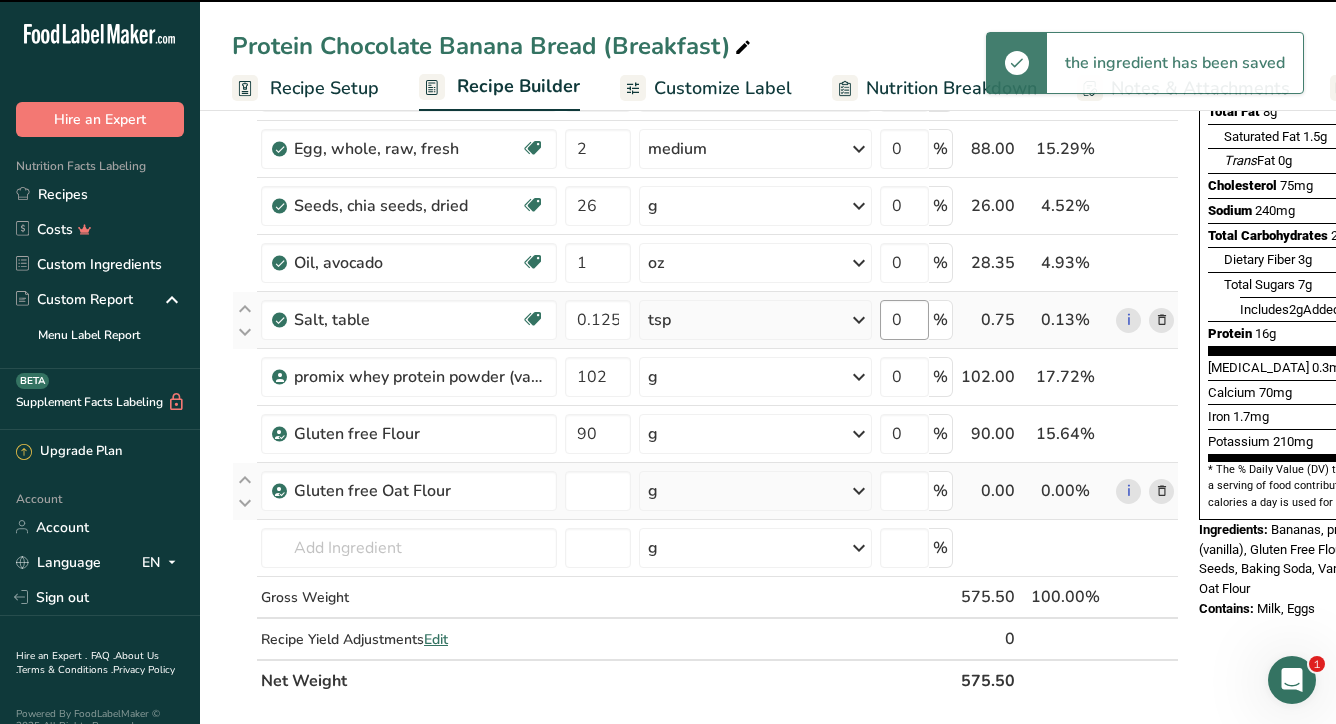 type on "0" 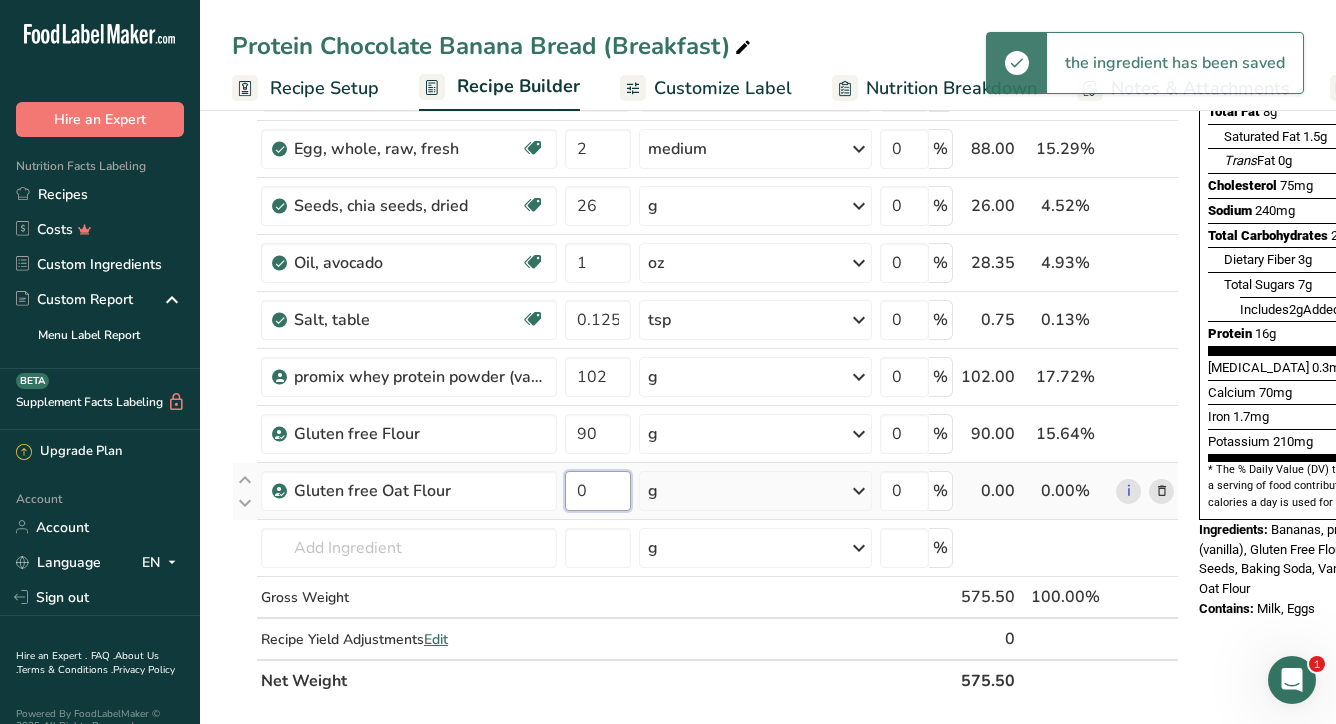 click on "0" at bounding box center [598, 491] 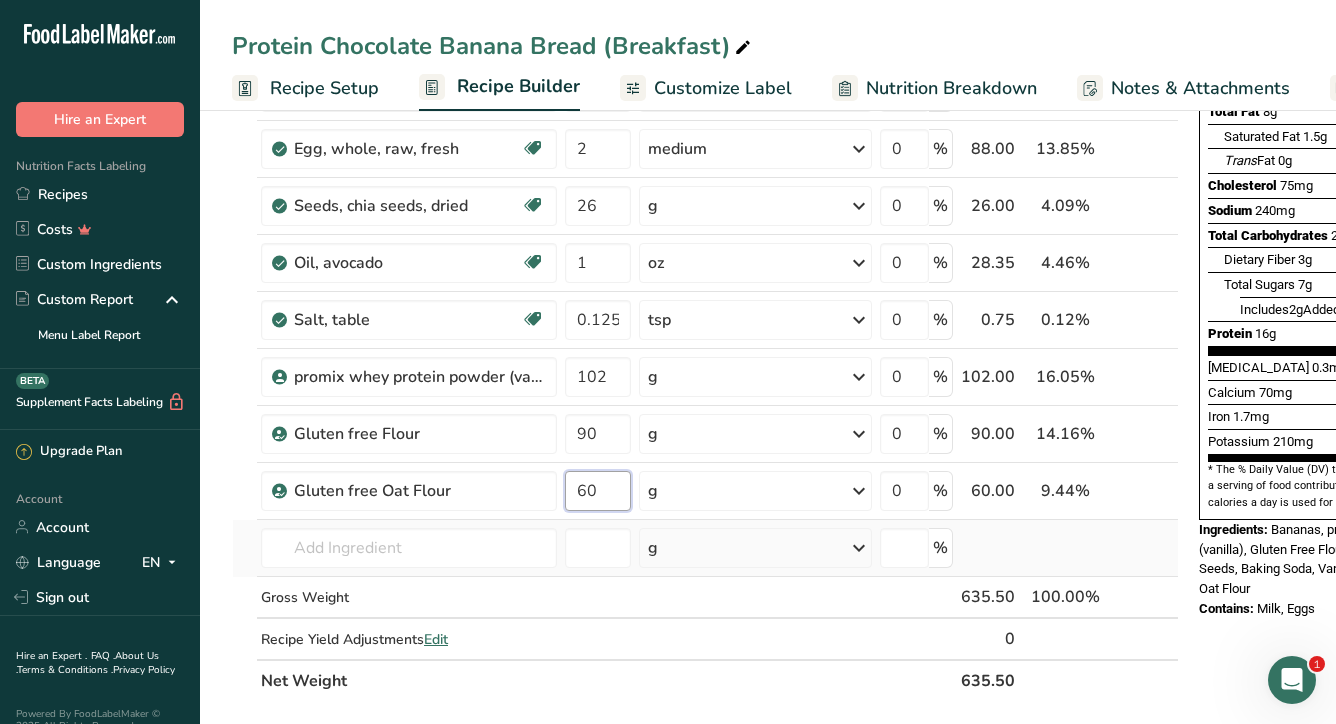 type on "60" 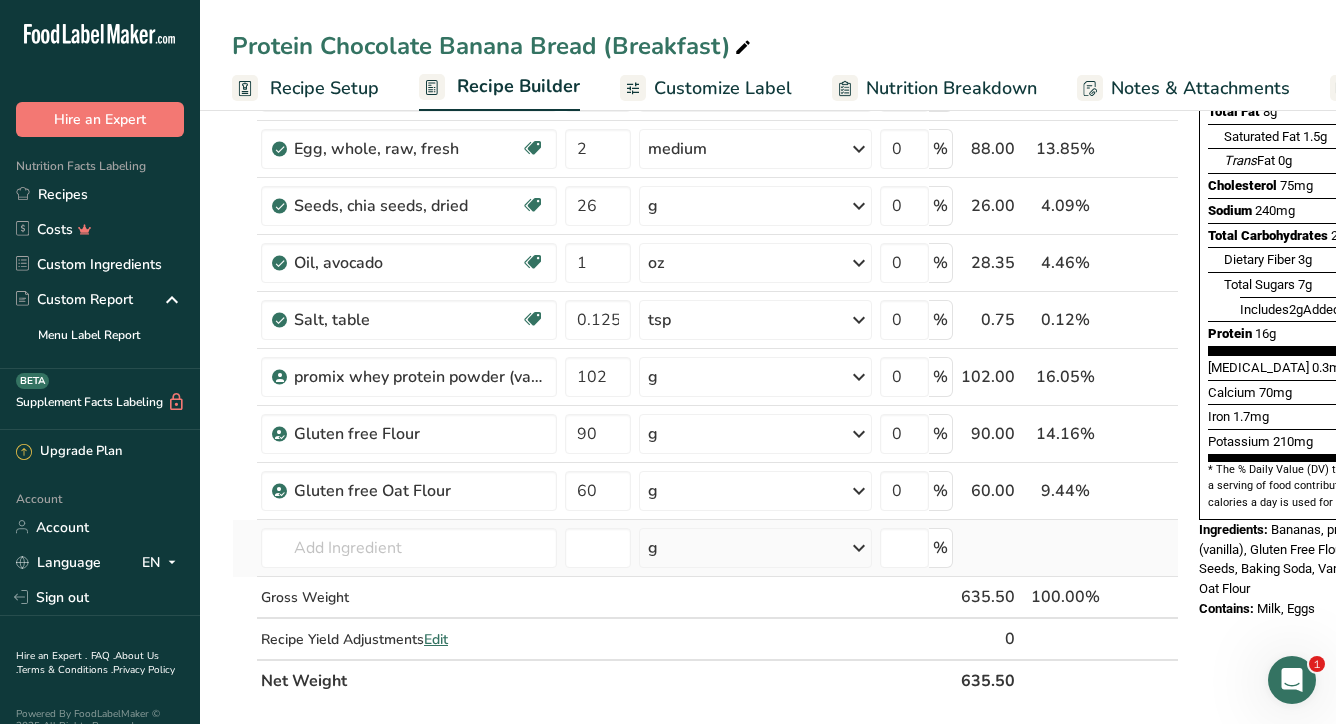 click on "Ingredient *
Amount *
Unit *
Waste *   .a-a{fill:#347362;}.b-a{fill:#fff;}          Grams
Percentage
Leavening agents, baking soda
Dairy free
Gluten free
Vegan
Vegetarian
Soy free
0.5
tsp
Portions
1 tsp
0.5 tsp
Weight Units
g
kg
mg
See more
Volume Units
l
Volume units require a density conversion. If you know your ingredient's density enter it below. Otherwise, click on "RIA" our AI Regulatory bot - she will be able to help you
lb/ft3
g/cm3
Confirm
mL
lb/ft3" at bounding box center [705, 304] 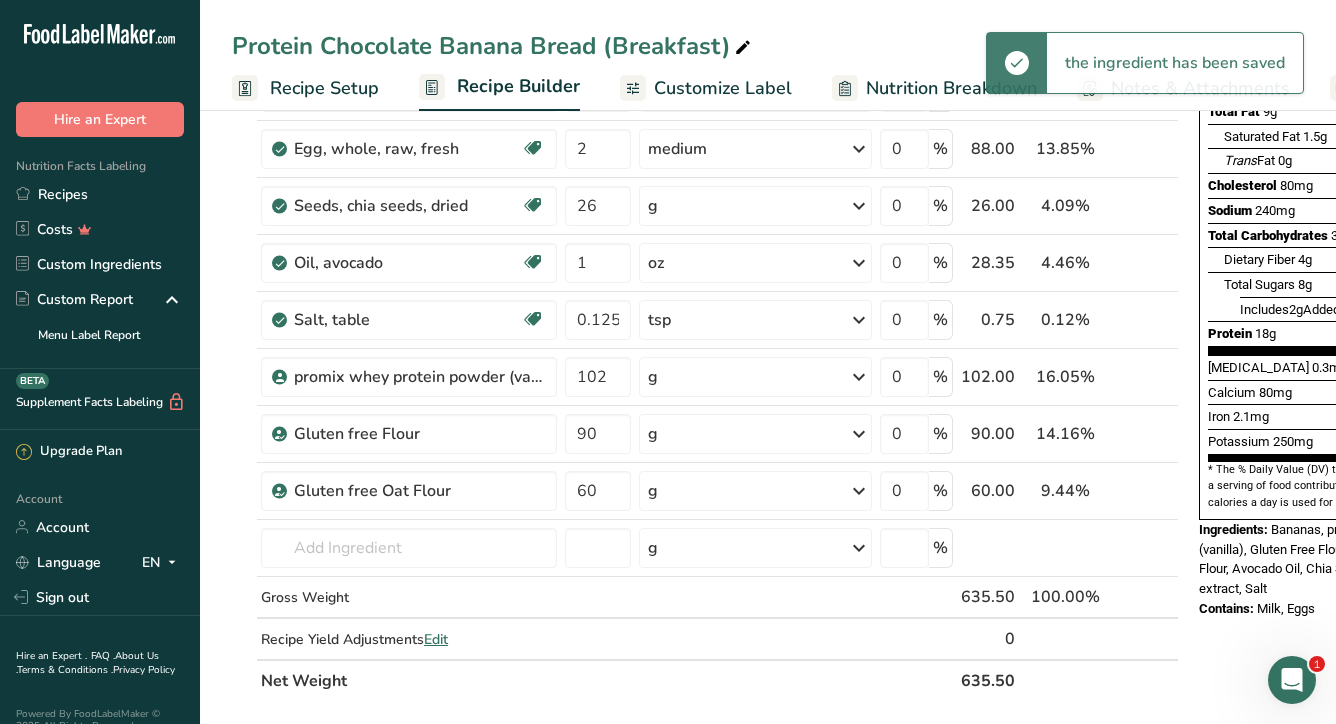 scroll, scrollTop: 0, scrollLeft: 170, axis: horizontal 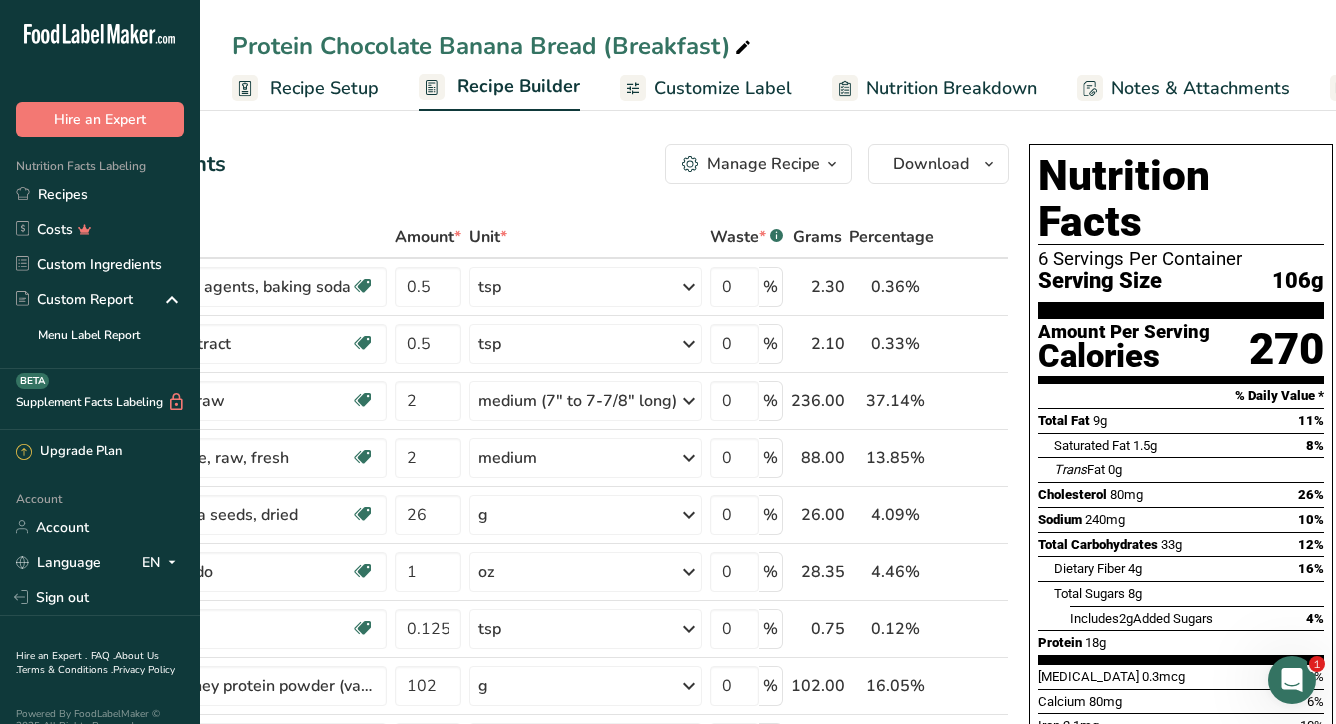 click at bounding box center (743, 48) 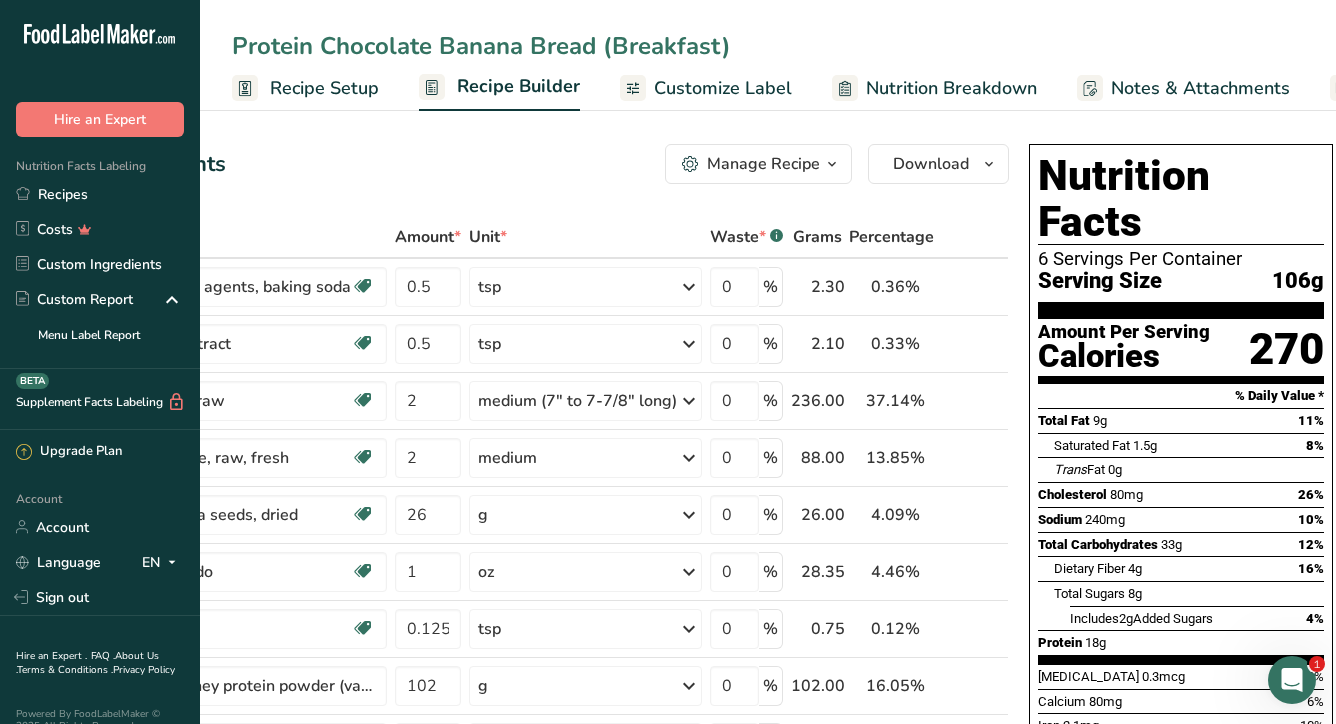 click on "Protein Chocolate Banana Bread (Breakfast)" at bounding box center [768, 46] 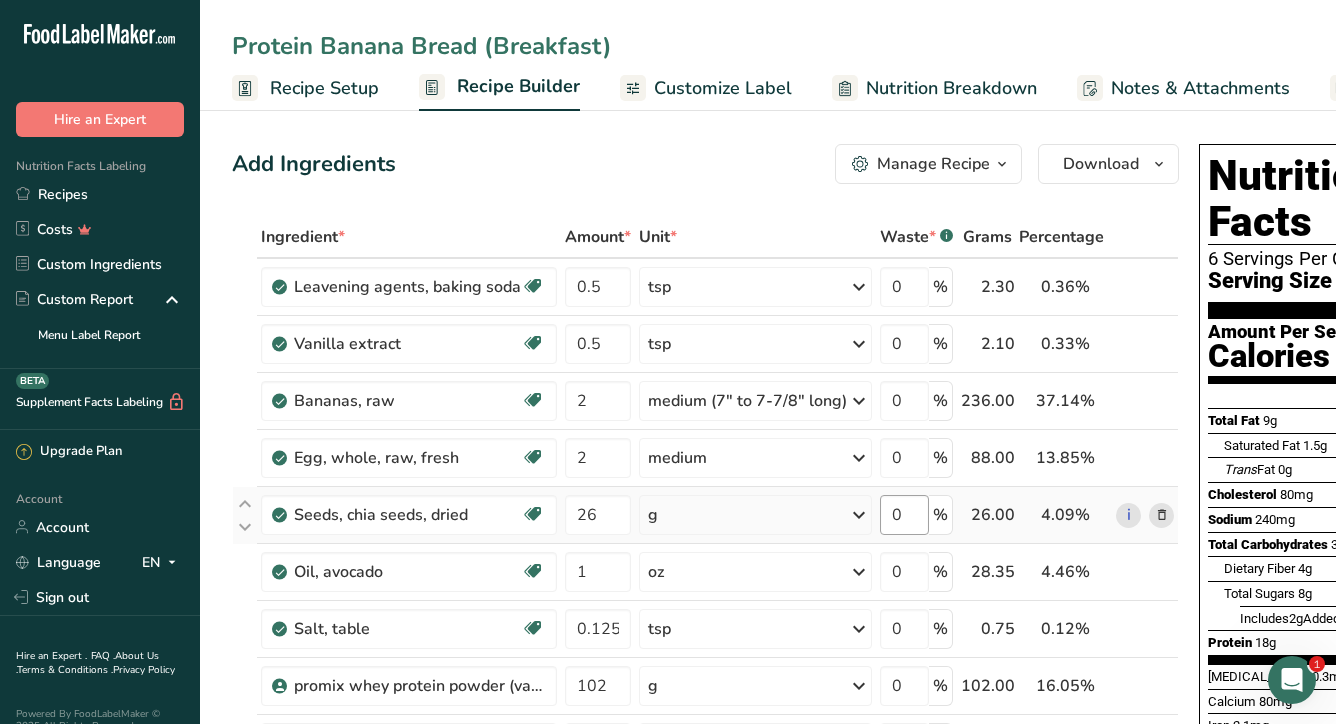 scroll, scrollTop: 0, scrollLeft: 1, axis: horizontal 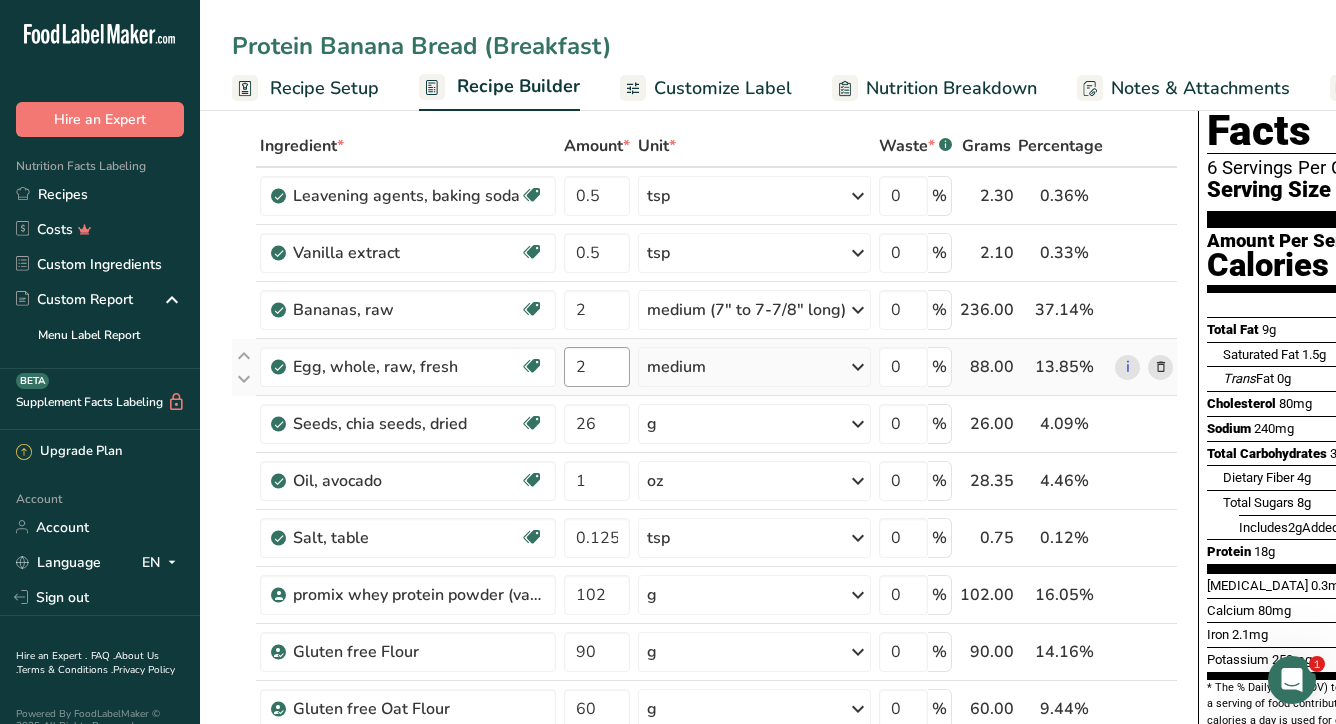 type on "Protein Banana Bread (Breakfast)" 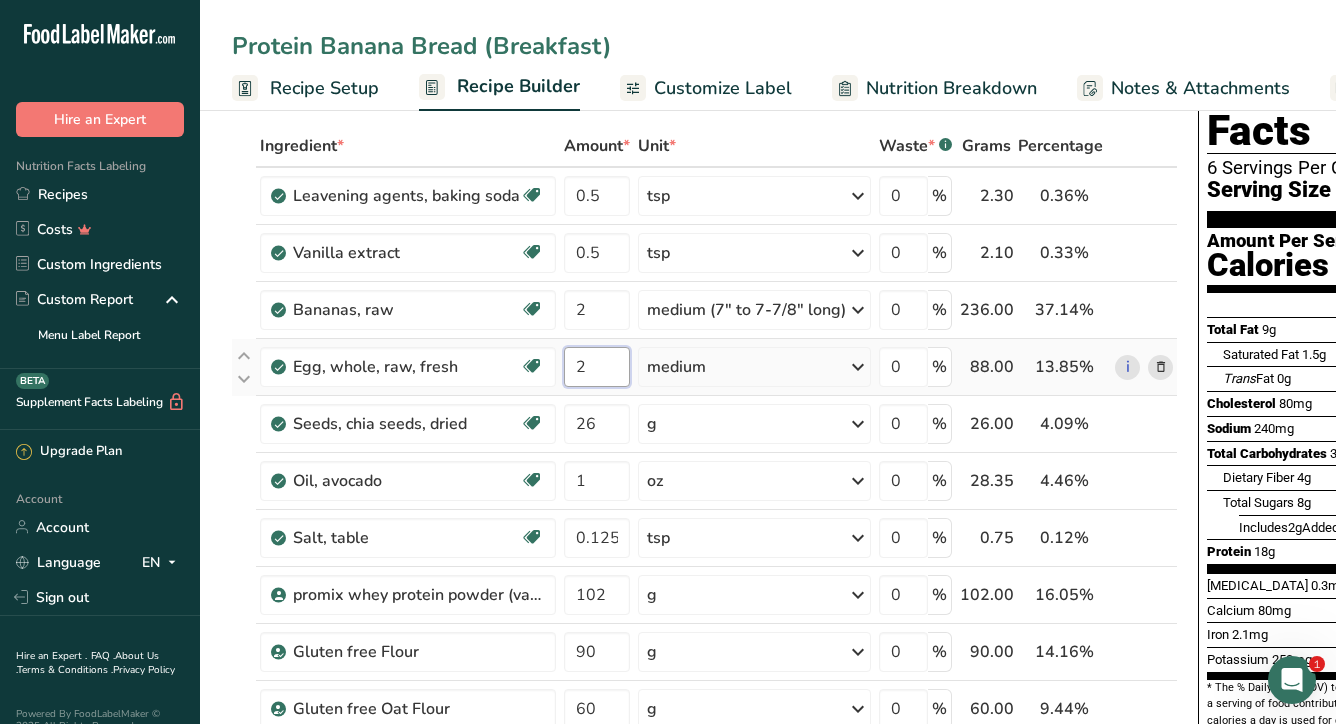 click on "2" at bounding box center [597, 367] 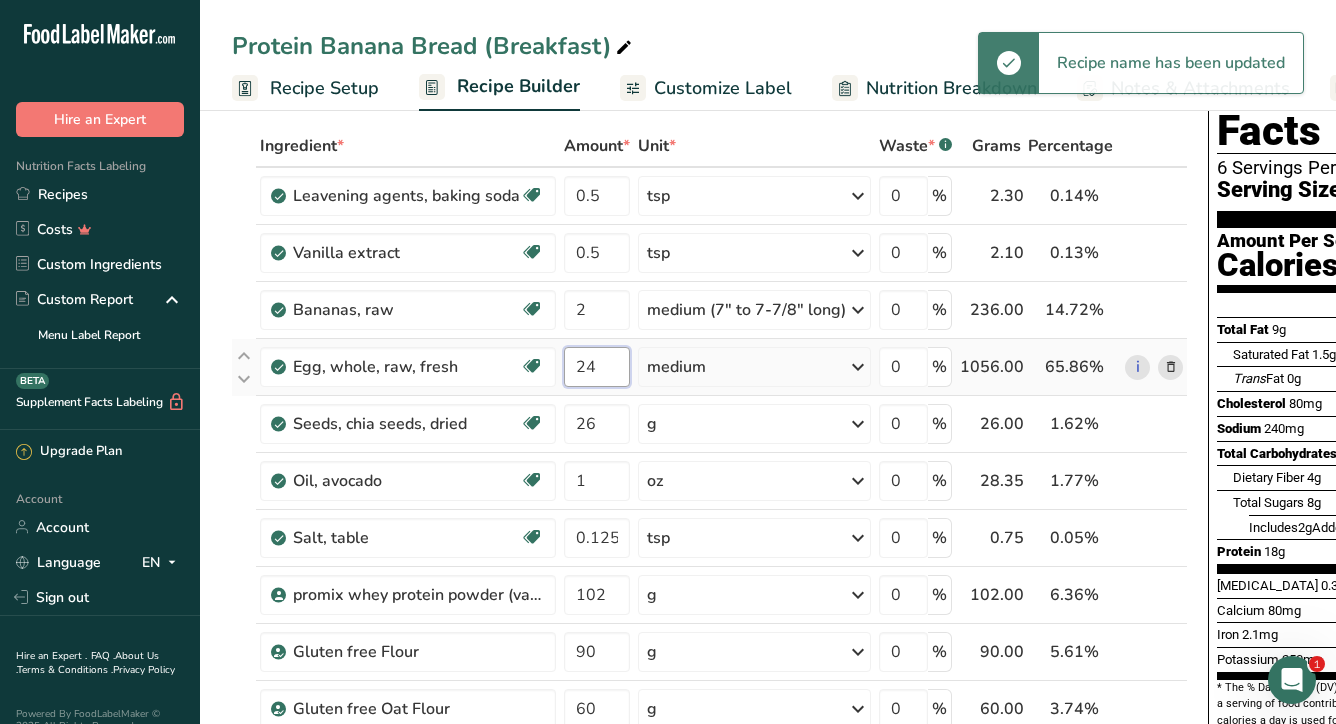 type on "2" 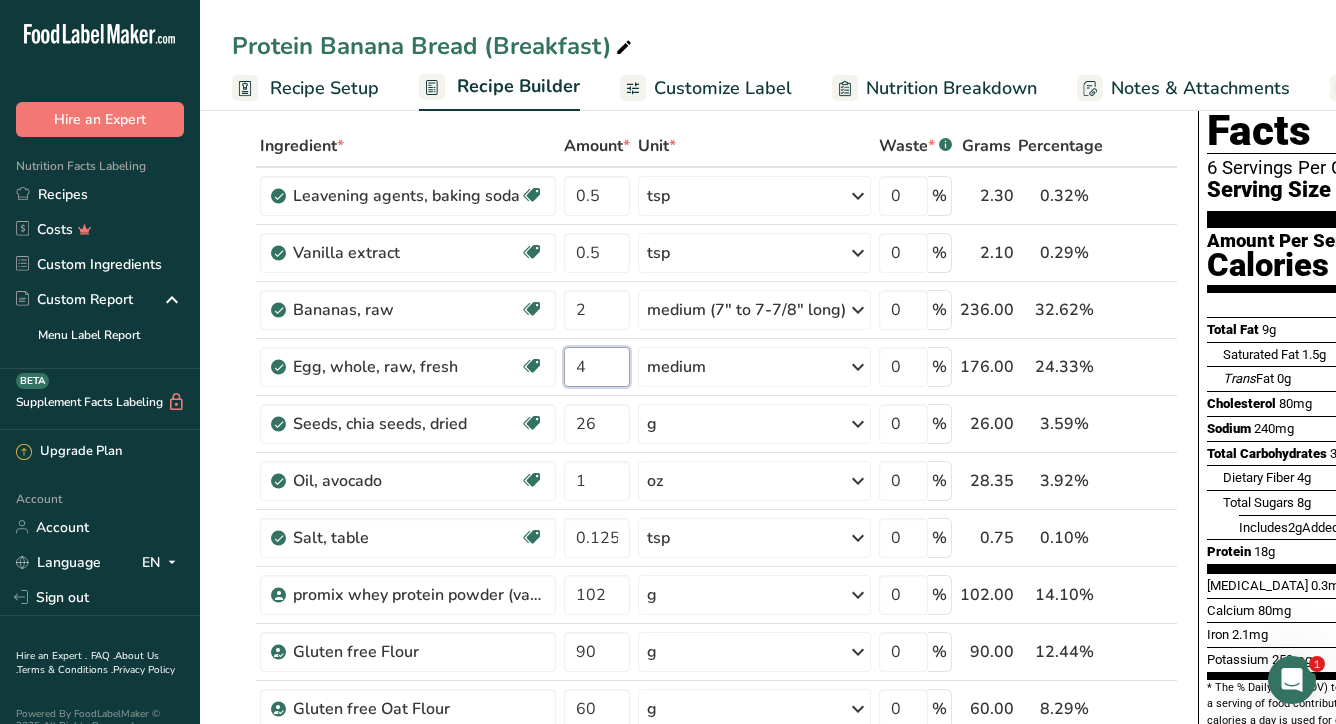 type on "4" 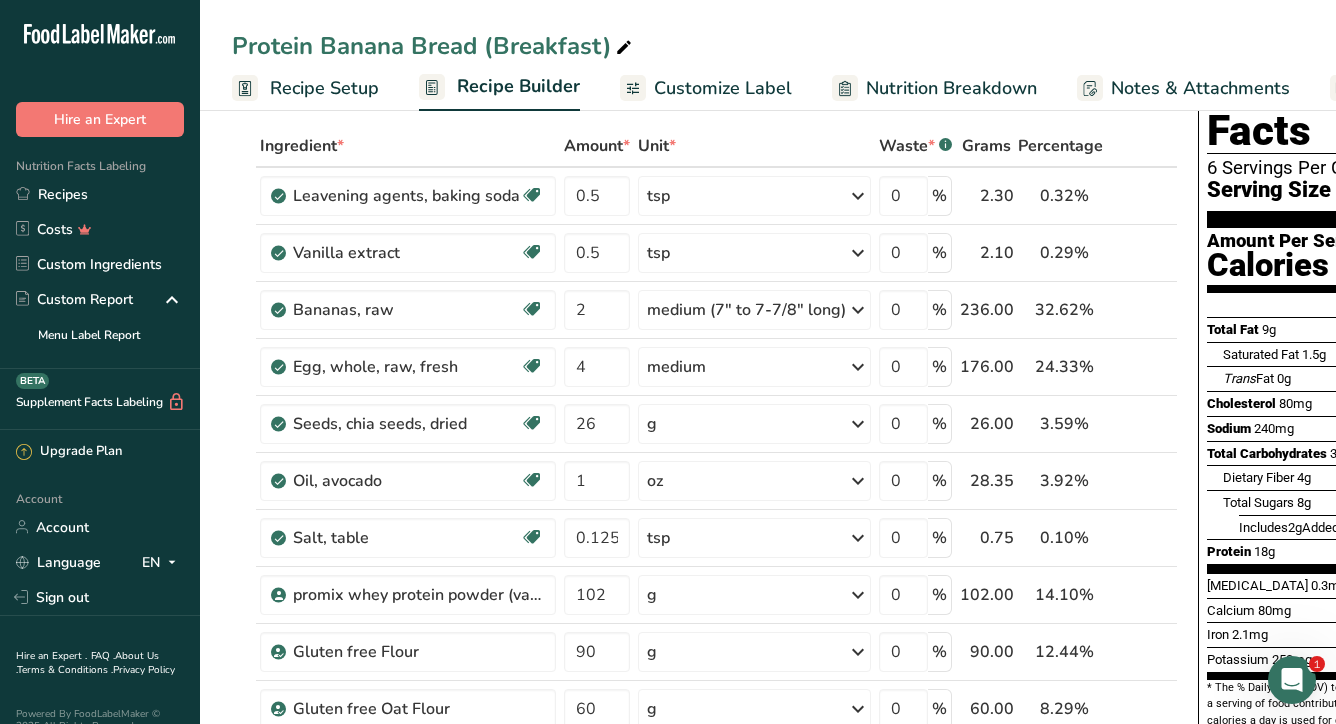 click on "Protein Banana Bread (Breakfast)
Recipe Setup                       Recipe Builder   Customize Label               Nutrition Breakdown               Notes & Attachments                 Recipe Costing" at bounding box center [768, 55] 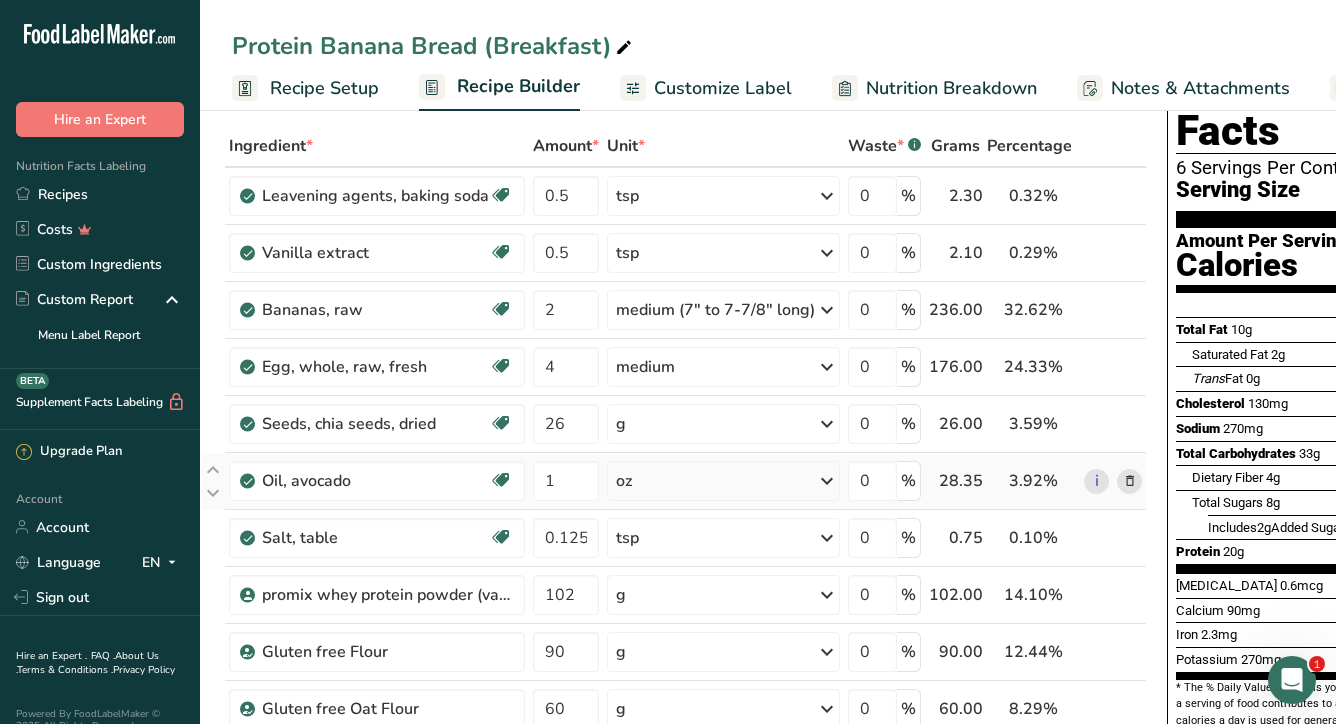 scroll, scrollTop: 0, scrollLeft: 0, axis: both 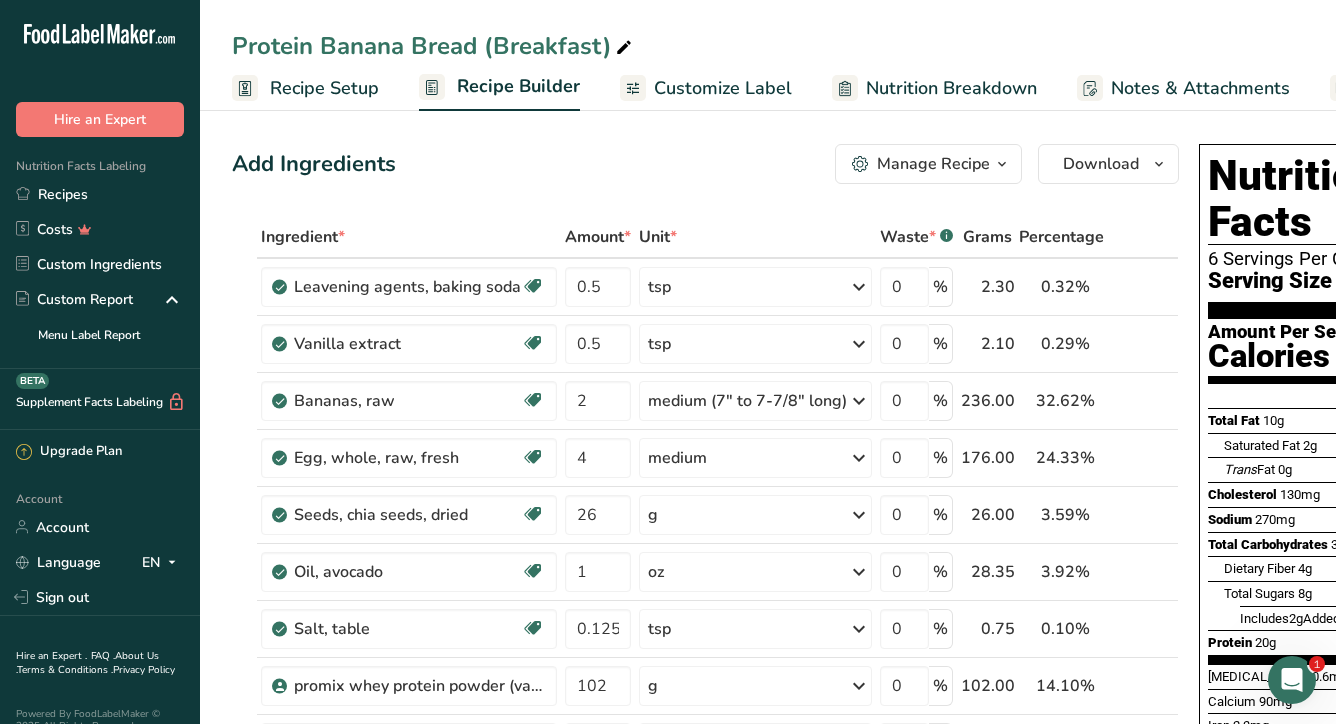 click on "Nutrition Breakdown" at bounding box center [951, 88] 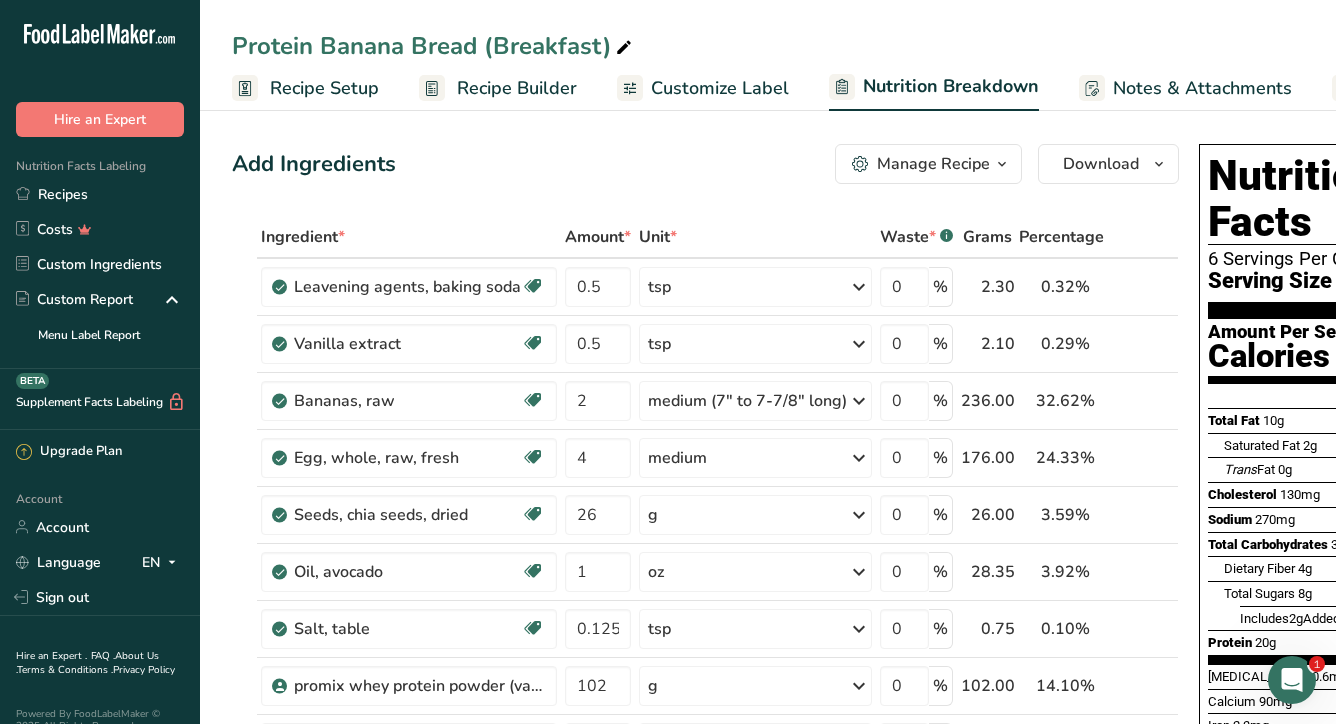 scroll, scrollTop: 0, scrollLeft: 182, axis: horizontal 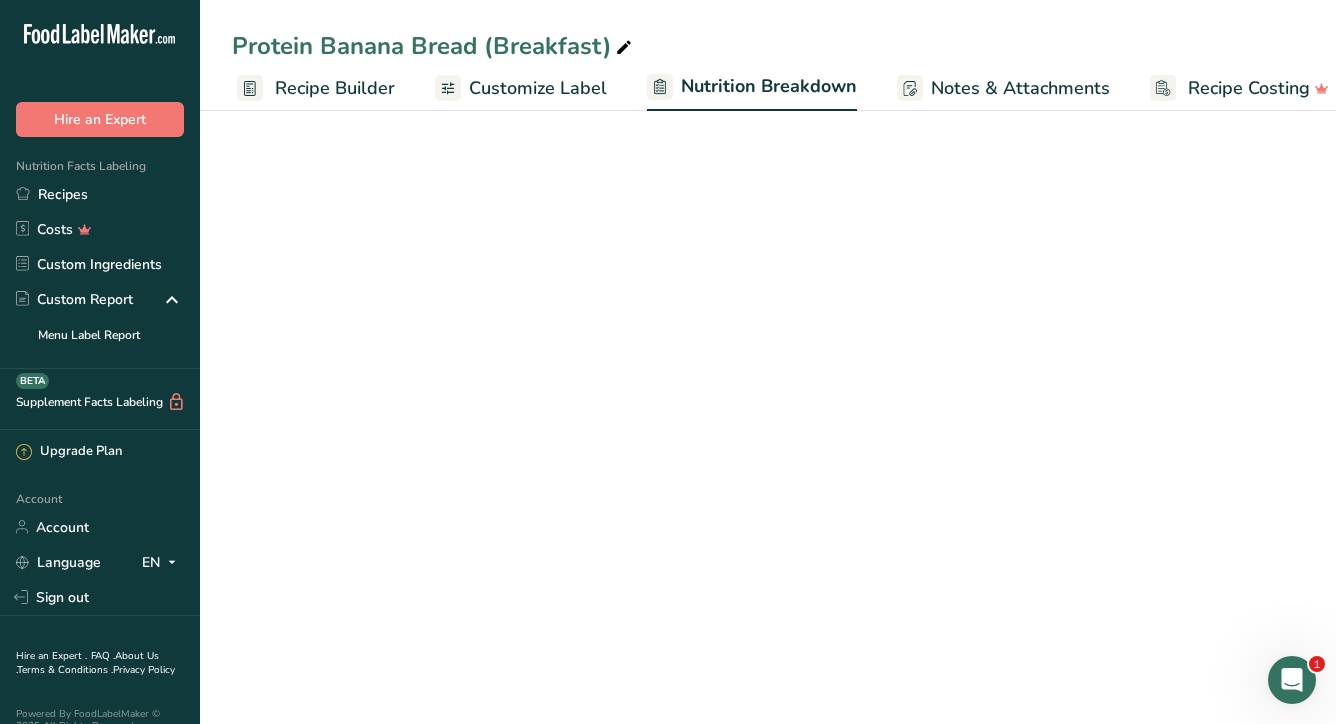select on "Calories" 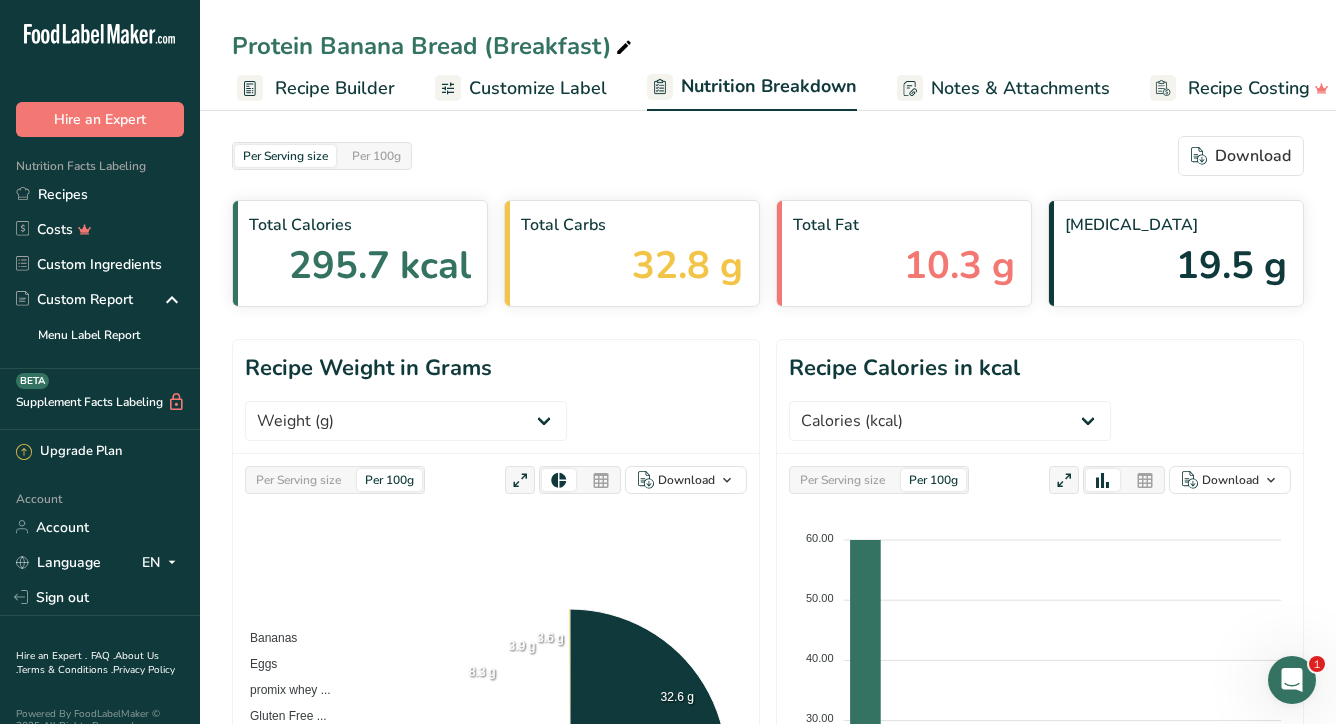 scroll, scrollTop: 0, scrollLeft: 206, axis: horizontal 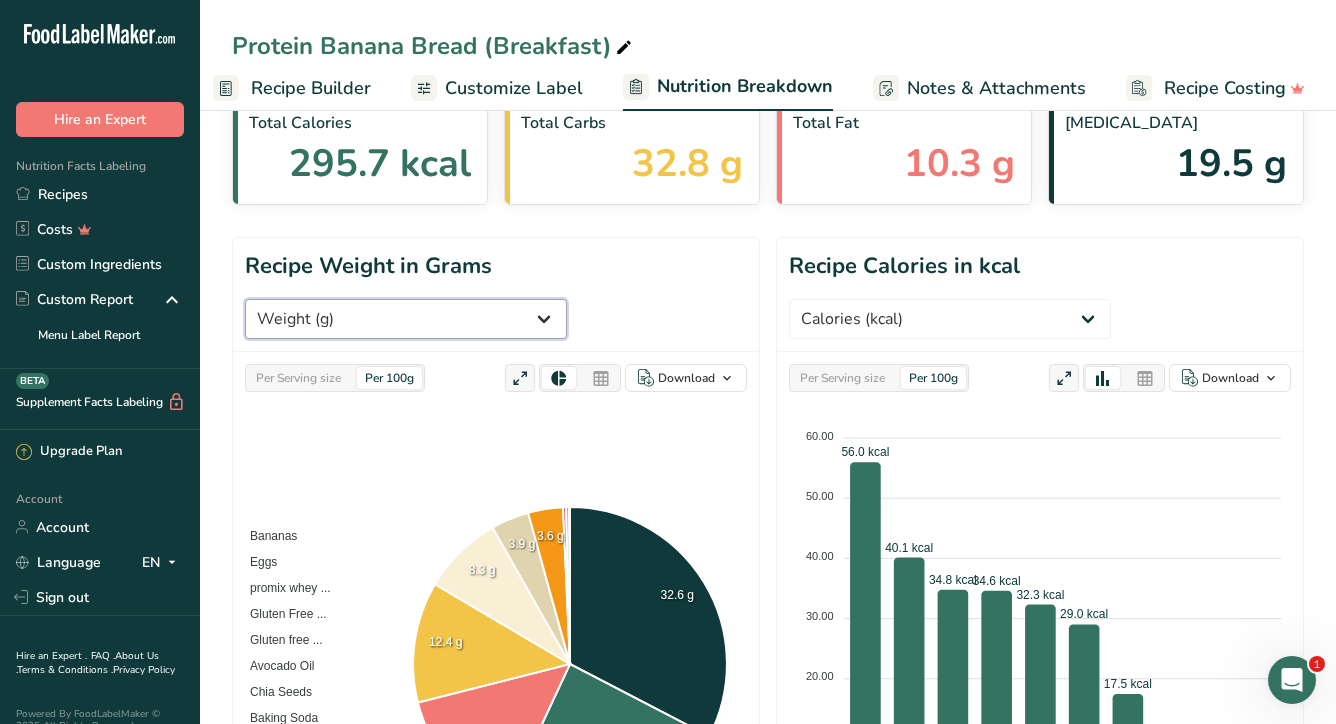 click on "Weight (g)
Calories (kcal)
Energy KJ (kj)
Total Fat (g)
Saturated Fat (g)
Trans Fat (g)
[MEDICAL_DATA] (mg)
Sodium (mg)
Total Carbohydrates (g)
Dietary Fiber (g)
Total Sugars (g)
Added Sugars (g)
Protein (g)
[MEDICAL_DATA] (mcg)
Vitamin A, RAE (mcg)
Vitamin C (mg)
[MEDICAL_DATA] (mg)
[MEDICAL_DATA] (mcg)
[MEDICAL_DATA] (B1) (mg)
[MEDICAL_DATA] (B2) (mg)
[MEDICAL_DATA] (B3) (mg)
Vitamin B6 (mg)
Folate DFE (mcg)
([MEDICAL_DATA]) (mcg)
[MEDICAL_DATA] (mcg)" at bounding box center [406, 319] 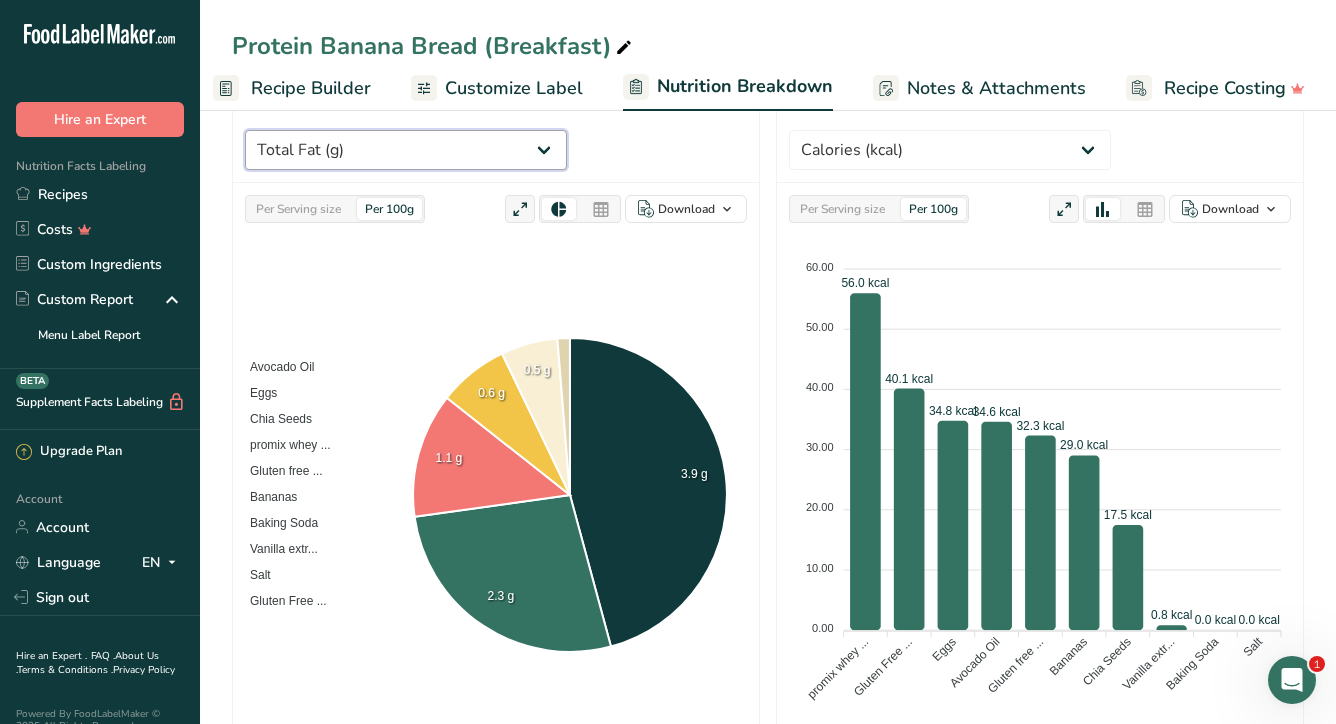 scroll, scrollTop: 272, scrollLeft: 0, axis: vertical 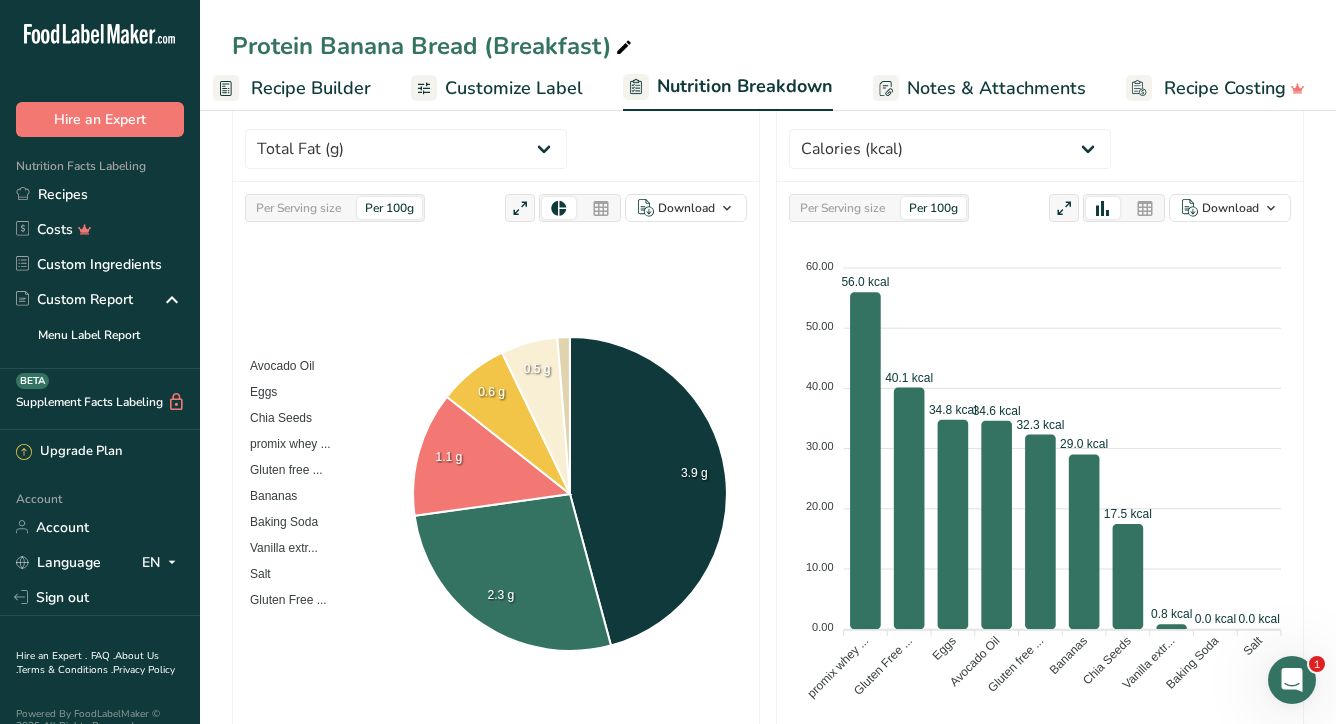 click on "Recipe Builder" at bounding box center [311, 88] 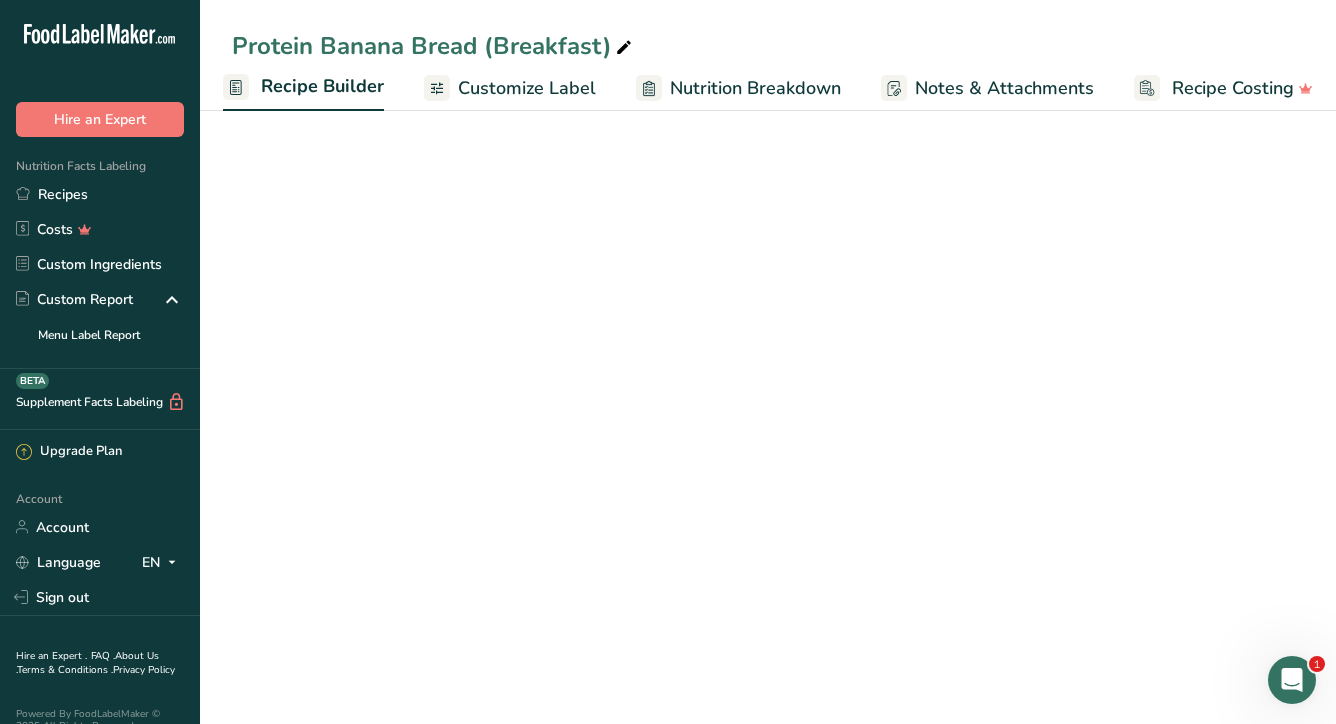 scroll, scrollTop: 0, scrollLeft: 193, axis: horizontal 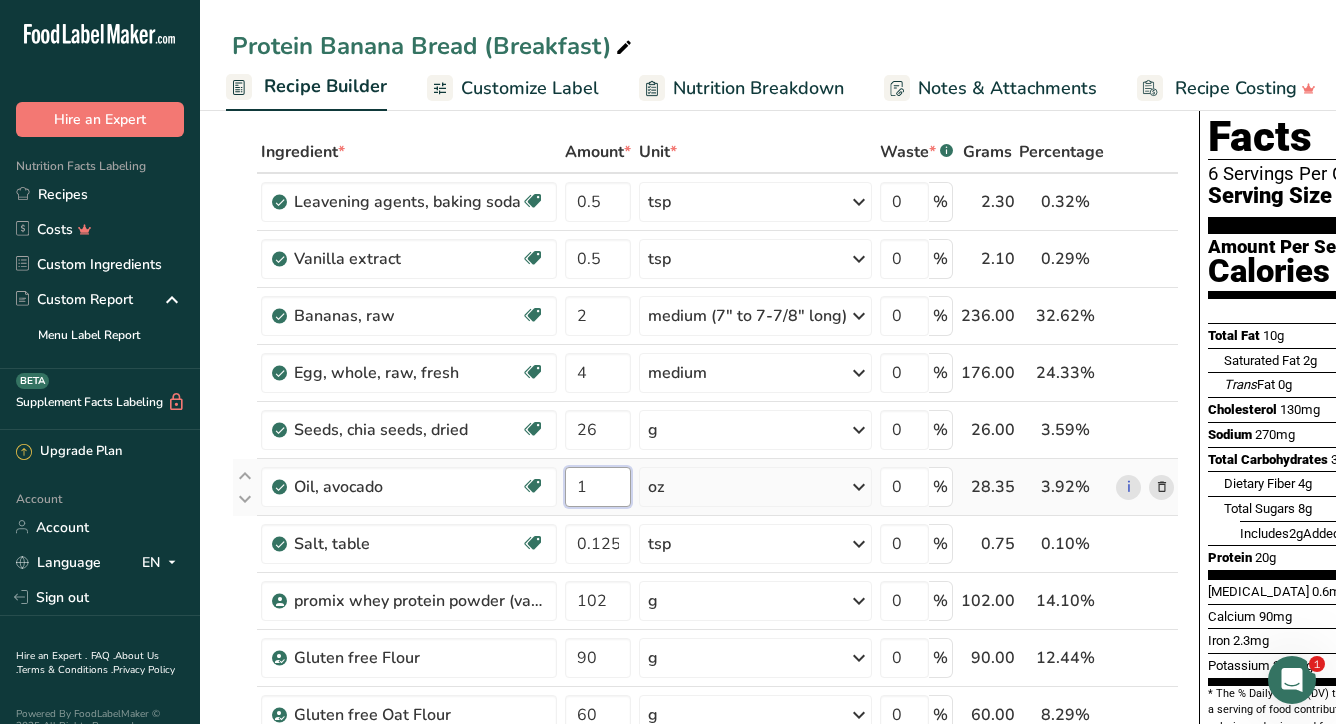 click on "1" at bounding box center (598, 487) 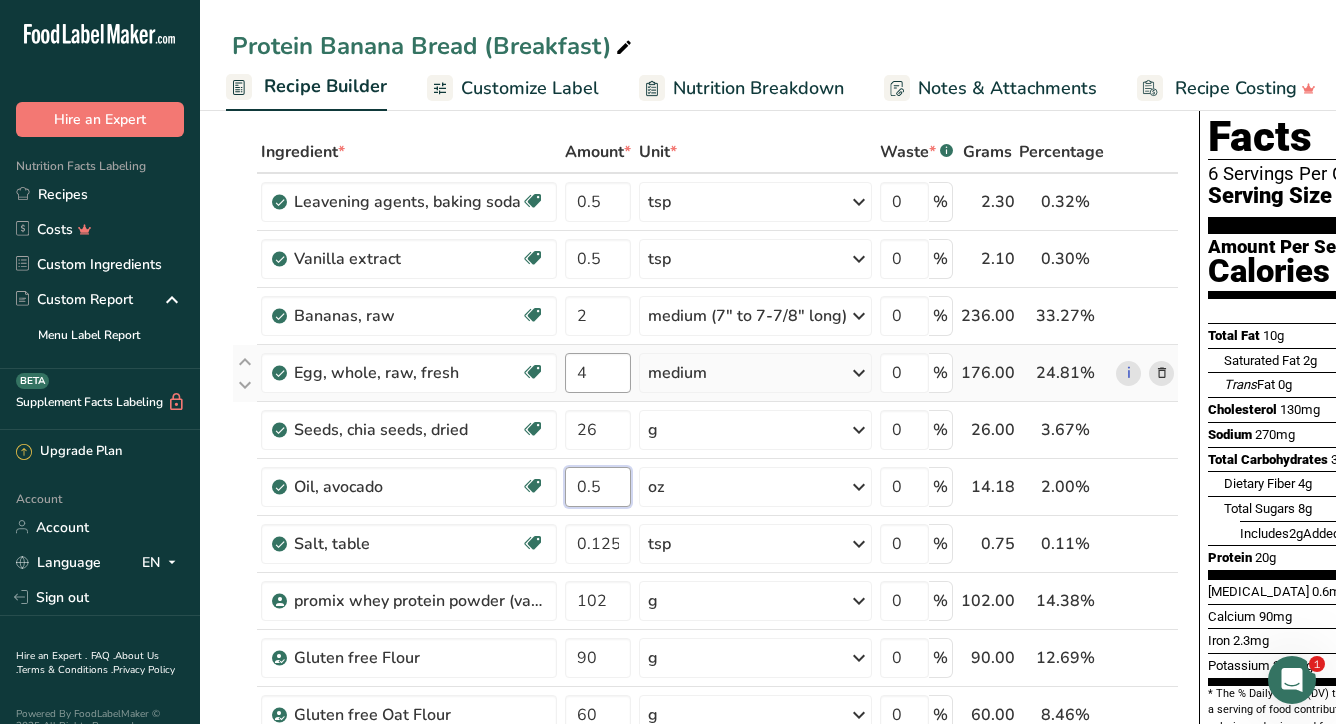 type on "0.5" 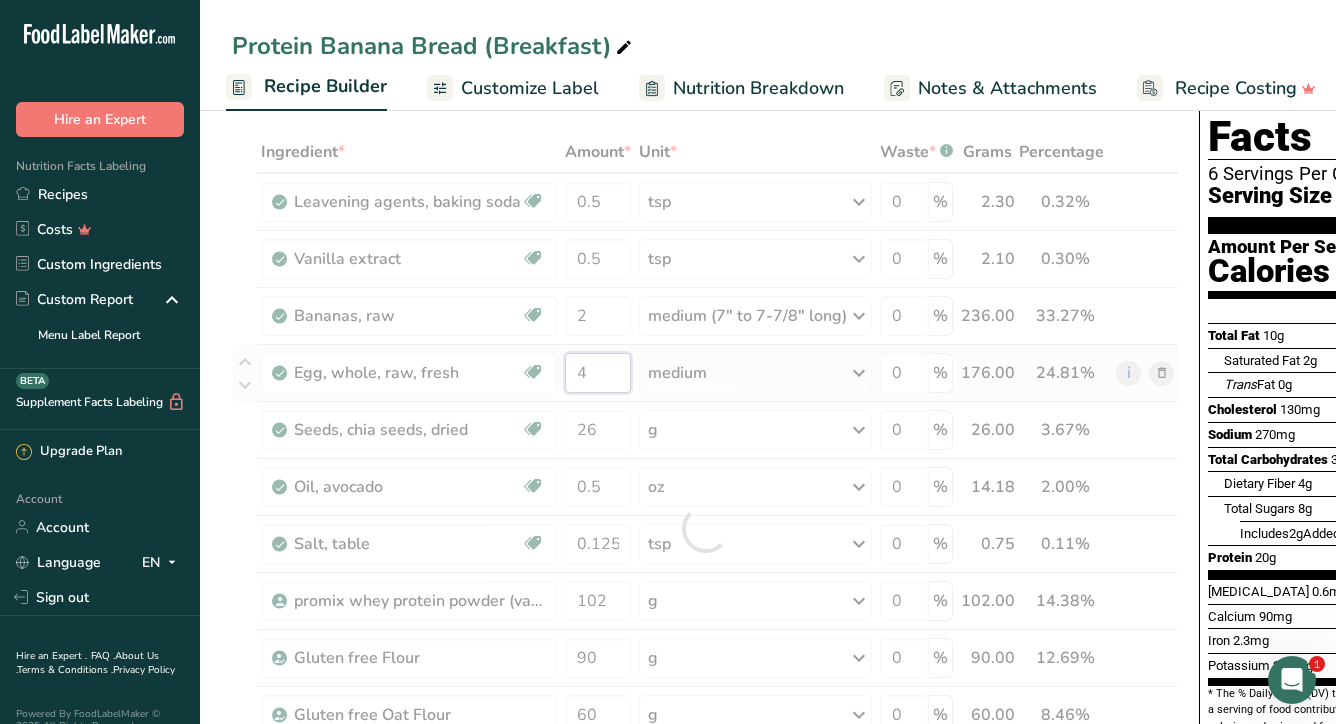 click on "Ingredient *
Amount *
Unit *
Waste *   .a-a{fill:#347362;}.b-a{fill:#fff;}          Grams
Percentage
Leavening agents, baking soda
Dairy free
Gluten free
Vegan
Vegetarian
Soy free
0.5
tsp
Portions
1 tsp
0.5 tsp
Weight Units
g
kg
mg
See more
Volume Units
l
Volume units require a density conversion. If you know your ingredient's density enter it below. Otherwise, click on "RIA" our AI Regulatory bot - she will be able to help you
lb/ft3
g/cm3
Confirm
mL
lb/ft3" at bounding box center (705, 528) 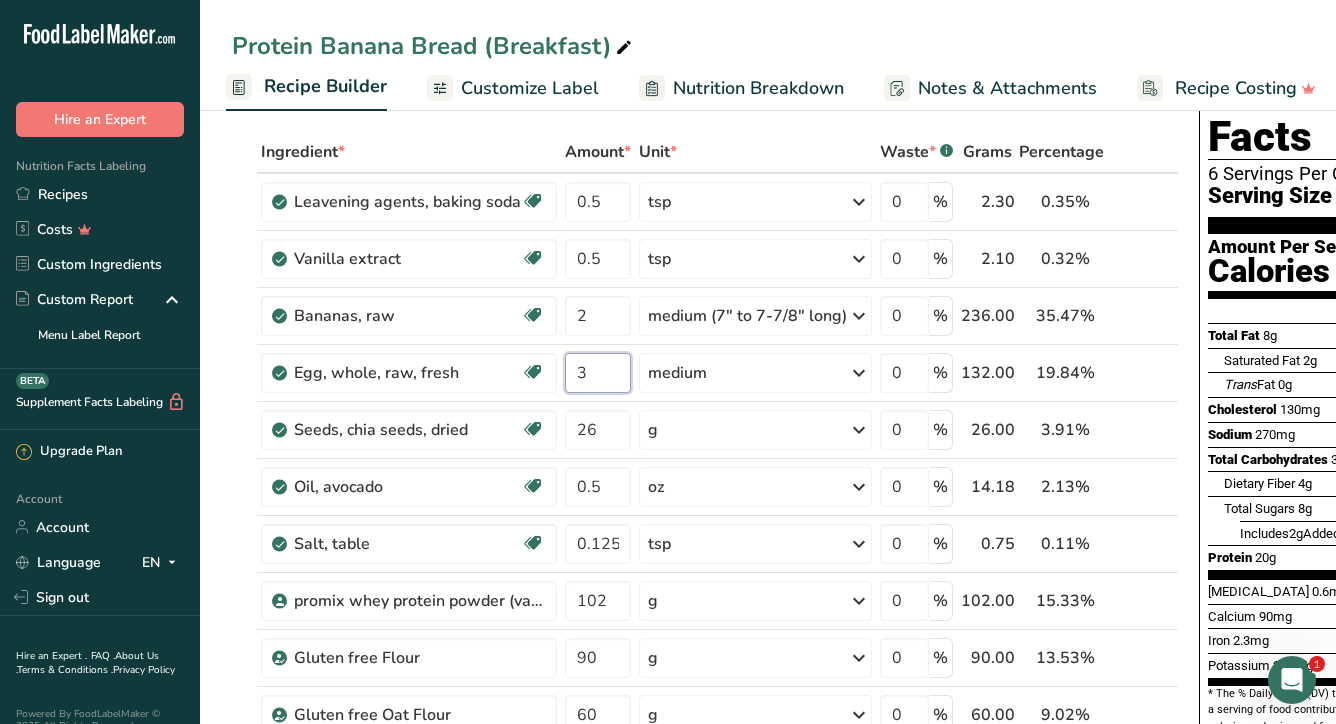 type on "3" 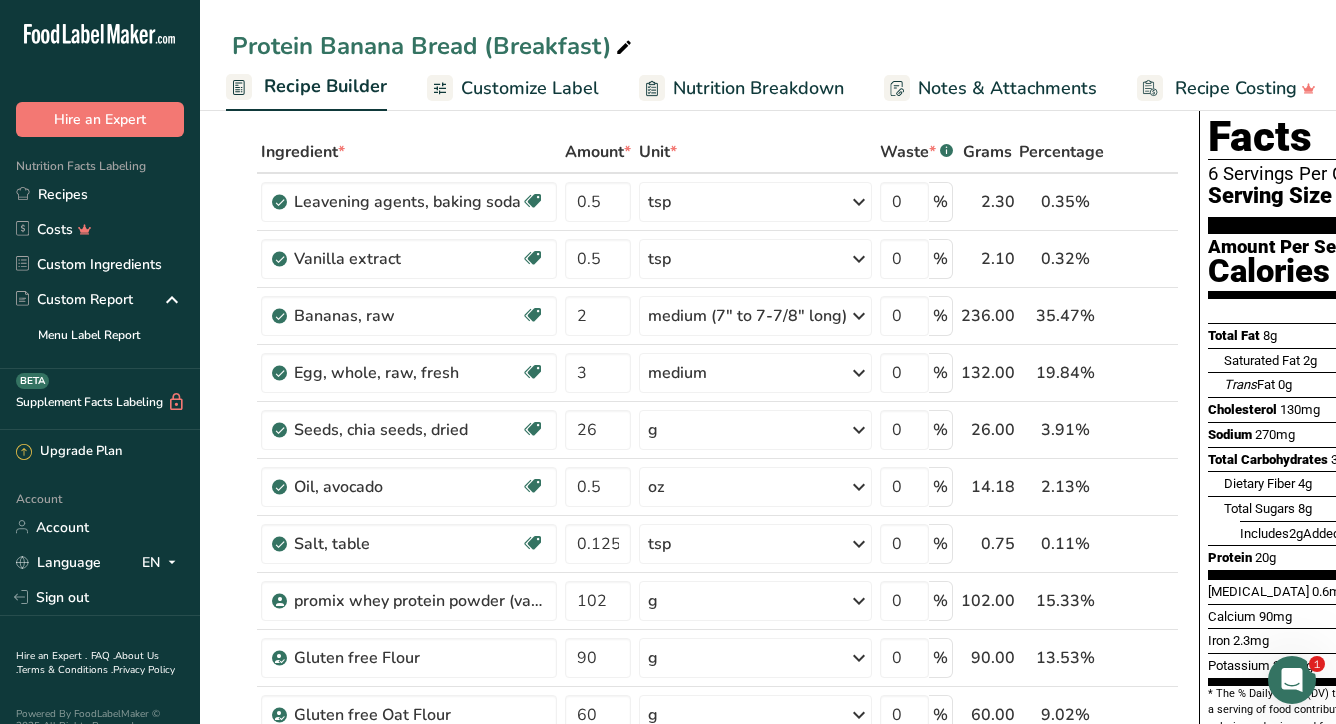 click on "Ingredient *
Amount *
Unit *
Waste *   .a-a{fill:#347362;}.b-a{fill:#fff;}          Grams
Percentage
Leavening agents, baking soda
Dairy free
Gluten free
Vegan
Vegetarian
Soy free
0.5
tsp
Portions
1 tsp
0.5 tsp
Weight Units
g
kg
mg
See more
Volume Units
l
Volume units require a density conversion. If you know your ingredient's density enter it below. Otherwise, click on "RIA" our AI Regulatory bot - she will be able to help you
lb/ft3
g/cm3
Confirm
mL
lb/ft3" at bounding box center (705, 528) 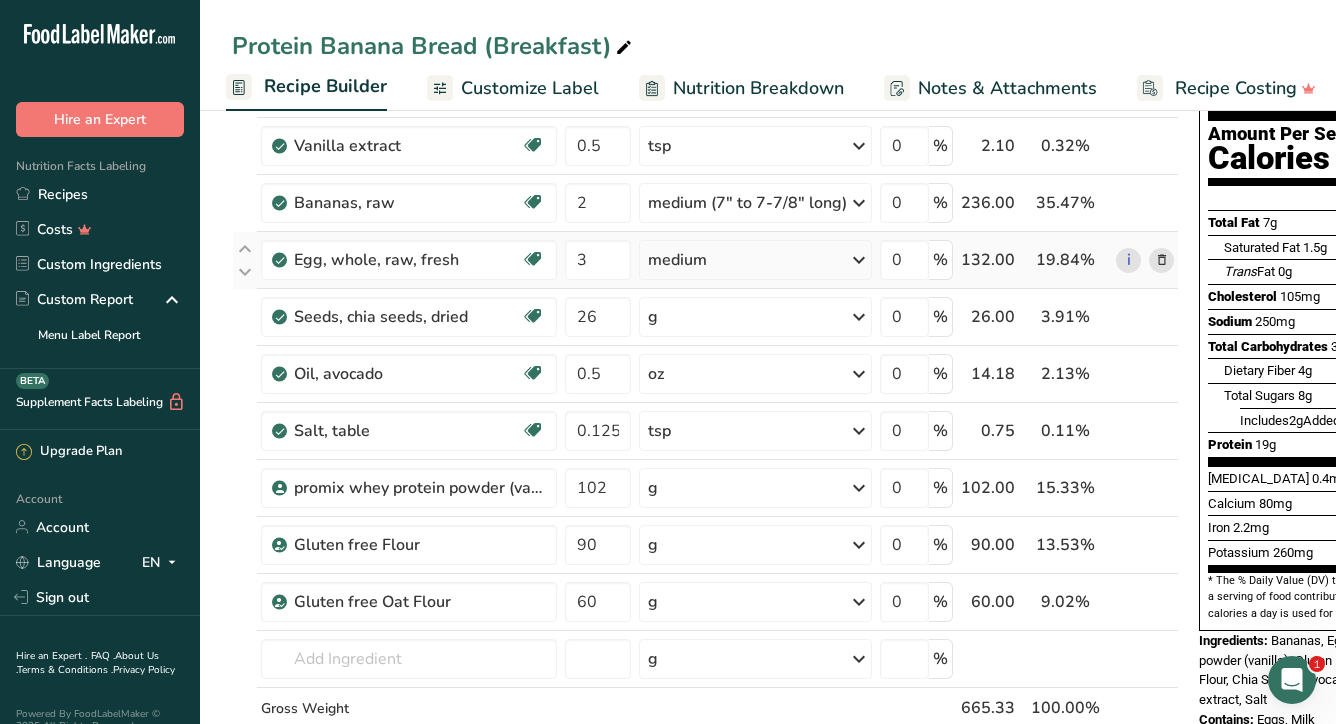 scroll, scrollTop: 197, scrollLeft: 0, axis: vertical 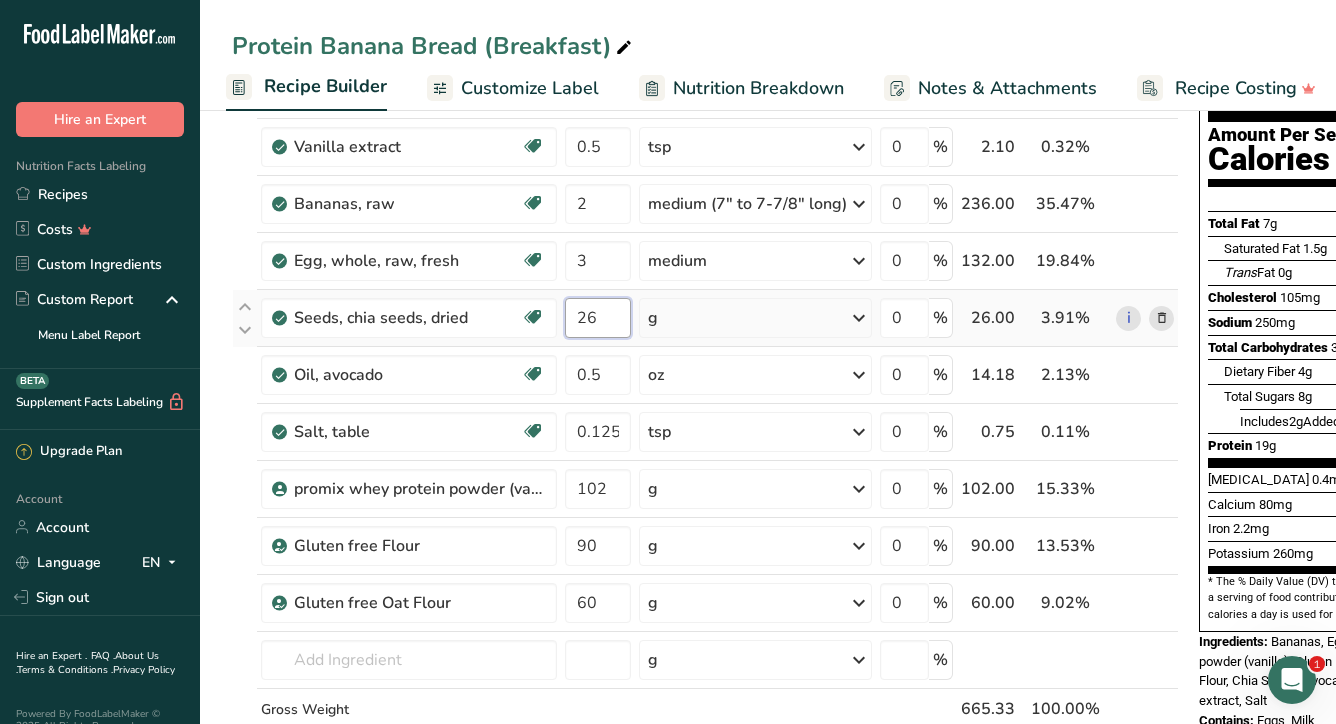 click on "26" at bounding box center [598, 318] 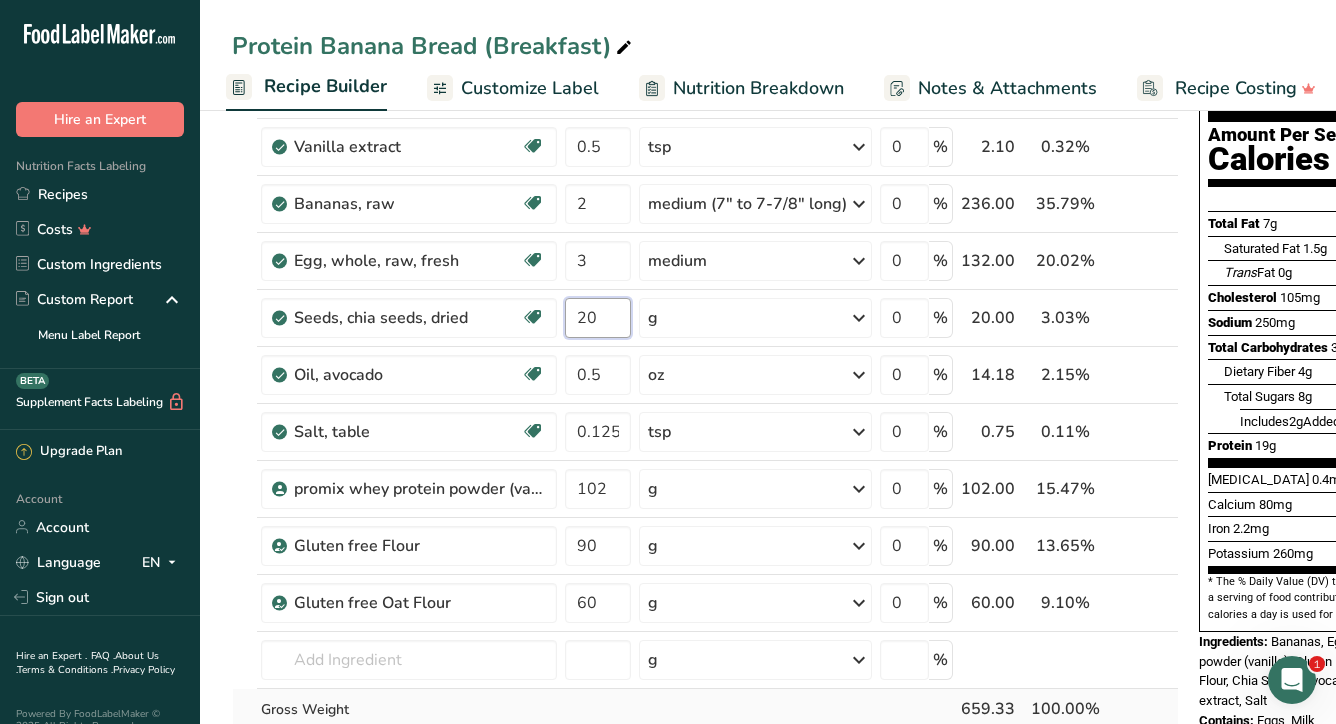 type on "20" 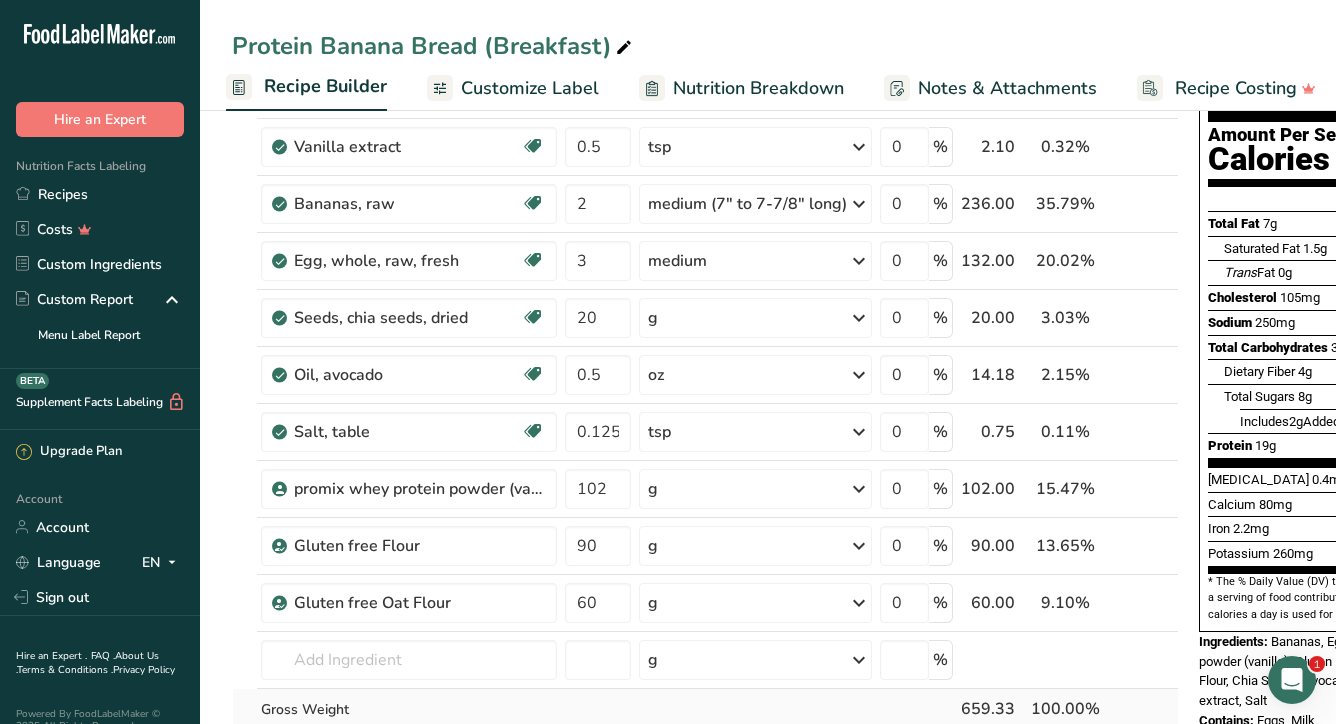 click on "Ingredient *
Amount *
Unit *
Waste *   .a-a{fill:#347362;}.b-a{fill:#fff;}          Grams
Percentage
Leavening agents, baking soda
Dairy free
Gluten free
Vegan
Vegetarian
Soy free
0.5
tsp
Portions
1 tsp
0.5 tsp
Weight Units
g
kg
mg
See more
Volume Units
l
Volume units require a density conversion. If you know your ingredient's density enter it below. Otherwise, click on "RIA" our AI Regulatory bot - she will be able to help you
lb/ft3
g/cm3
Confirm
mL
lb/ft3" at bounding box center (705, 416) 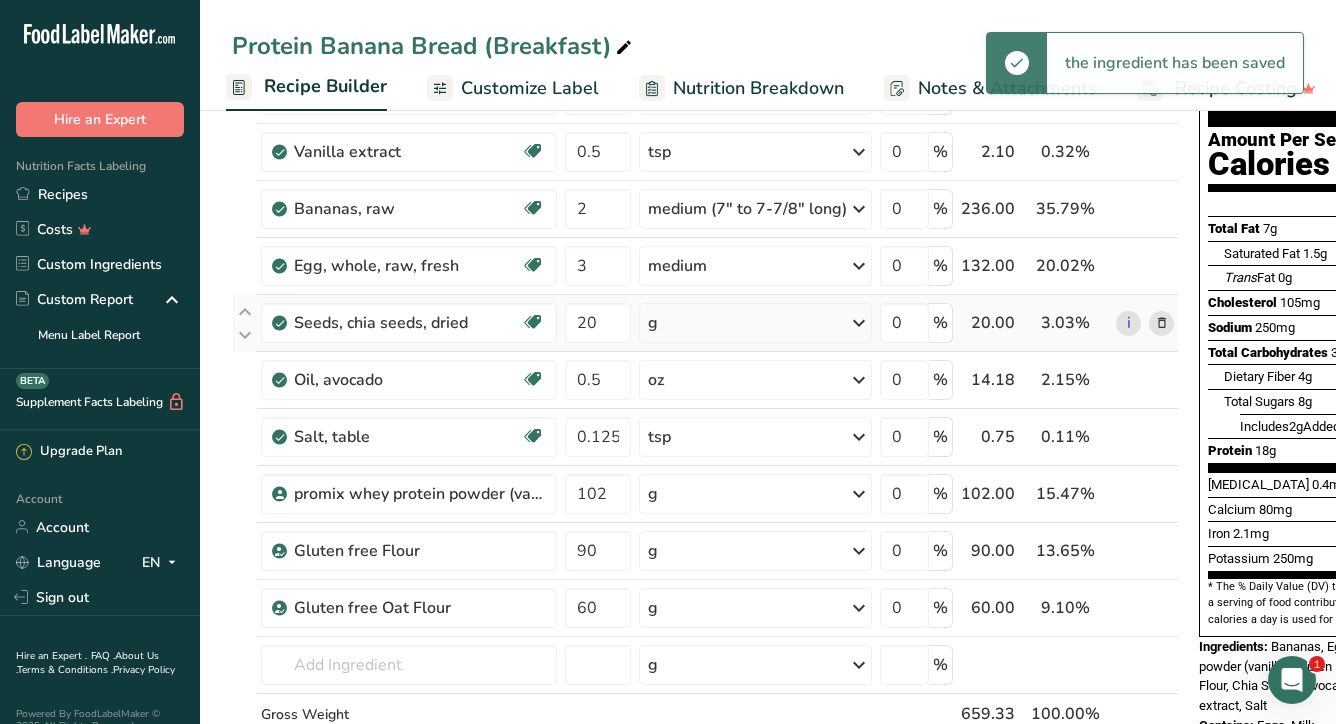 scroll, scrollTop: 184, scrollLeft: 0, axis: vertical 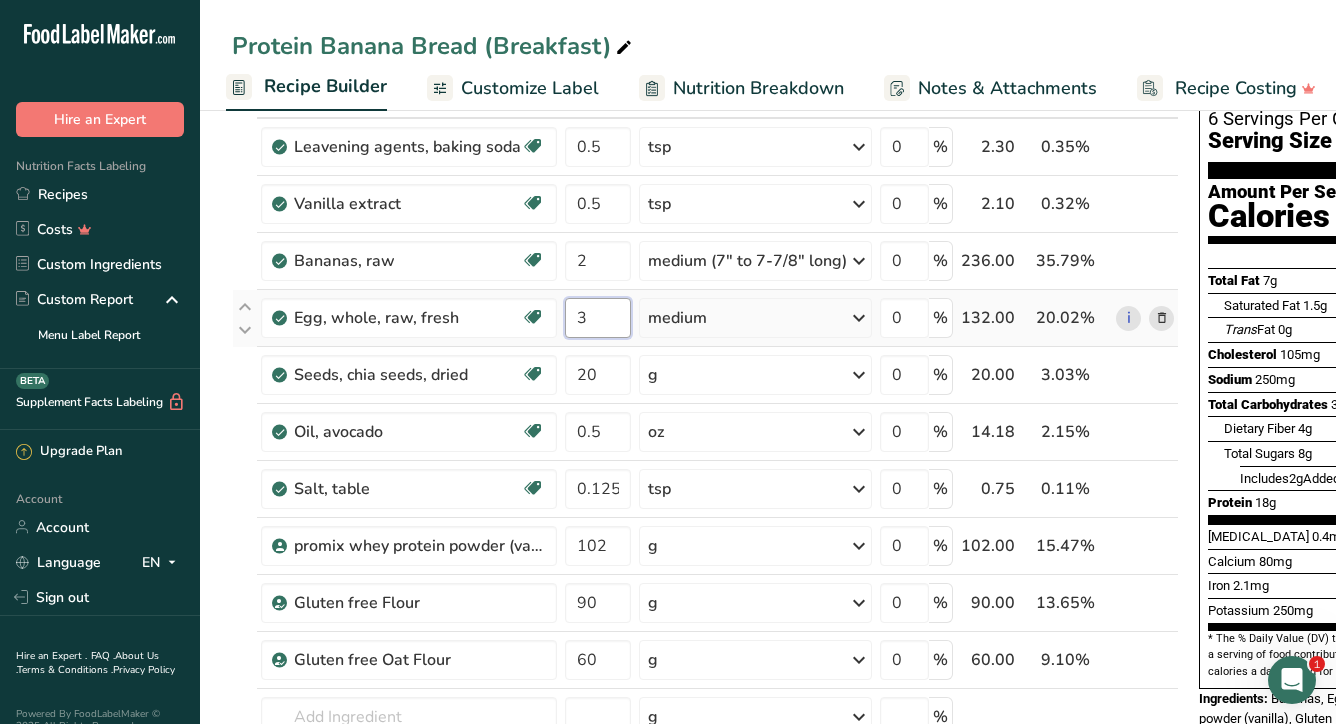 click on "3" at bounding box center (598, 318) 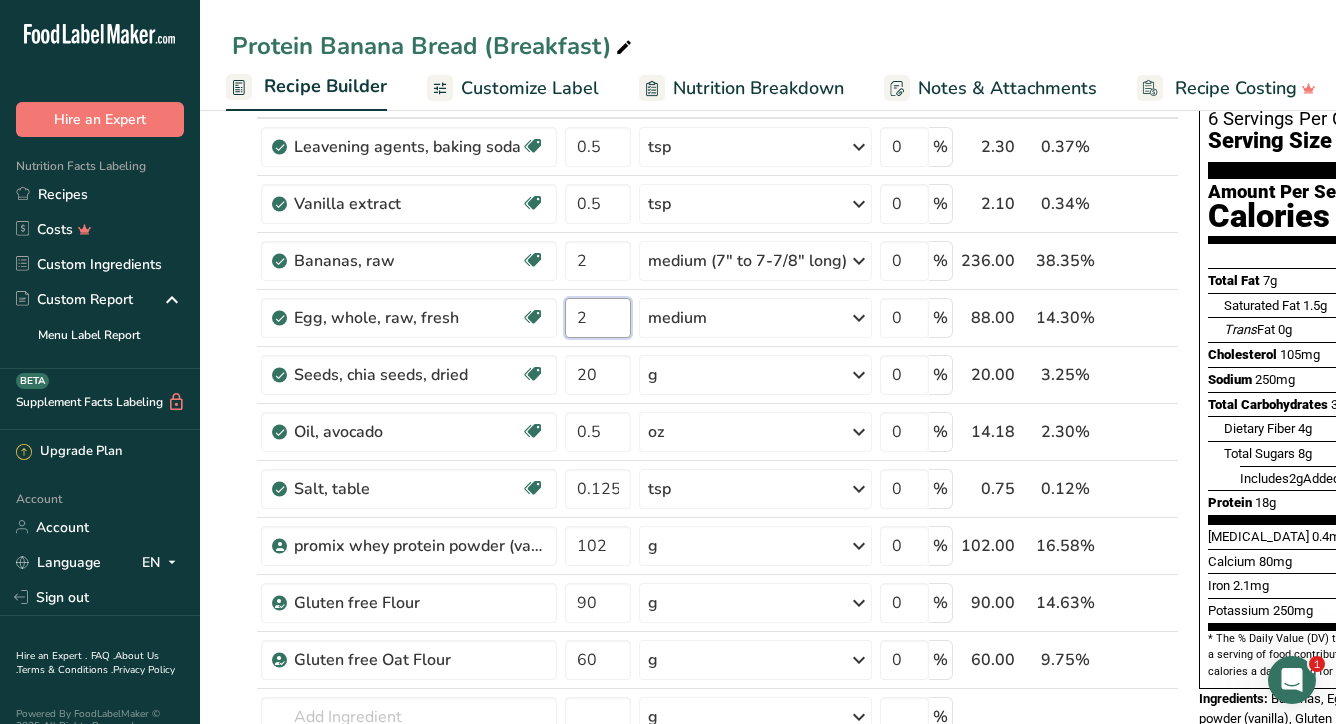 type on "2" 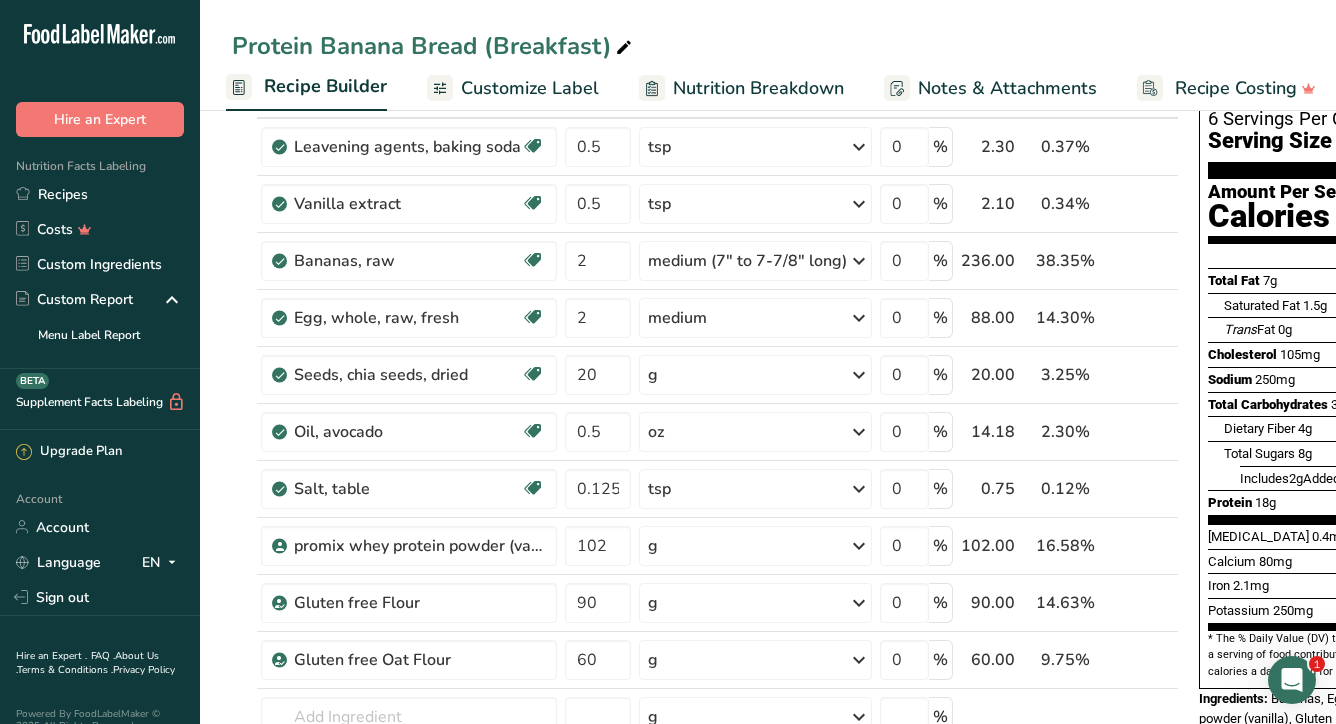 click on "Protein Banana Bread (Breakfast)" at bounding box center [768, 46] 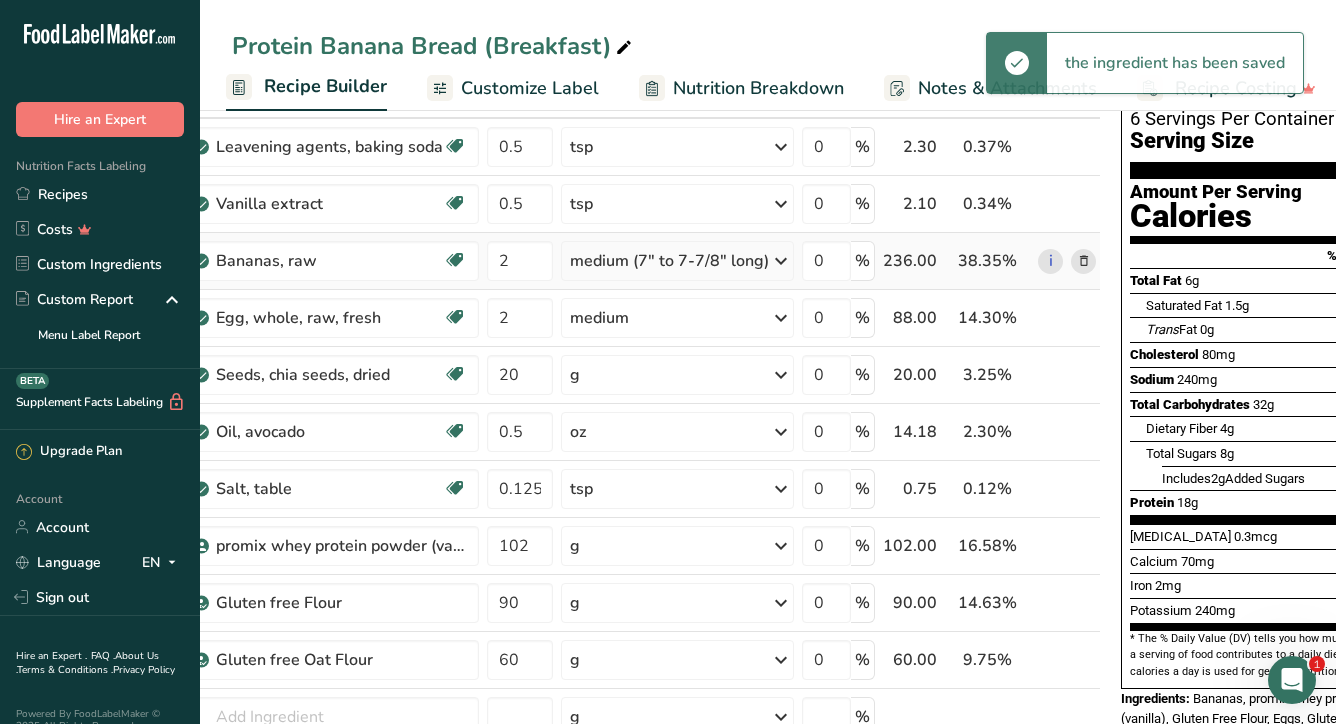 scroll, scrollTop: 0, scrollLeft: 0, axis: both 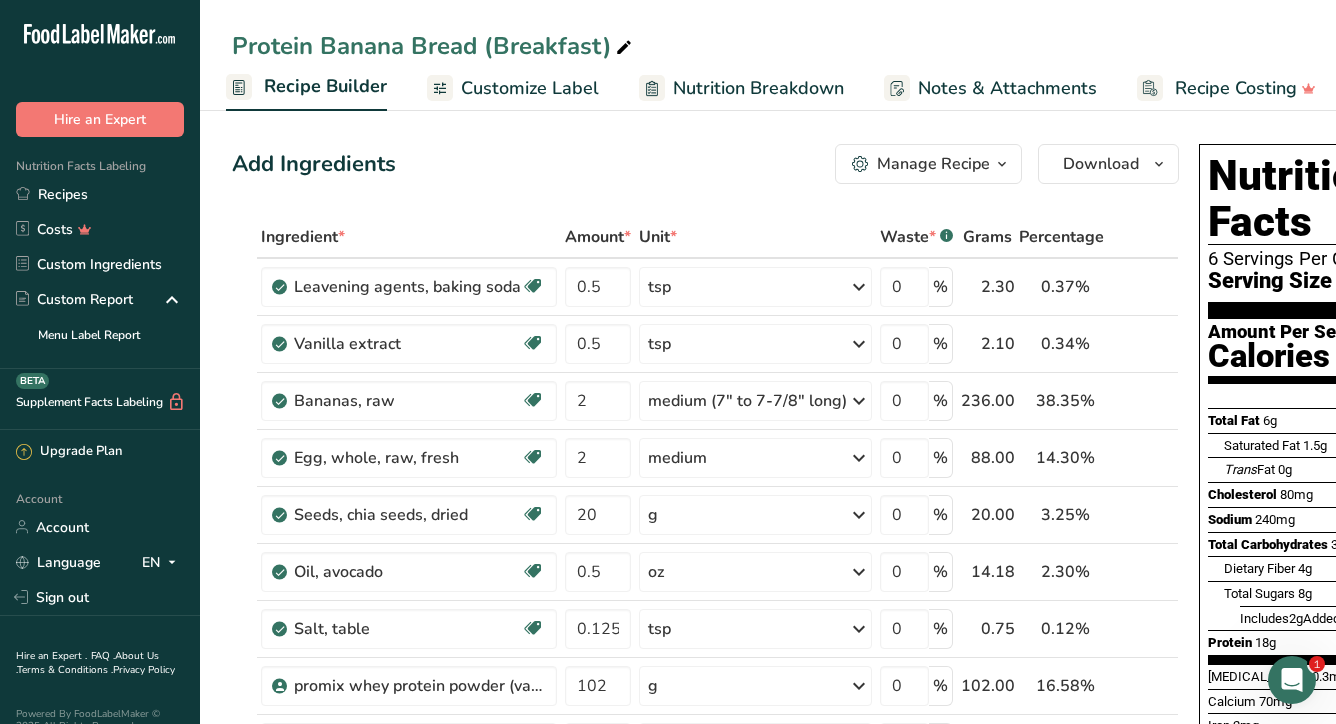 click on "Nutrition Breakdown" at bounding box center [758, 88] 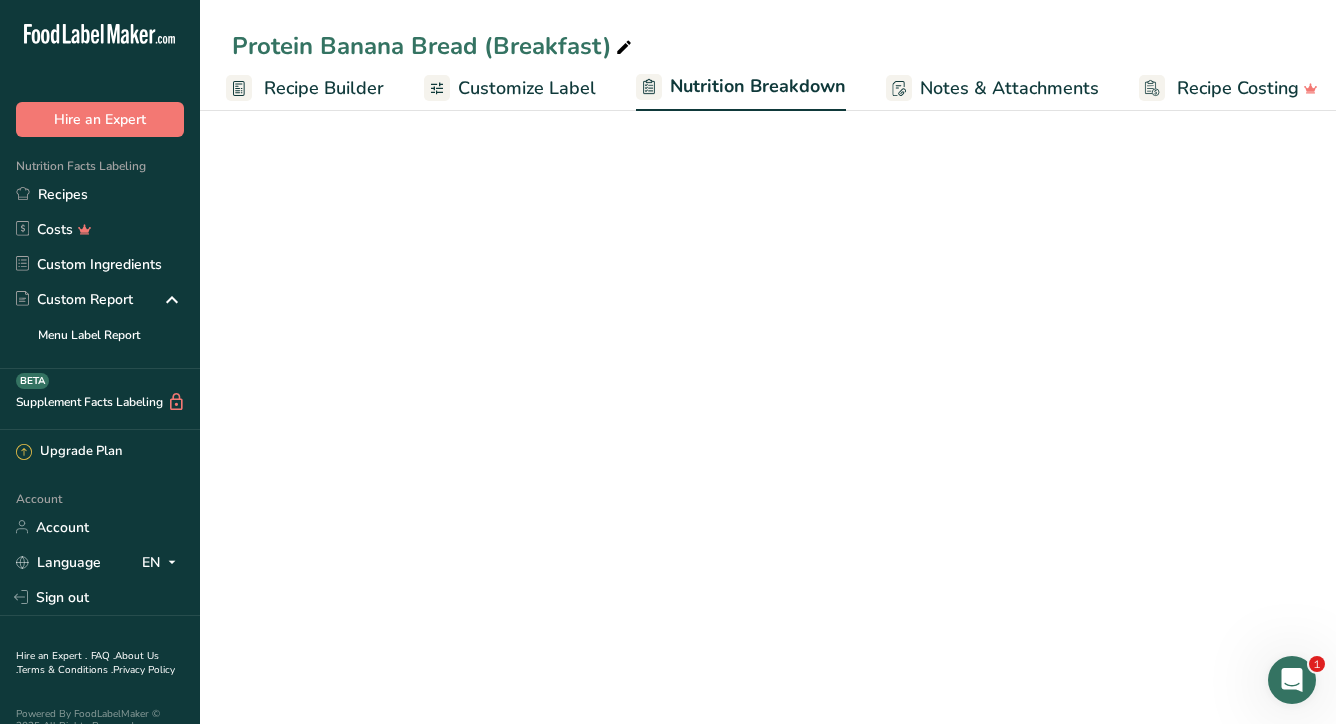 scroll, scrollTop: 0, scrollLeft: 206, axis: horizontal 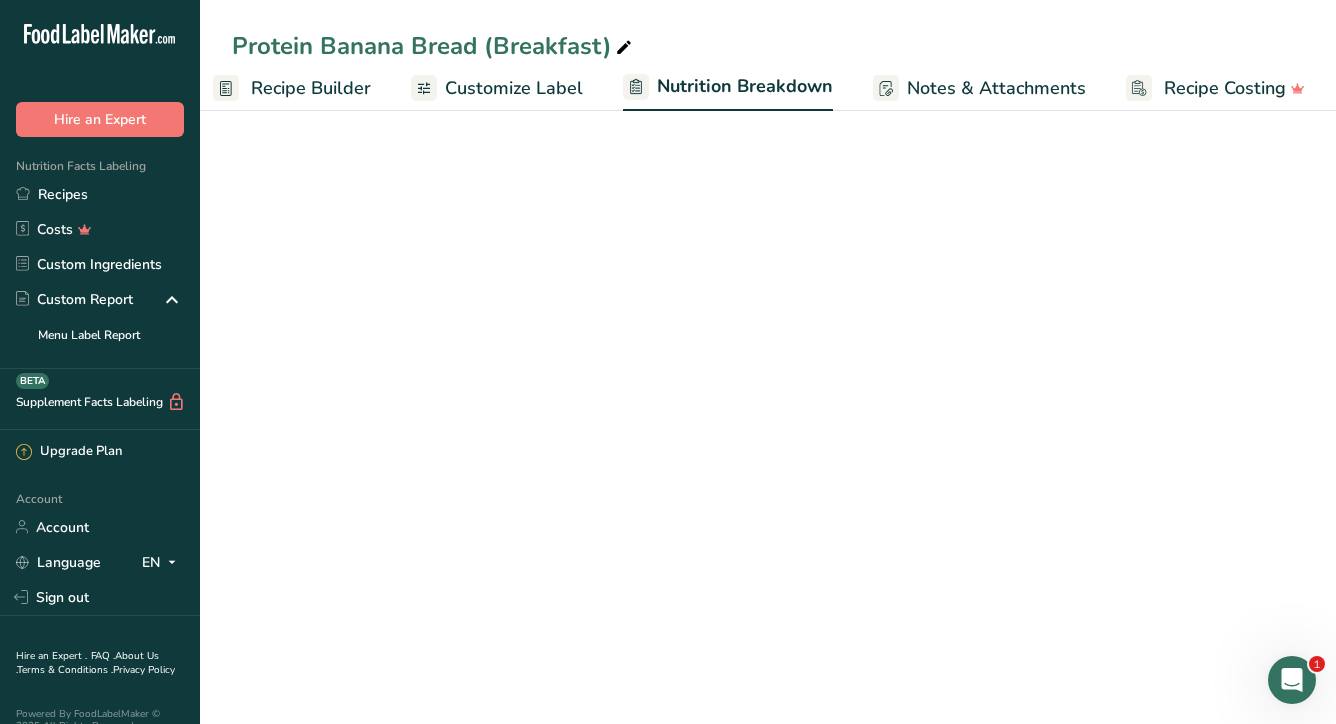select on "Calories" 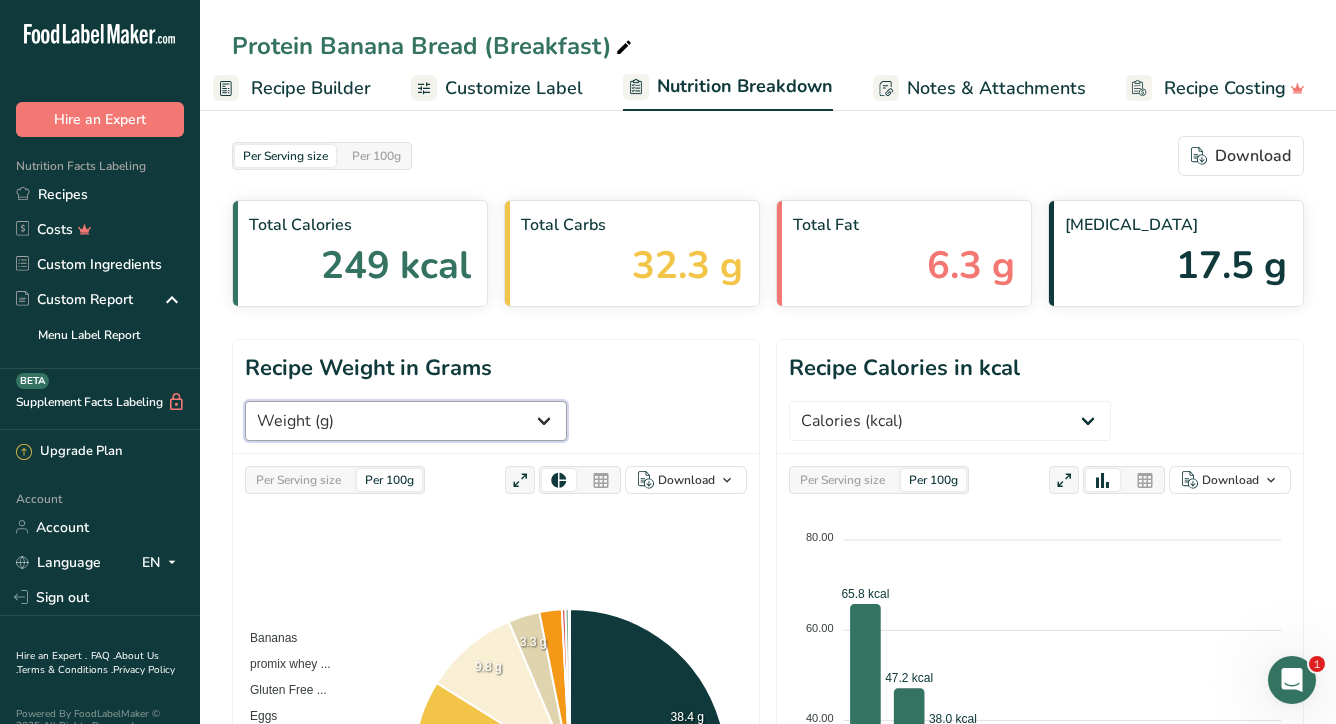 click on "Weight (g)
Calories (kcal)
Energy KJ (kj)
Total Fat (g)
Saturated Fat (g)
Trans Fat (g)
[MEDICAL_DATA] (mg)
Sodium (mg)
Total Carbohydrates (g)
Dietary Fiber (g)
Total Sugars (g)
Added Sugars (g)
Protein (g)
[MEDICAL_DATA] (mcg)
Vitamin A, RAE (mcg)
Vitamin C (mg)
[MEDICAL_DATA] (mg)
[MEDICAL_DATA] (mcg)
[MEDICAL_DATA] (B1) (mg)
[MEDICAL_DATA] (B2) (mg)
[MEDICAL_DATA] (B3) (mg)
Vitamin B6 (mg)
Folate DFE (mcg)
([MEDICAL_DATA]) (mcg)
[MEDICAL_DATA] (mcg)" at bounding box center (406, 421) 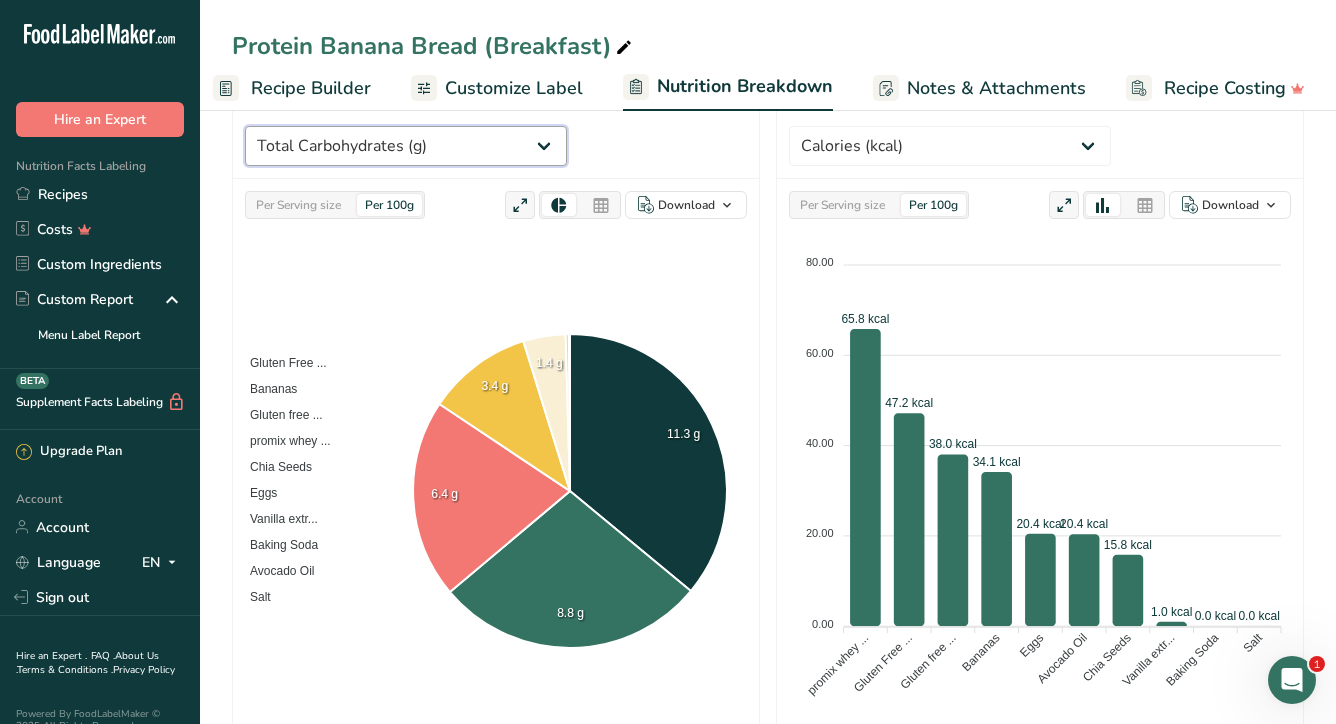 scroll, scrollTop: 276, scrollLeft: 0, axis: vertical 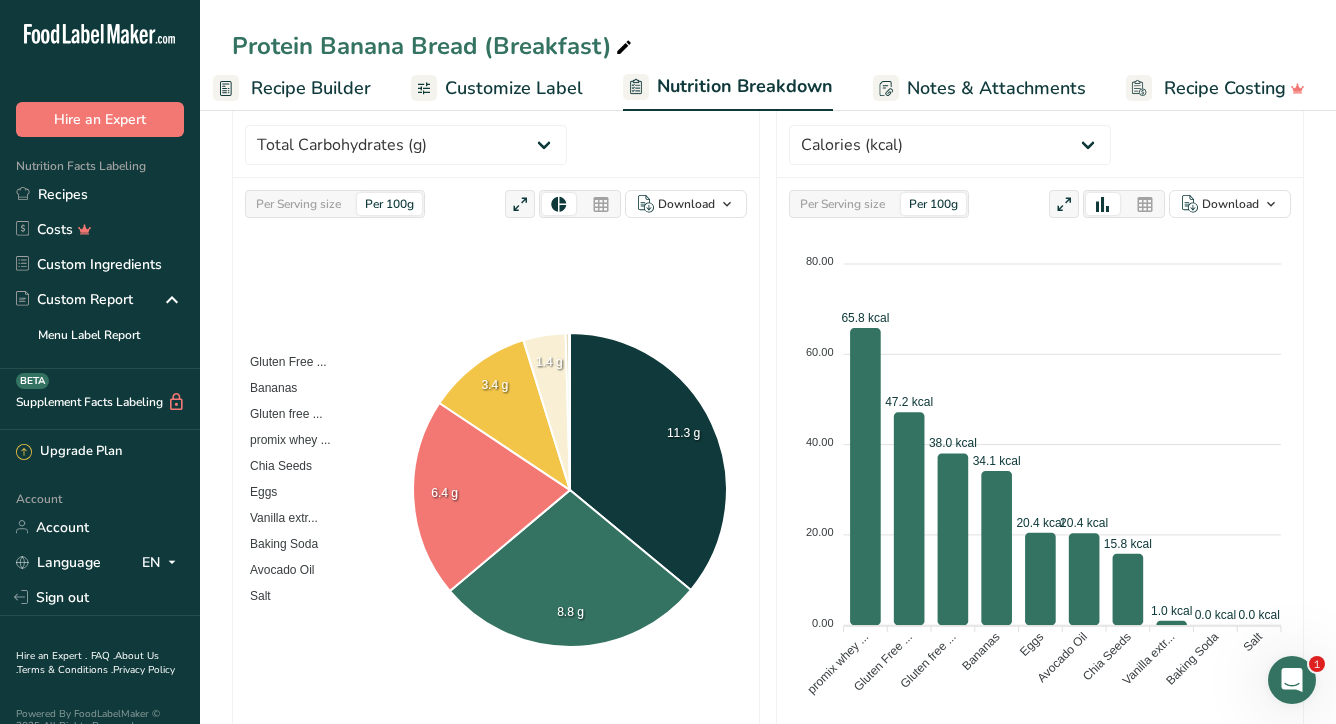 click on "Recipe Builder" at bounding box center [311, 88] 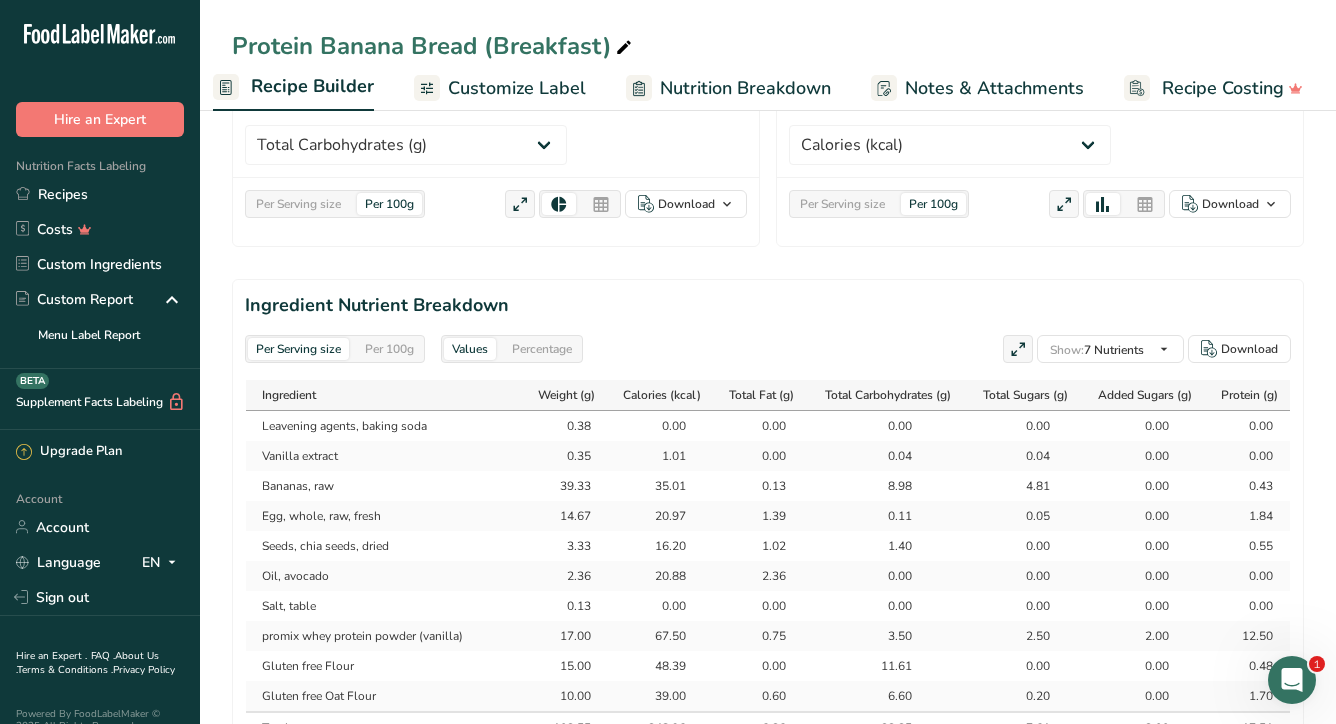 scroll, scrollTop: 0, scrollLeft: 193, axis: horizontal 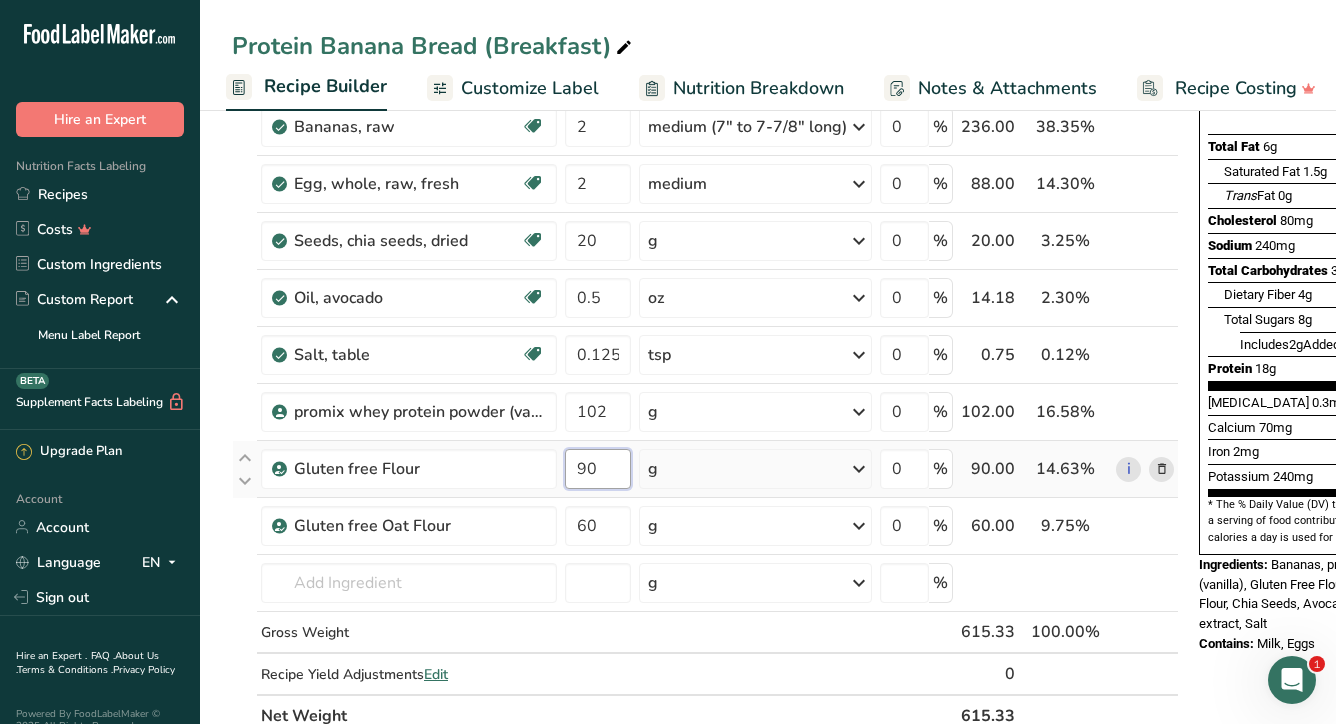 click on "90" at bounding box center (598, 469) 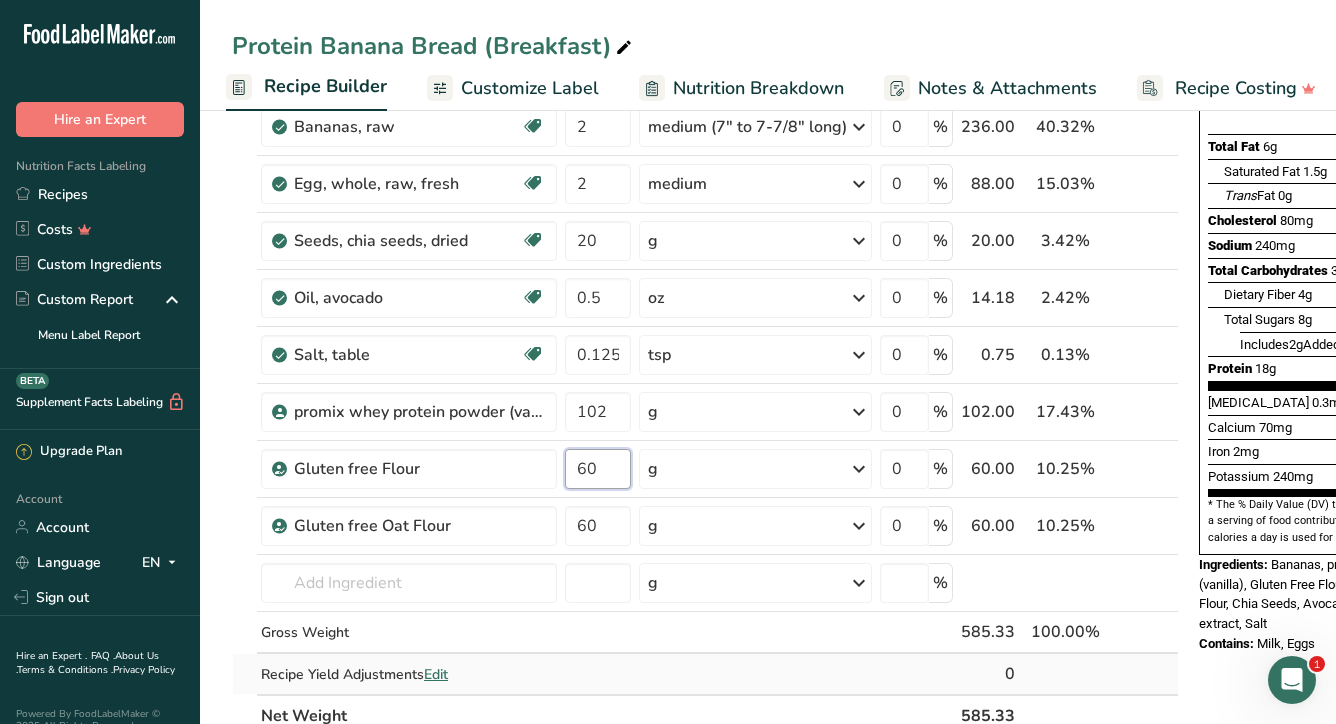type on "60" 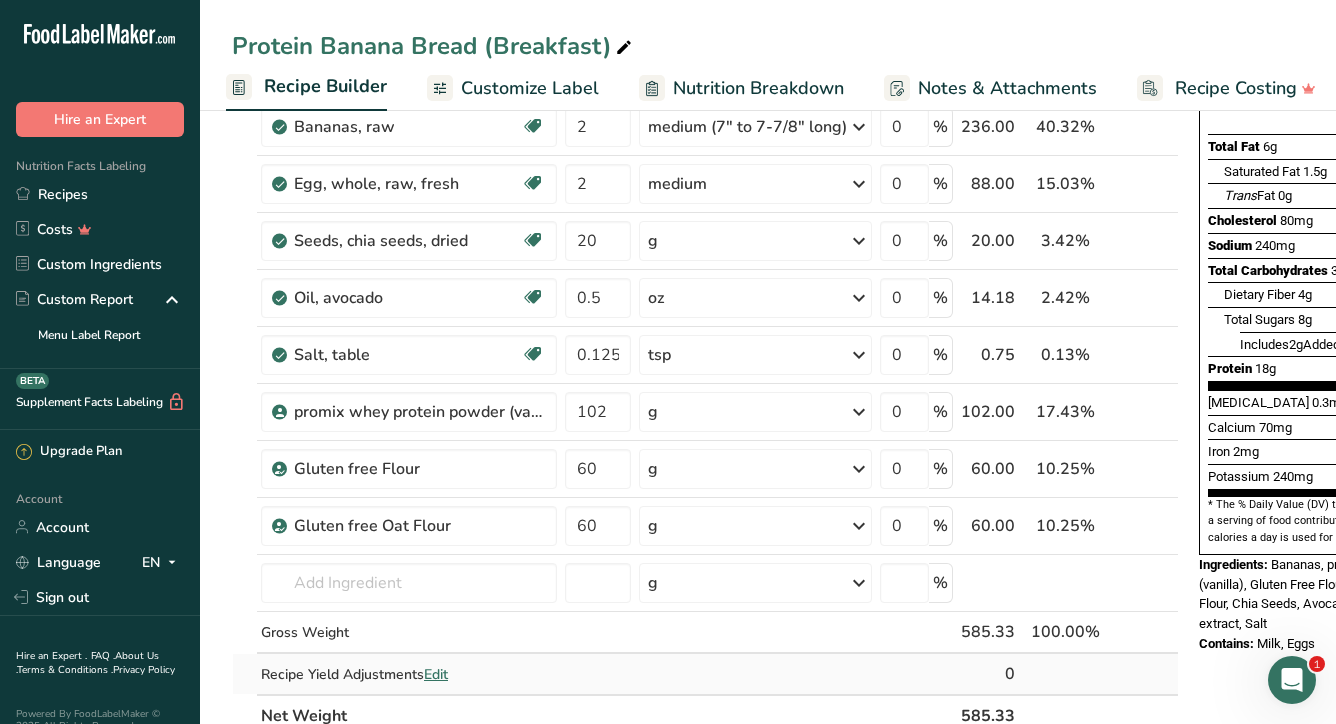 click on "Ingredient *
Amount *
Unit *
Waste *   .a-a{fill:#347362;}.b-a{fill:#fff;}          Grams
Percentage
Leavening agents, baking soda
Dairy free
Gluten free
Vegan
Vegetarian
Soy free
0.5
tsp
Portions
1 tsp
0.5 tsp
Weight Units
g
kg
mg
See more
Volume Units
l
Volume units require a density conversion. If you know your ingredient's density enter it below. Otherwise, click on "RIA" our AI Regulatory bot - she will be able to help you
lb/ft3
g/cm3
Confirm
mL
lb/ft3" at bounding box center [705, 339] 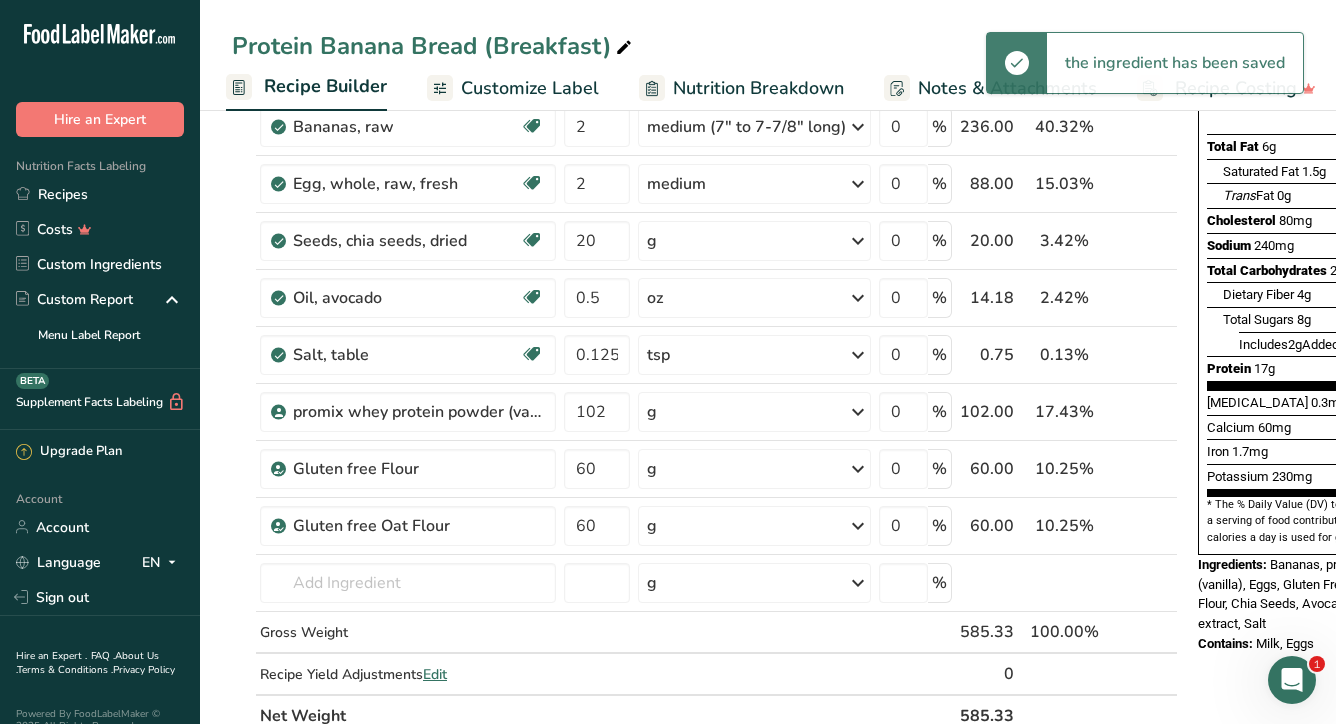 scroll, scrollTop: 0, scrollLeft: 0, axis: both 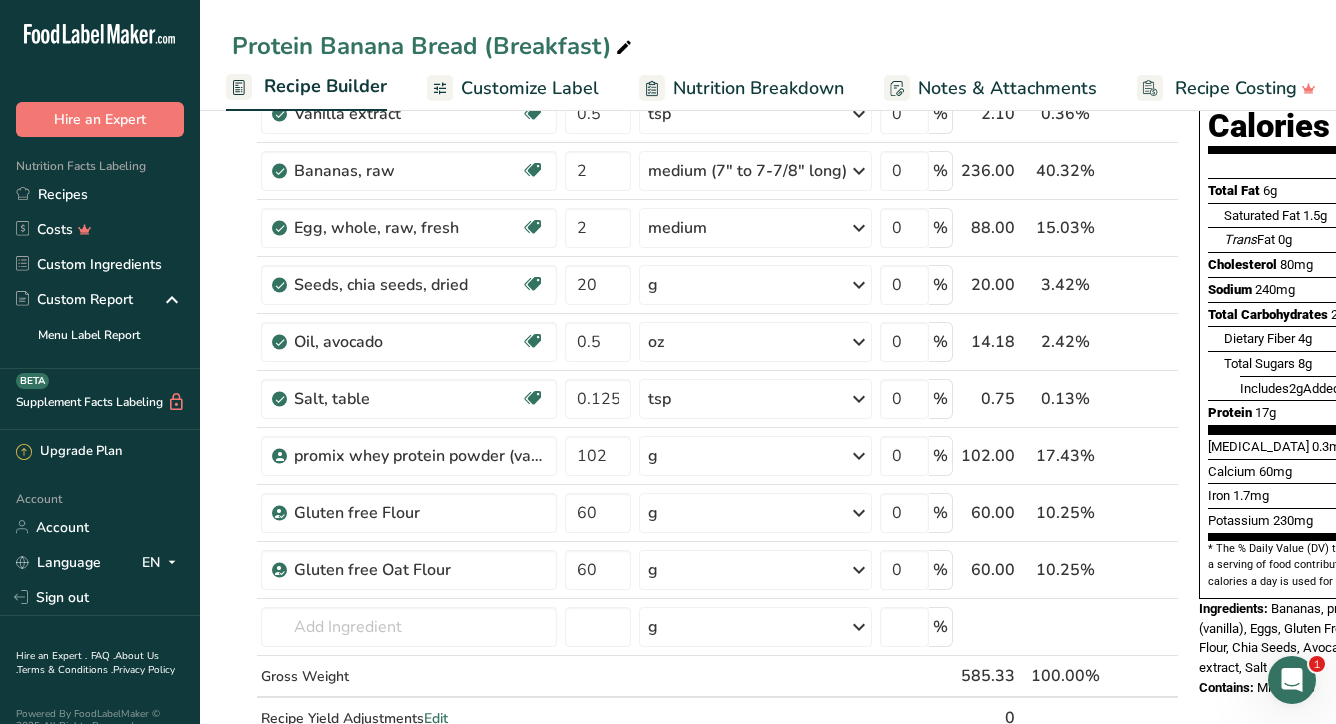 click on "Nutrition Breakdown" at bounding box center (758, 88) 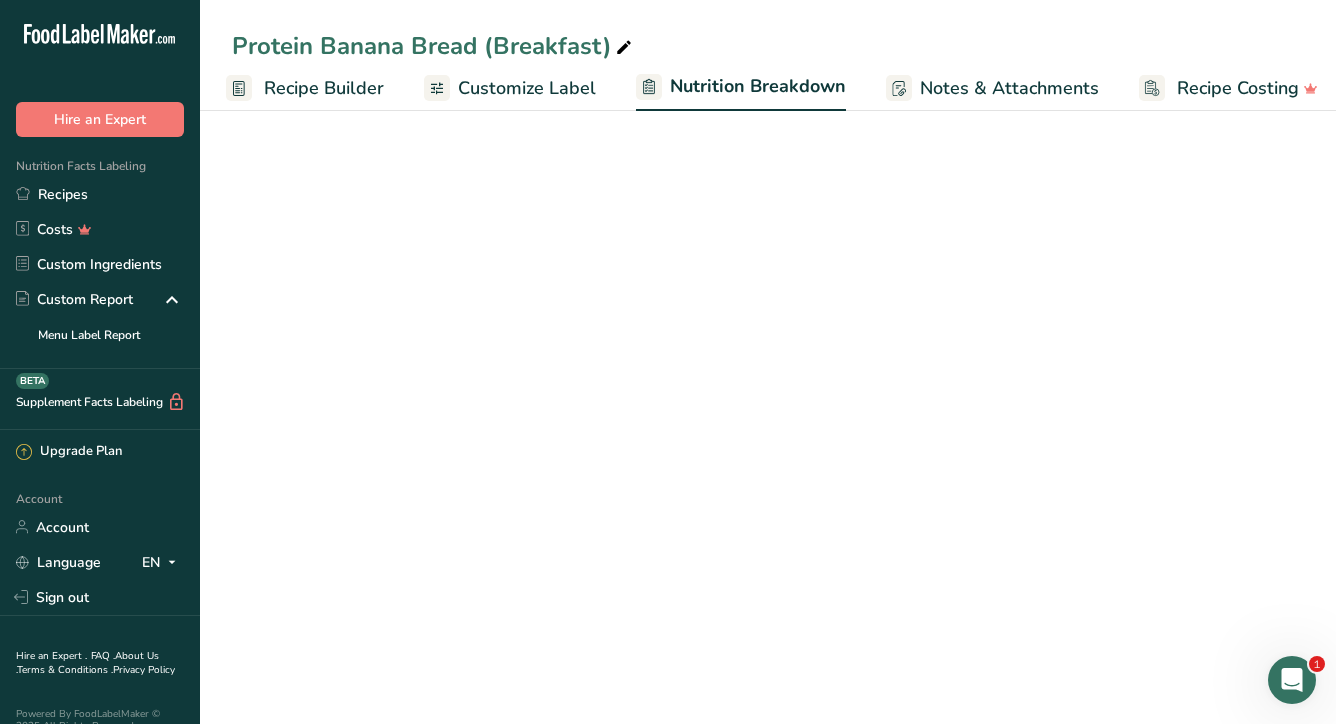 scroll, scrollTop: 0, scrollLeft: 206, axis: horizontal 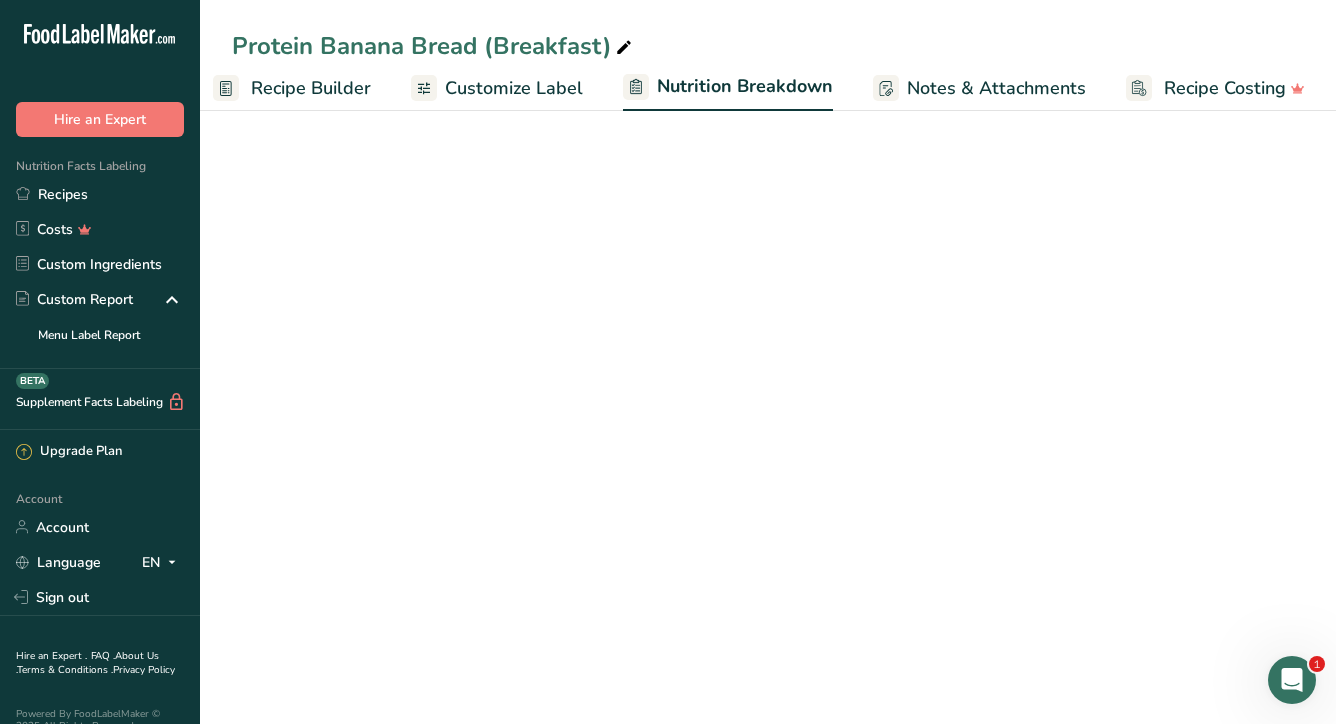 select on "Calories" 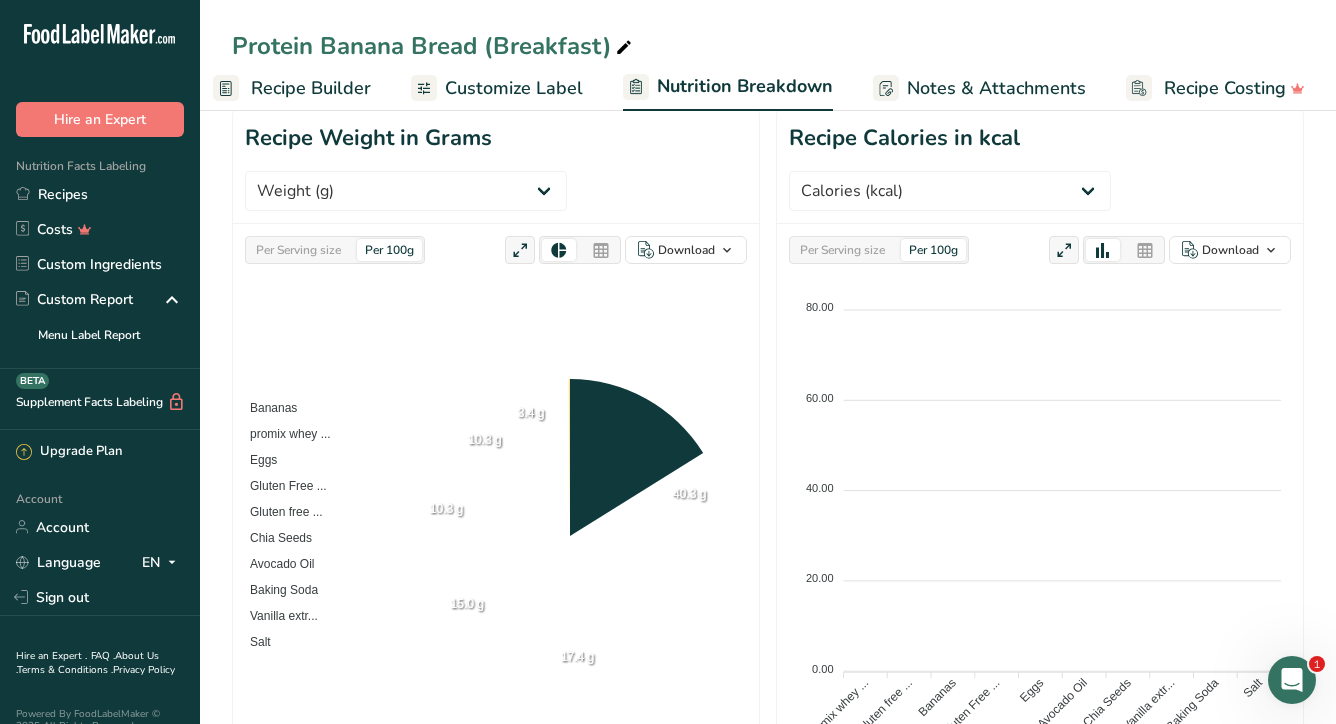 scroll, scrollTop: 0, scrollLeft: 0, axis: both 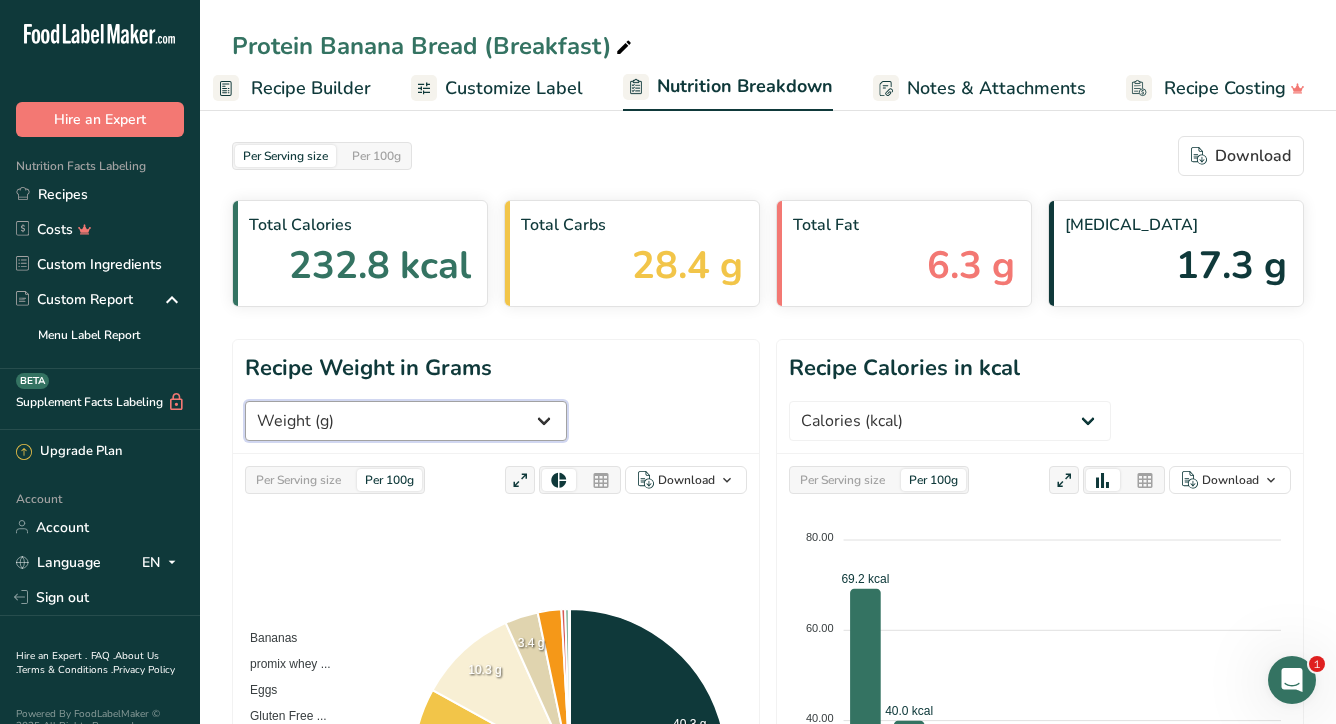 click on "Weight (g)
Calories (kcal)
Energy KJ (kj)
Total Fat (g)
Saturated Fat (g)
Trans Fat (g)
[MEDICAL_DATA] (mg)
Sodium (mg)
Total Carbohydrates (g)
Dietary Fiber (g)
Total Sugars (g)
Added Sugars (g)
Protein (g)
[MEDICAL_DATA] (mcg)
Vitamin A, RAE (mcg)
Vitamin C (mg)
[MEDICAL_DATA] (mg)
[MEDICAL_DATA] (mcg)
[MEDICAL_DATA] (B1) (mg)
[MEDICAL_DATA] (B2) (mg)
[MEDICAL_DATA] (B3) (mg)
Vitamin B6 (mg)
Folate DFE (mcg)
([MEDICAL_DATA]) (mcg)
[MEDICAL_DATA] (mcg)" at bounding box center (406, 421) 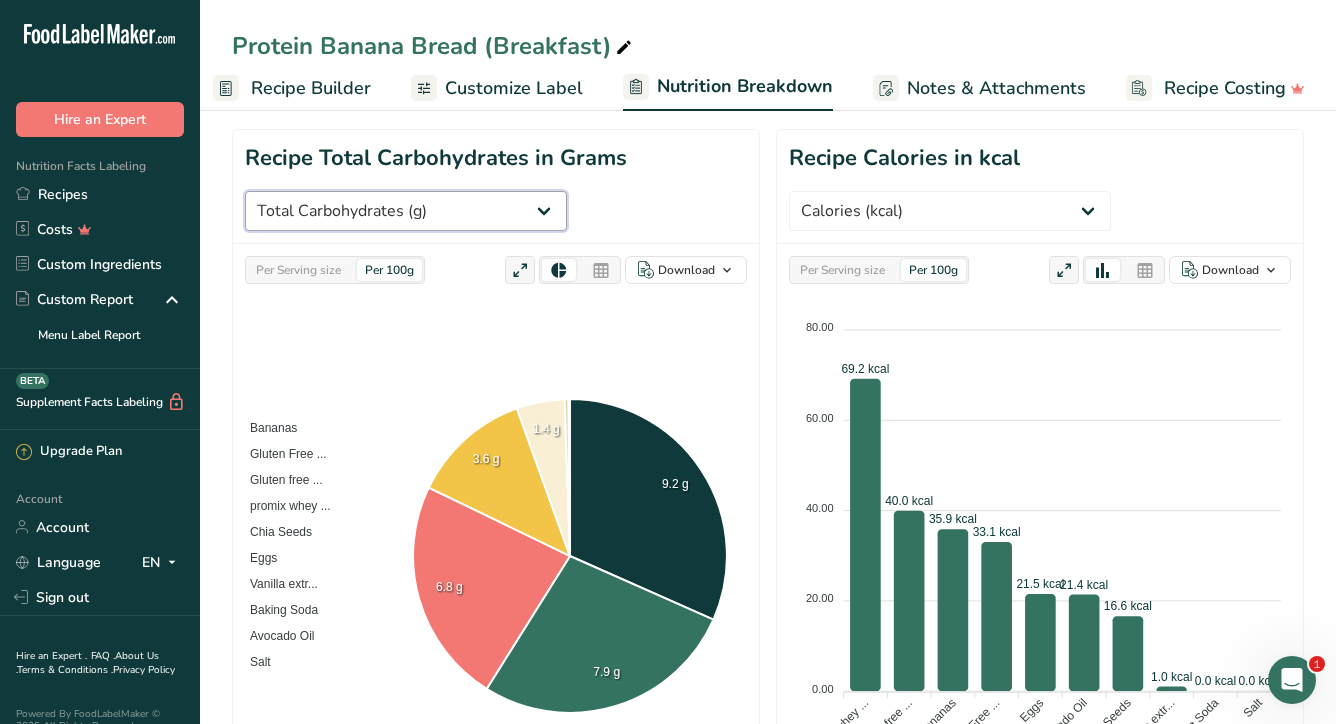 scroll, scrollTop: 238, scrollLeft: 0, axis: vertical 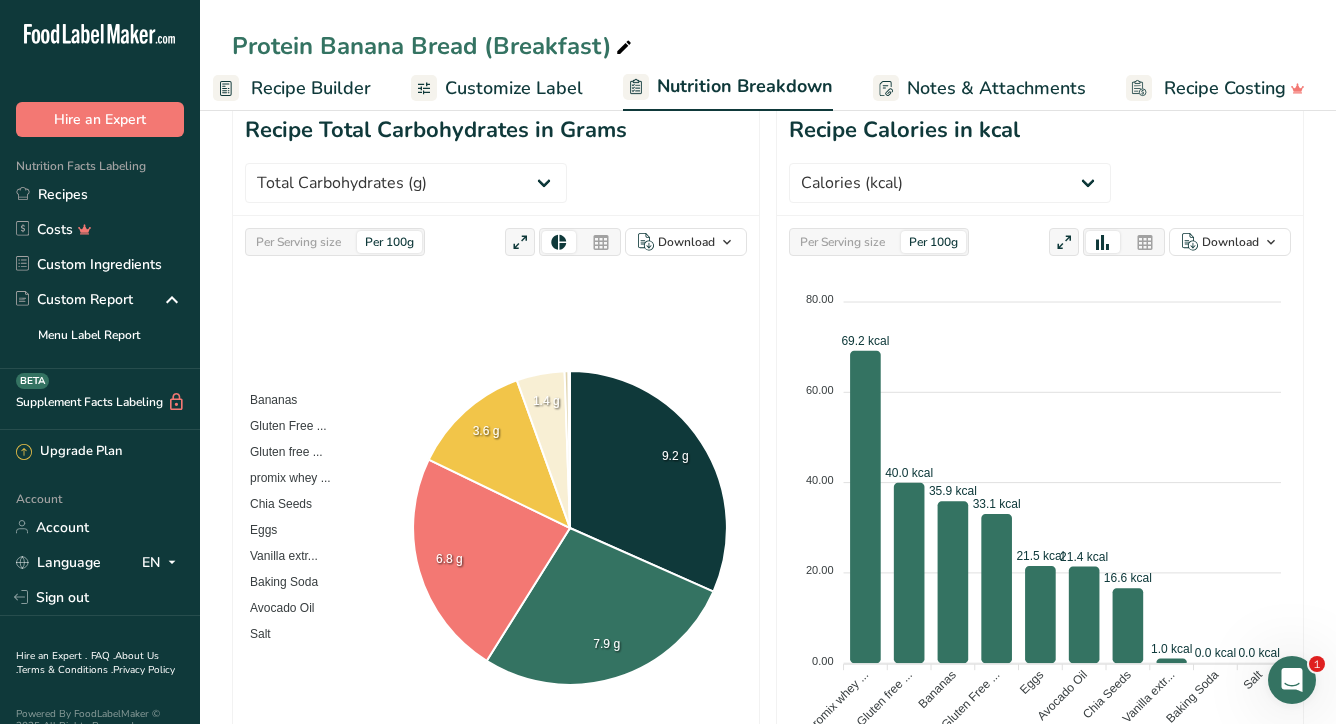 click on "Recipe Builder" at bounding box center (311, 88) 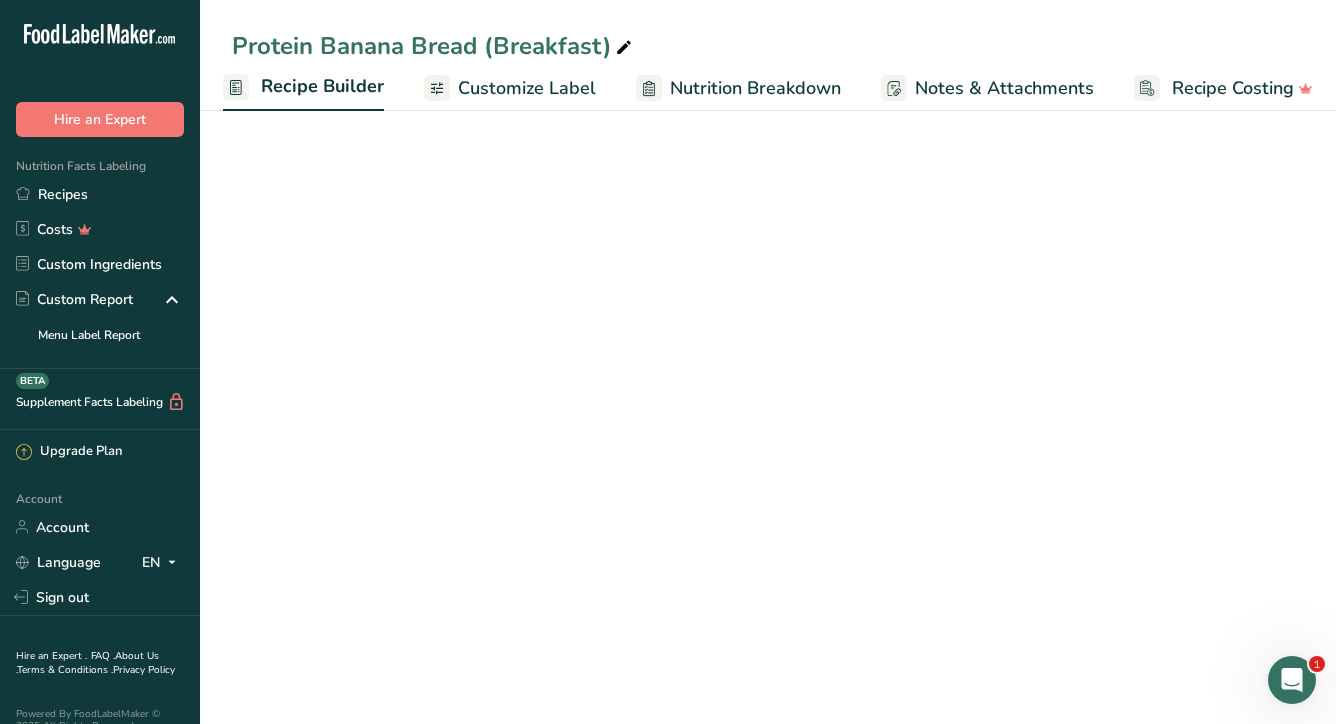 scroll, scrollTop: 0, scrollLeft: 193, axis: horizontal 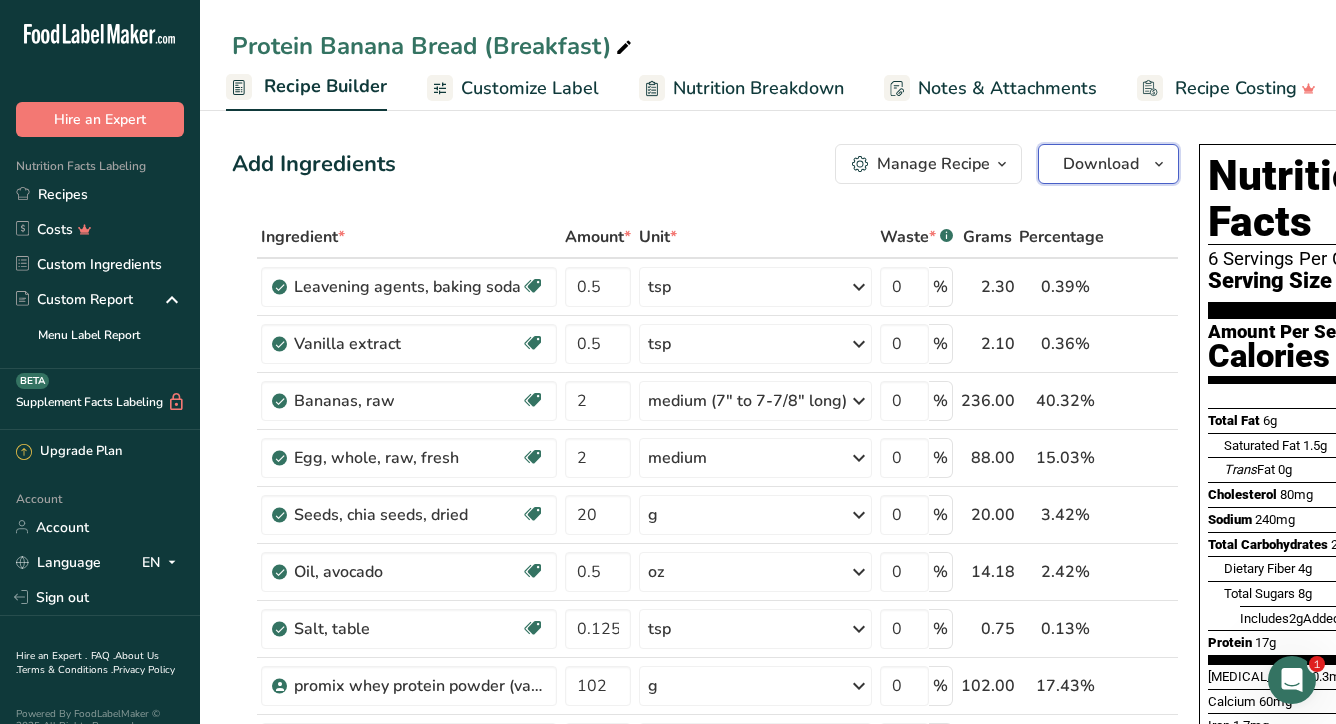 click at bounding box center [1159, 164] 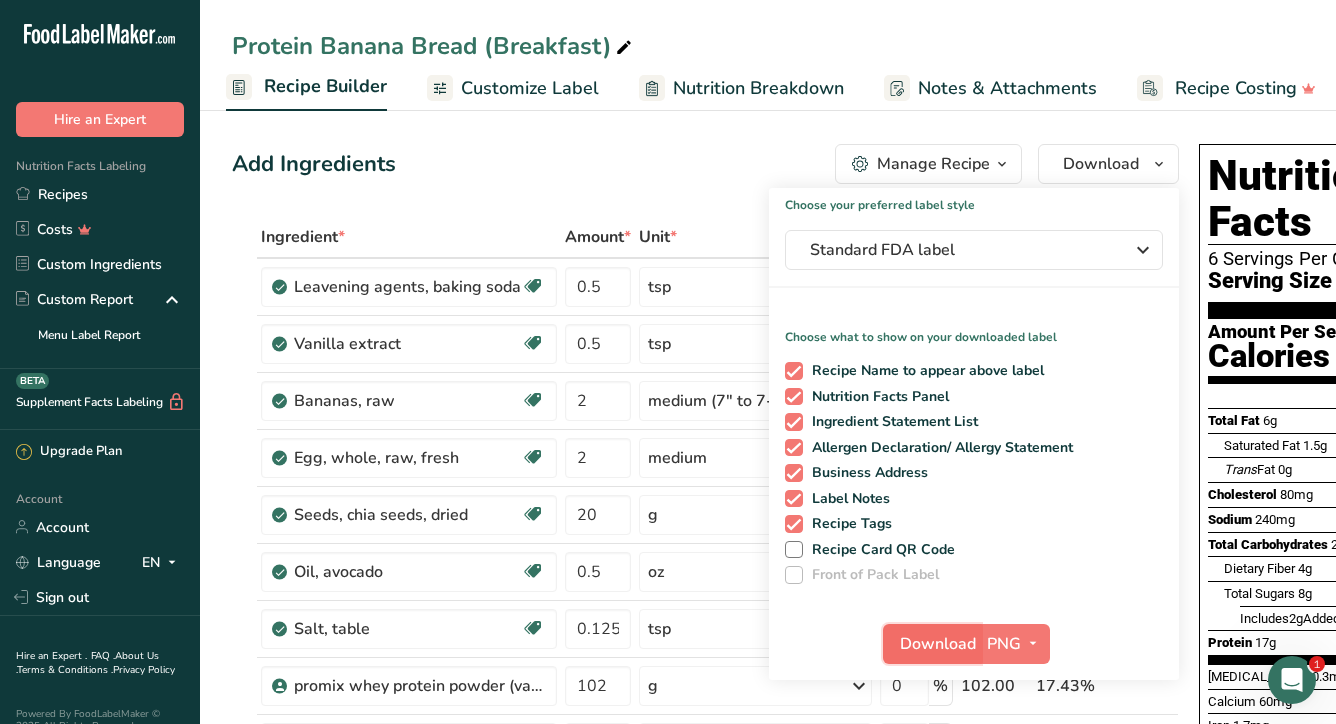 click on "Download" at bounding box center (938, 644) 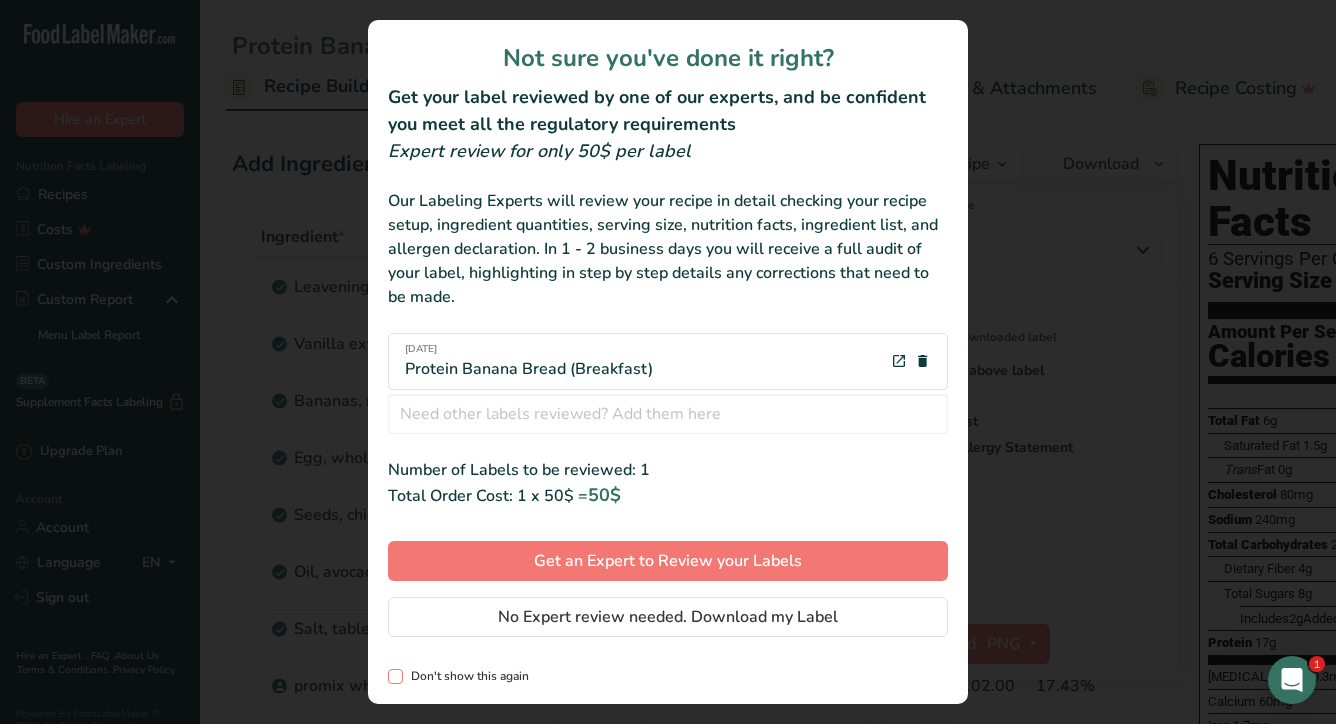 click at bounding box center [395, 676] 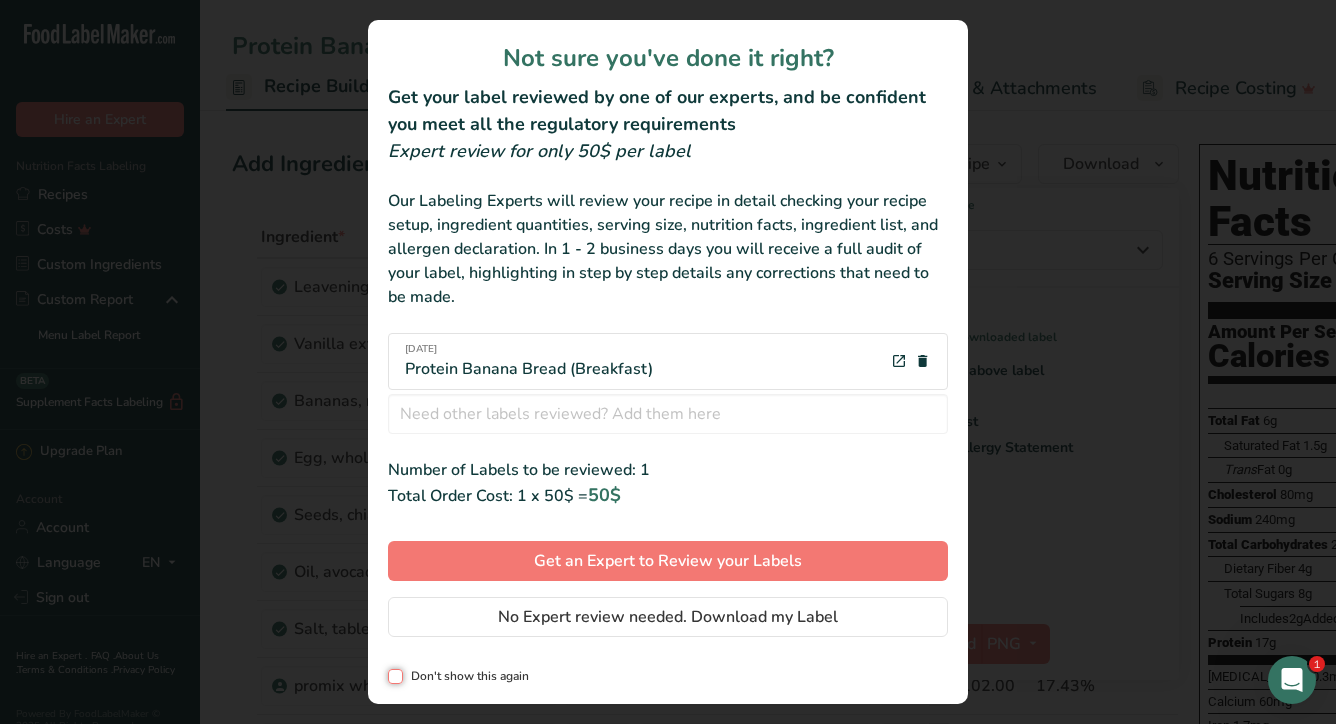 click on "Don't show this again" at bounding box center [394, 676] 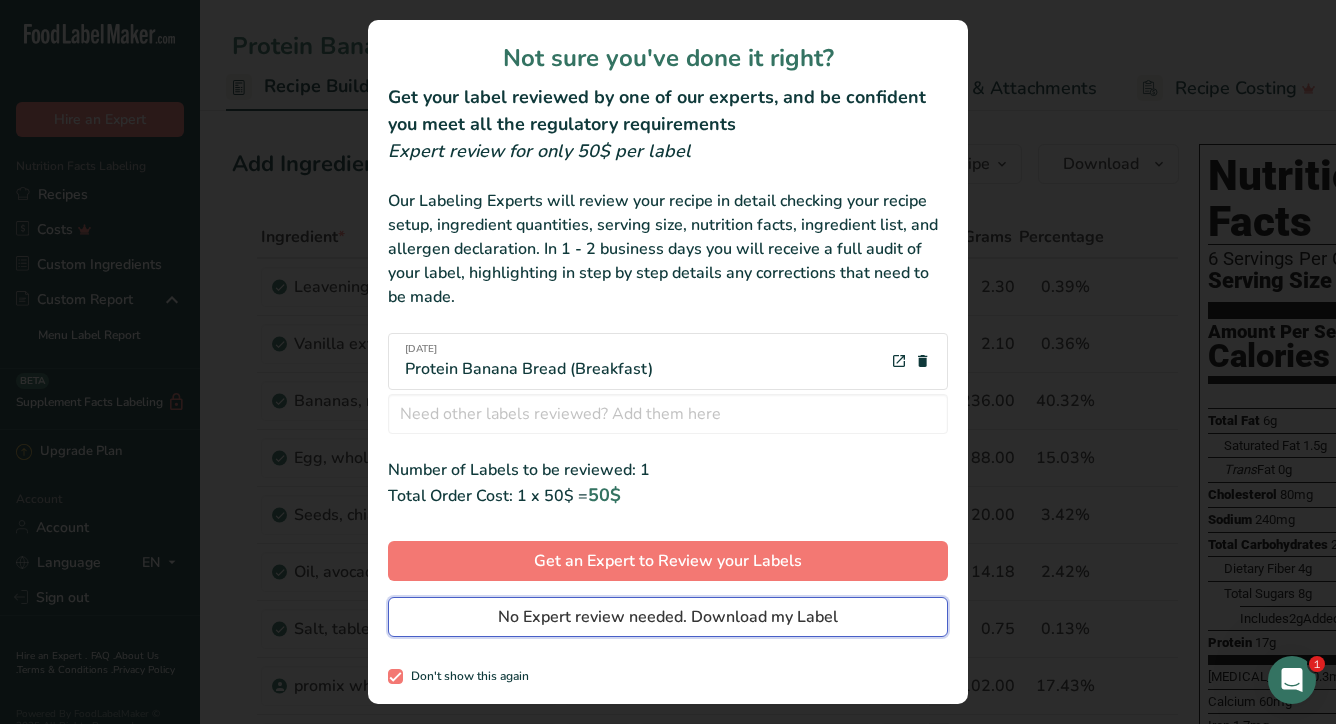 click on "No Expert review needed. Download my Label" at bounding box center [668, 617] 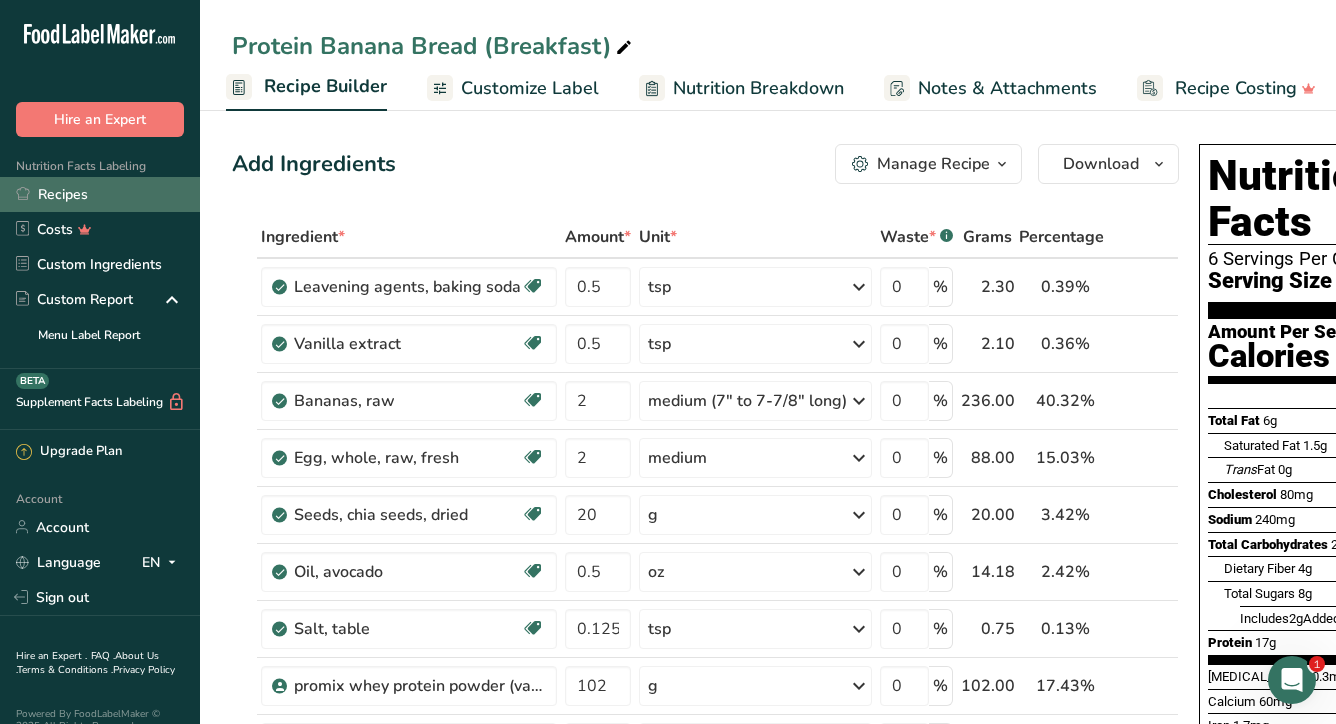 click on "Recipes" at bounding box center [100, 194] 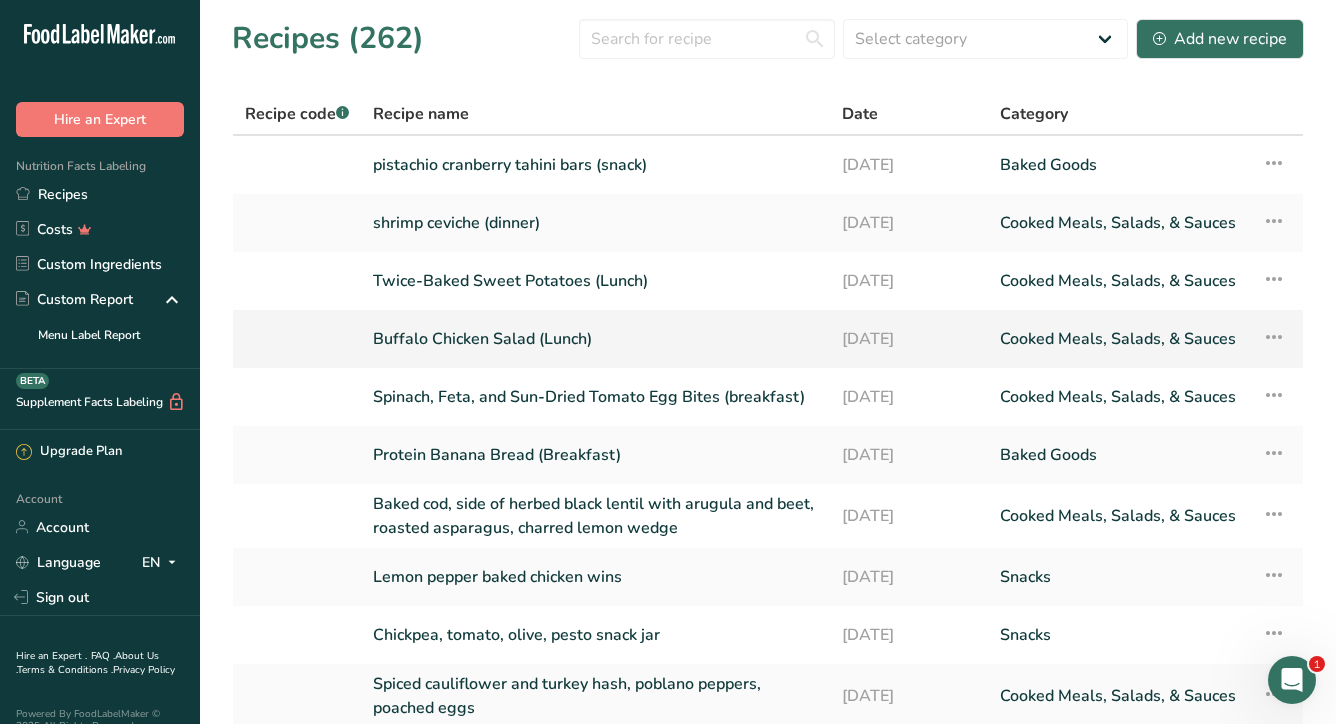 click on "Buffalo Chicken Salad (Lunch)" at bounding box center [595, 339] 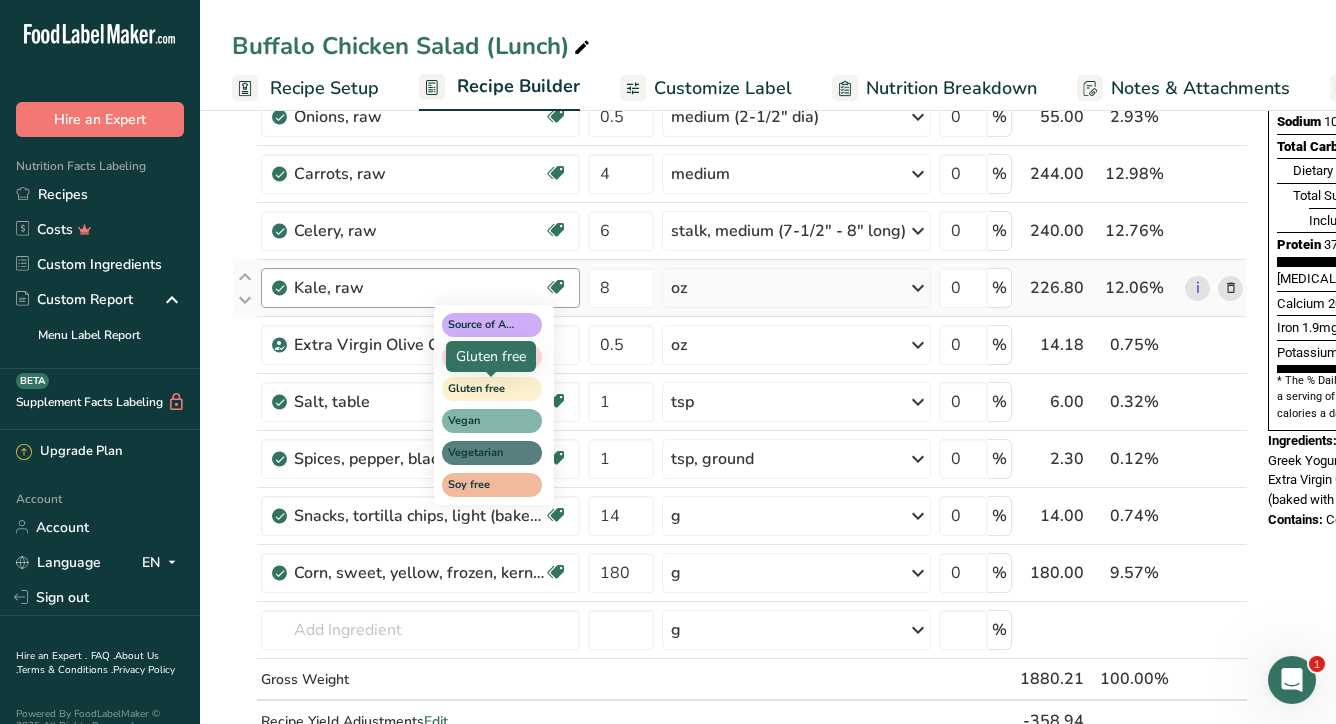 scroll, scrollTop: 480, scrollLeft: 0, axis: vertical 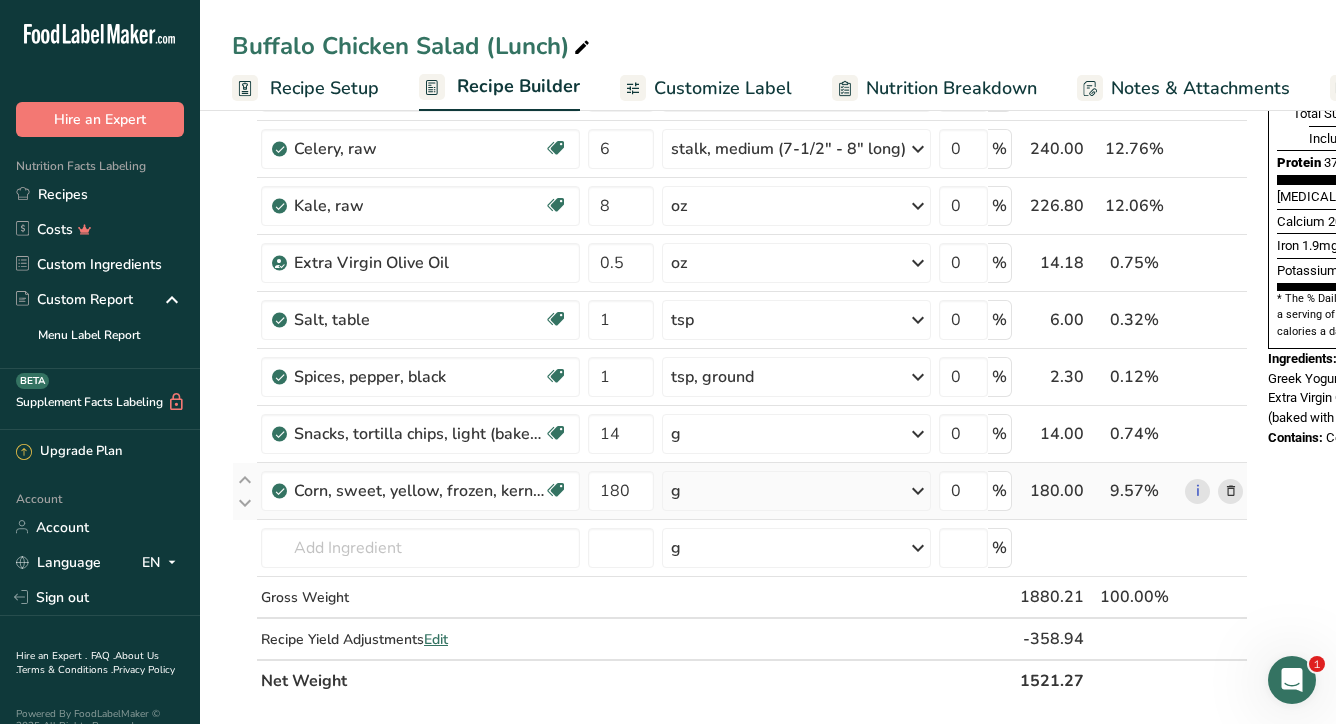 click at bounding box center [1231, 491] 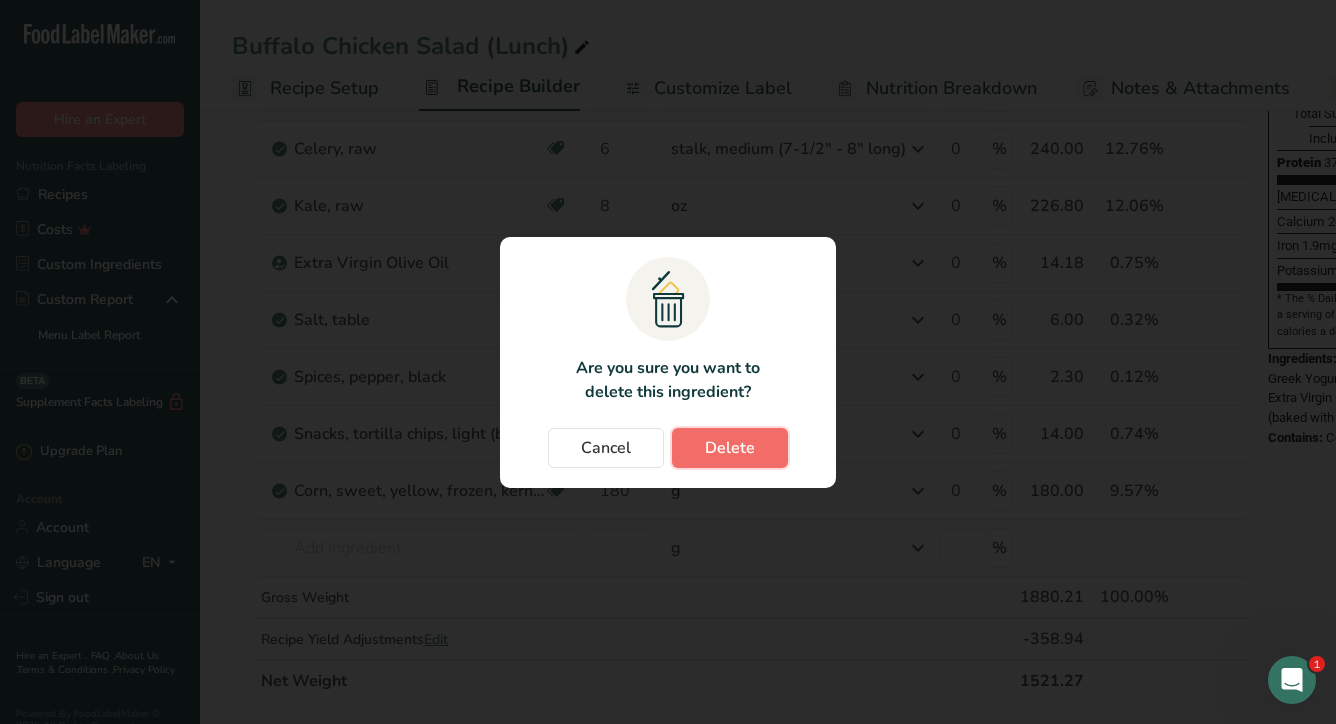 click on "Delete" at bounding box center (730, 448) 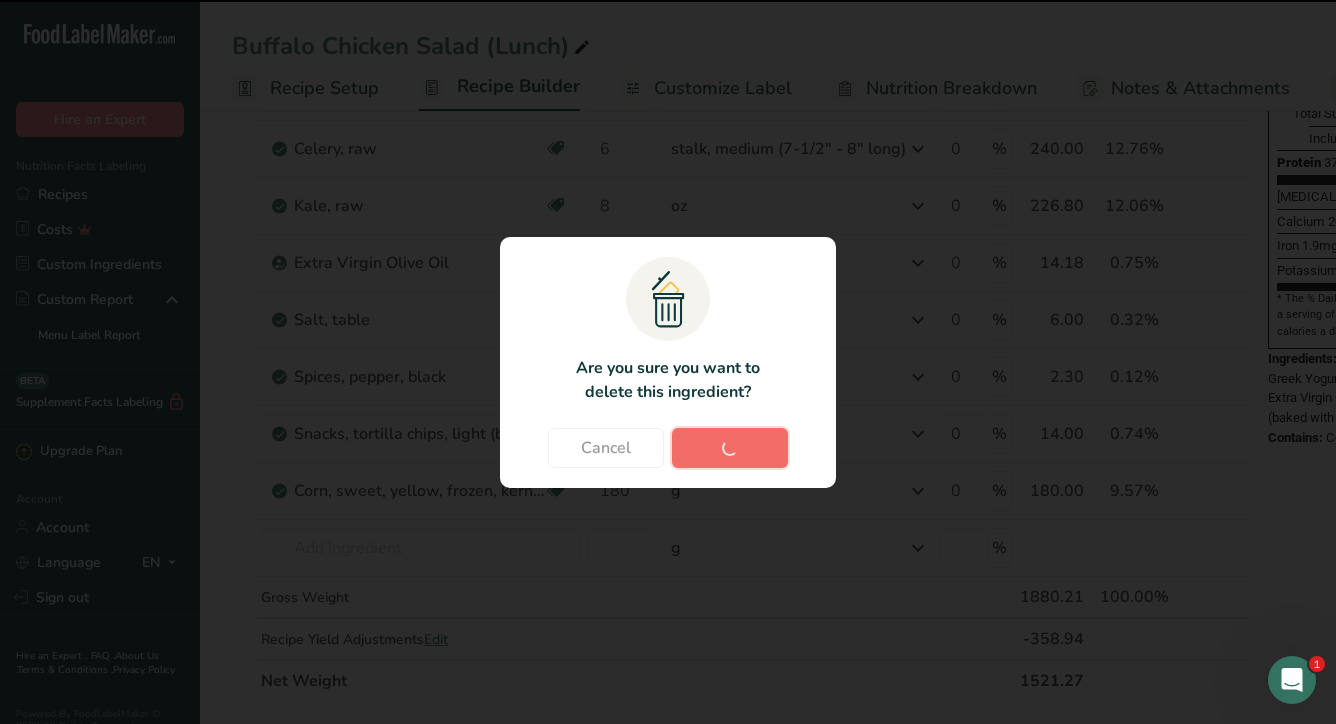 type 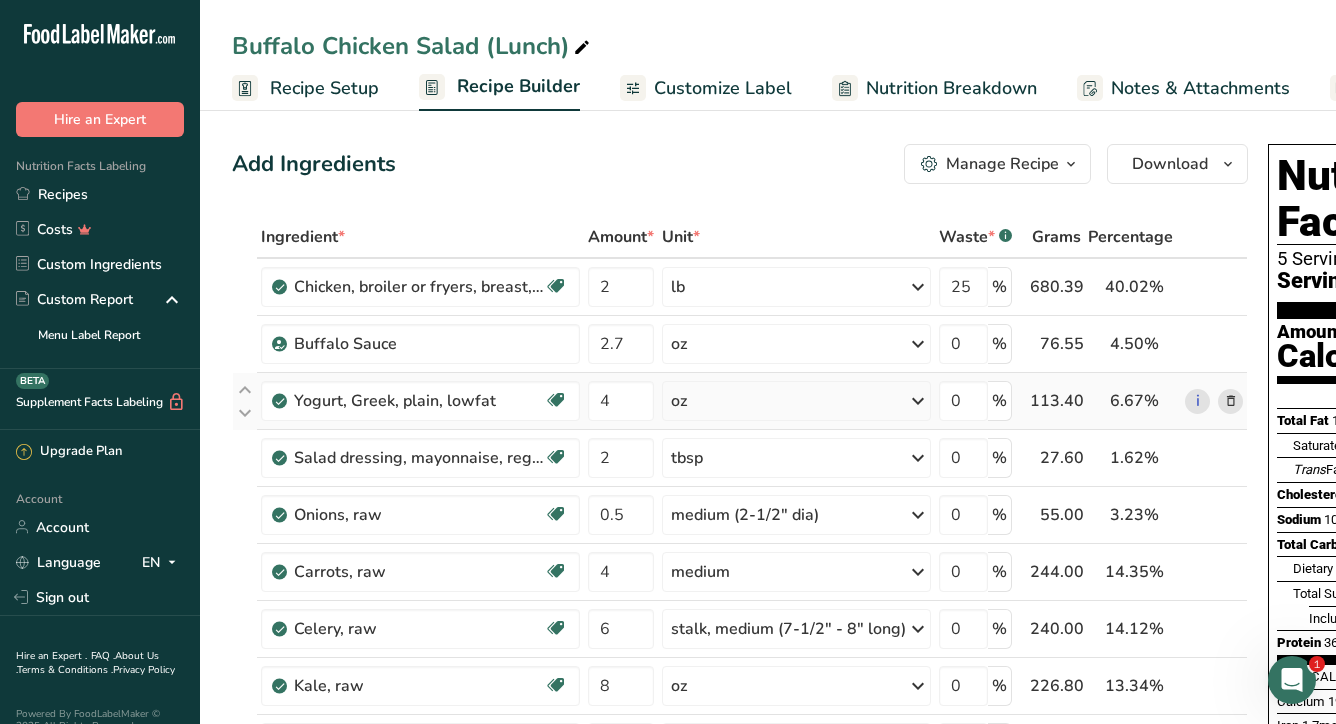 scroll, scrollTop: 1, scrollLeft: 0, axis: vertical 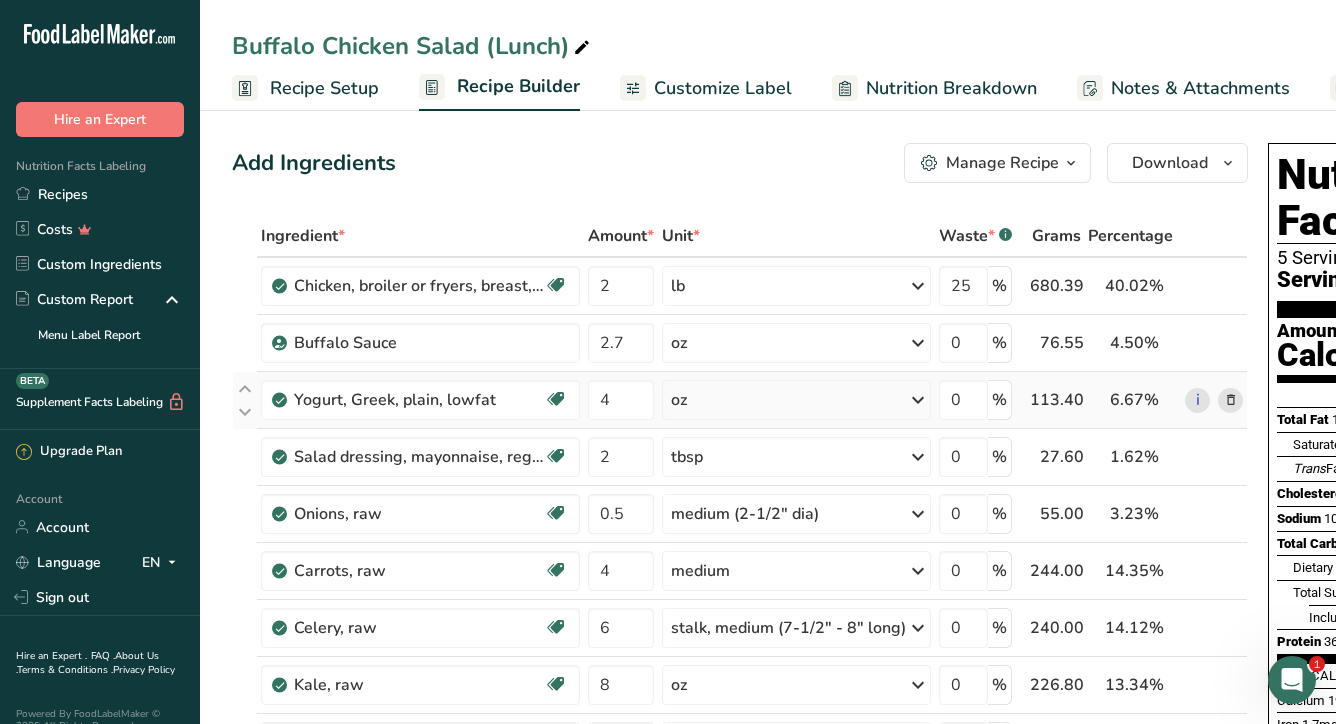 click at bounding box center [1231, 400] 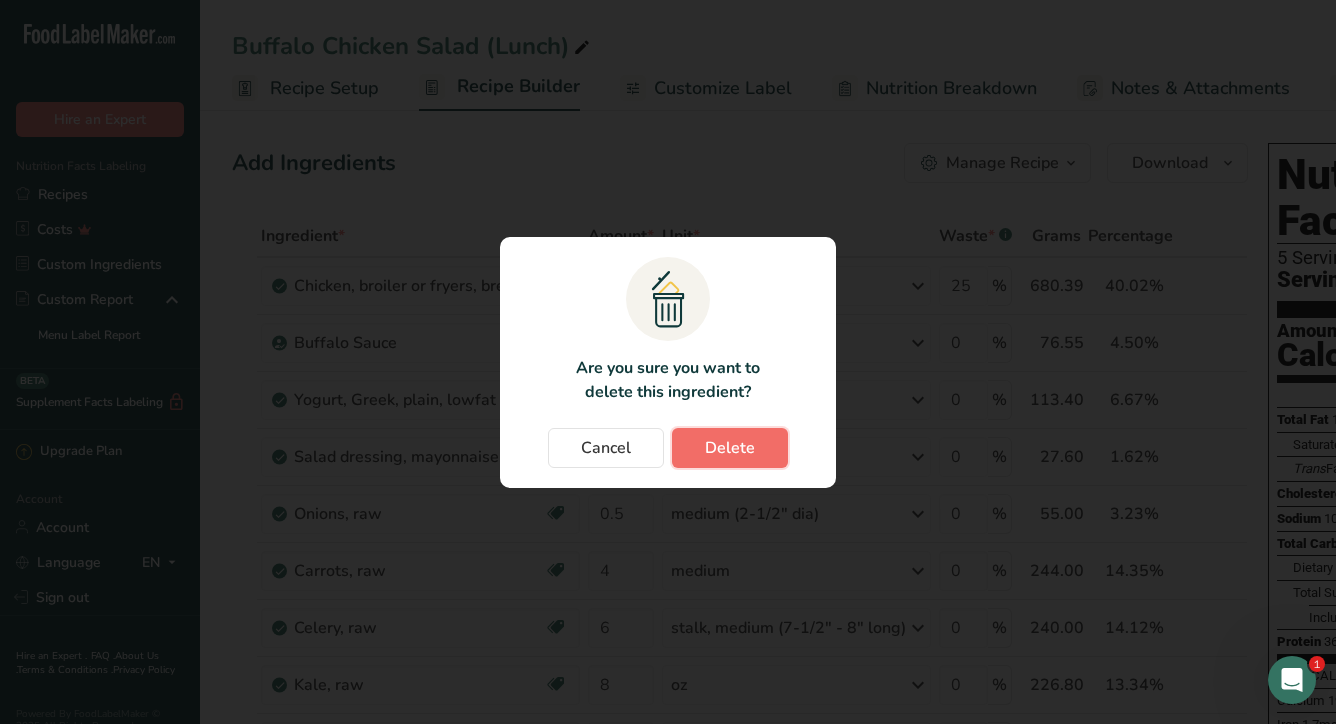 click on "Delete" at bounding box center [730, 448] 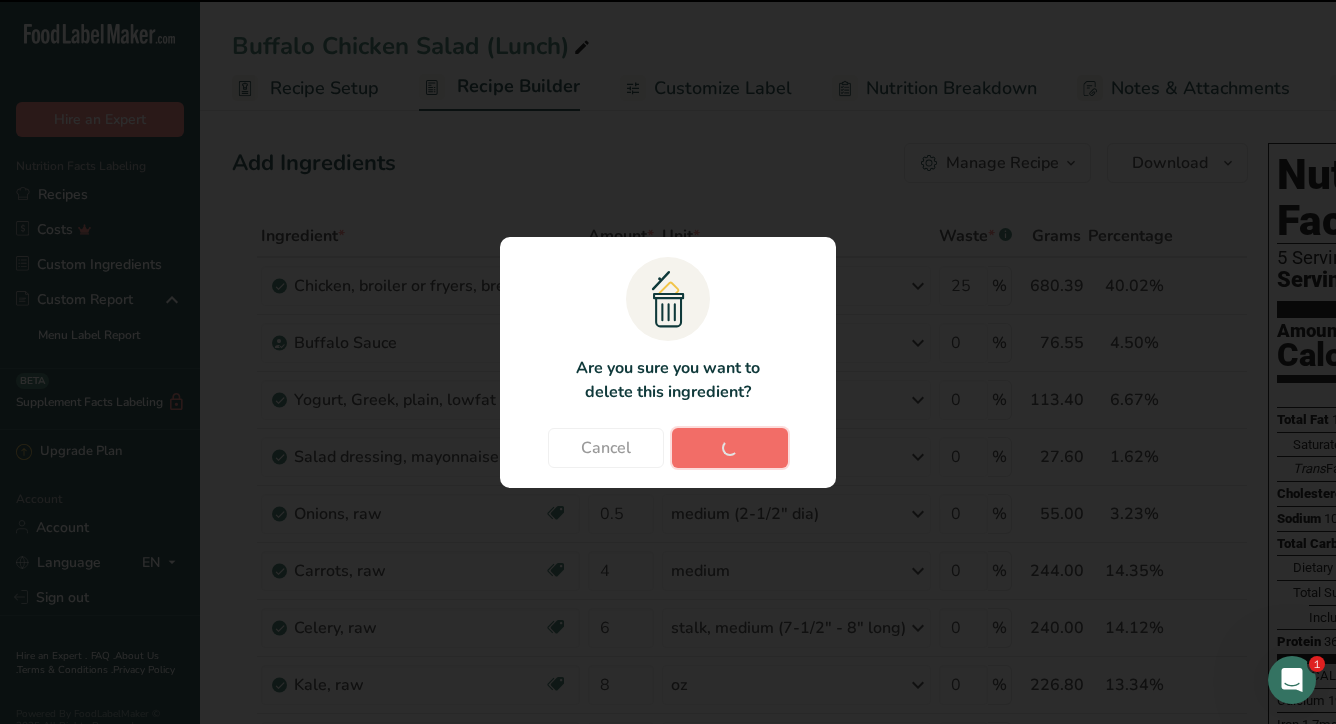 type on "2" 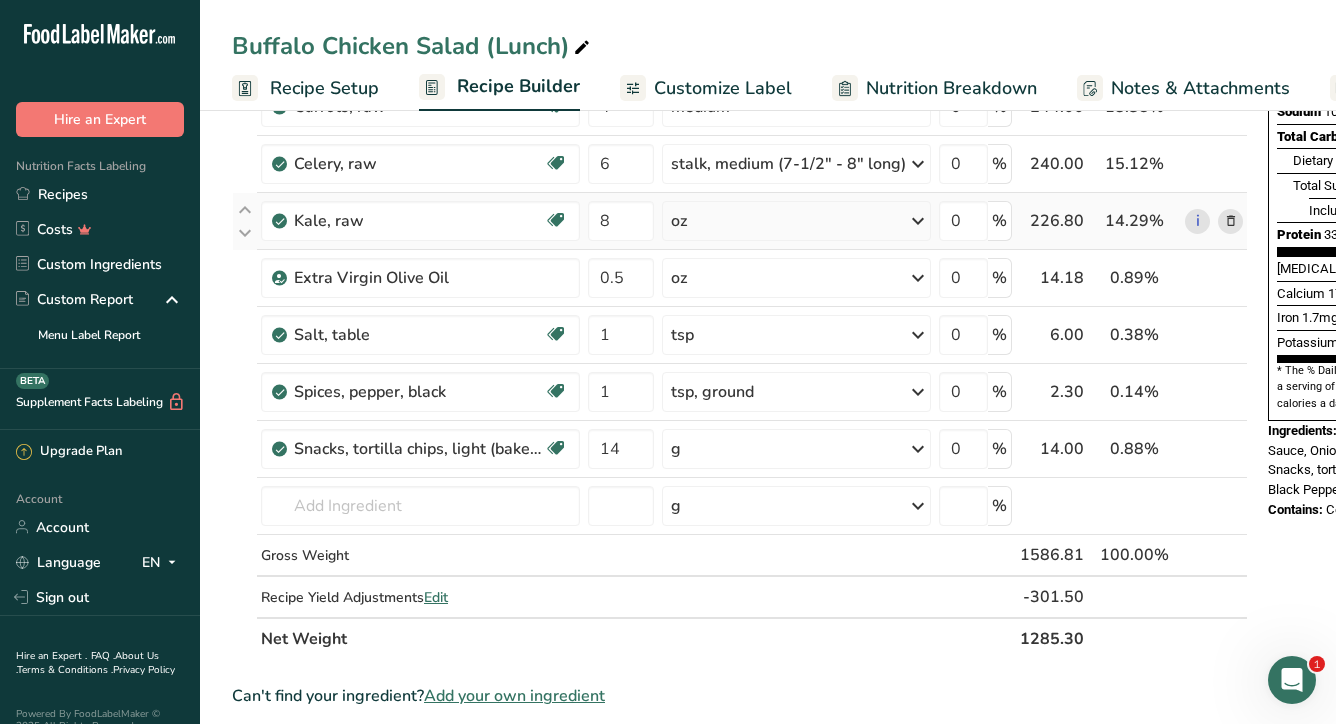 scroll, scrollTop: 409, scrollLeft: 0, axis: vertical 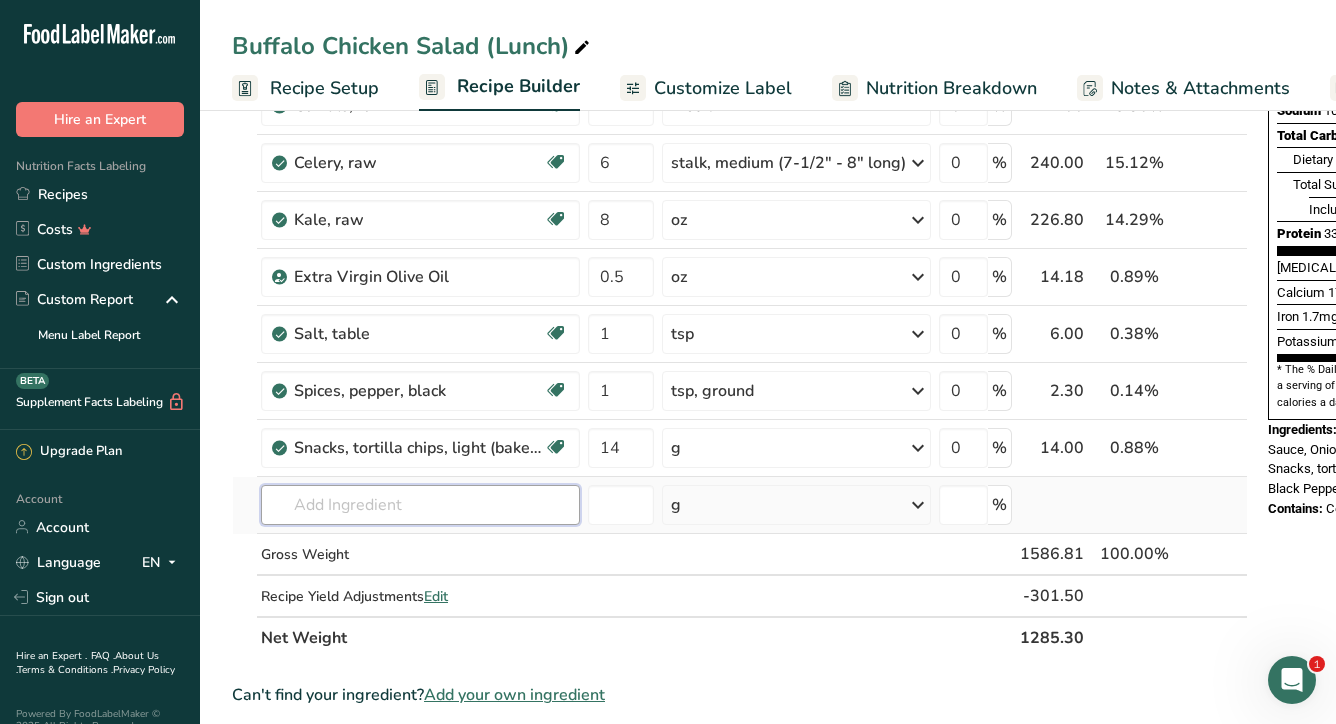 click at bounding box center (420, 505) 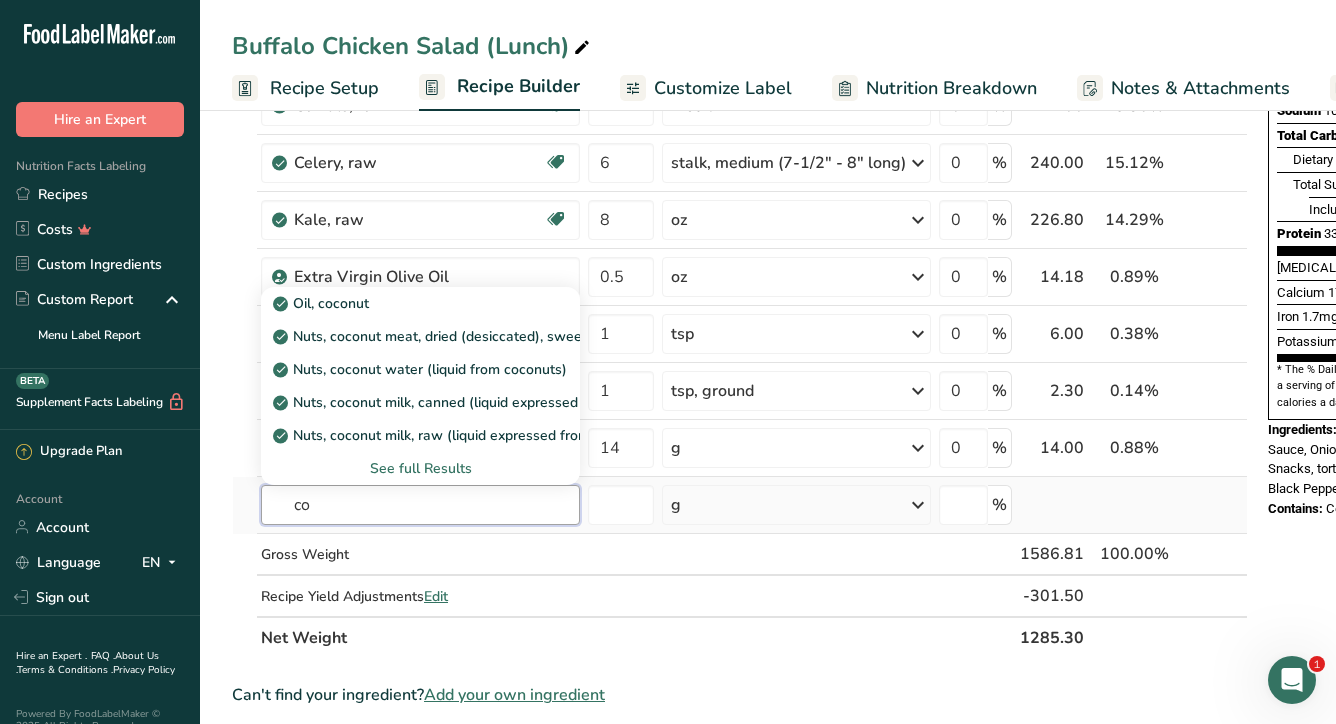 type on "c" 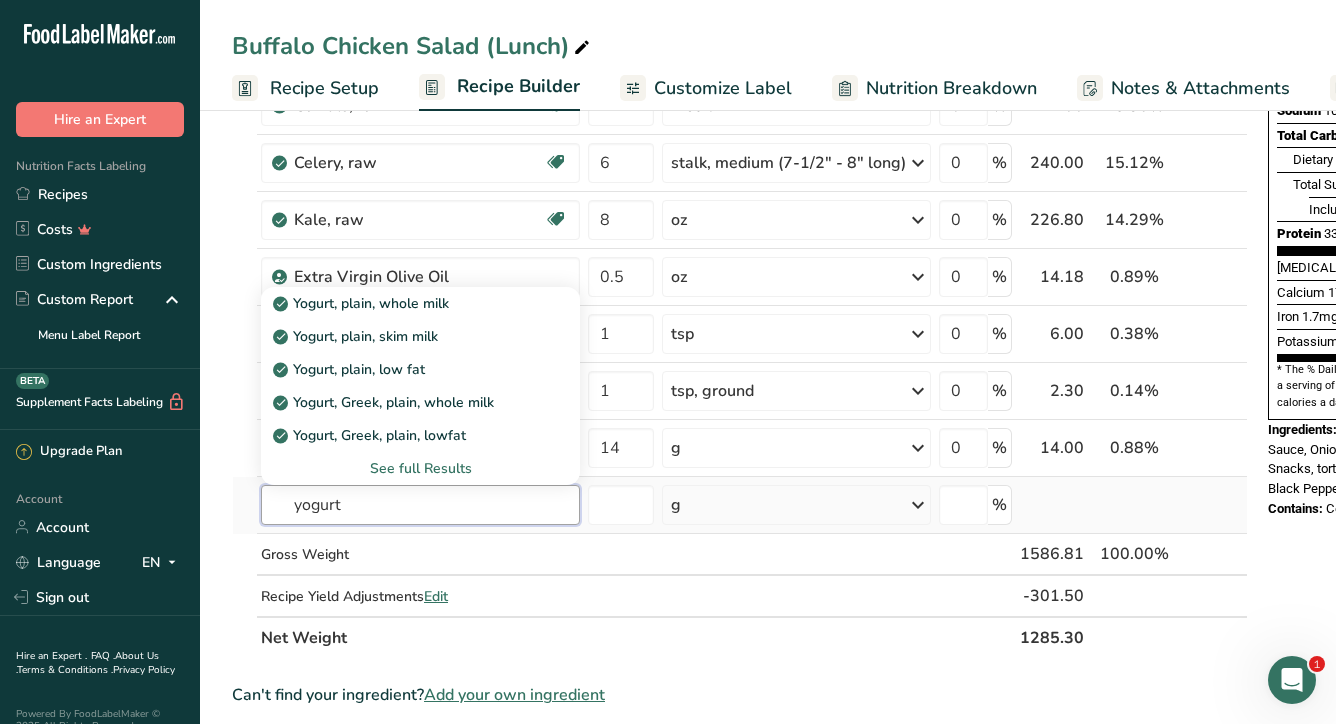 type on "yogurt" 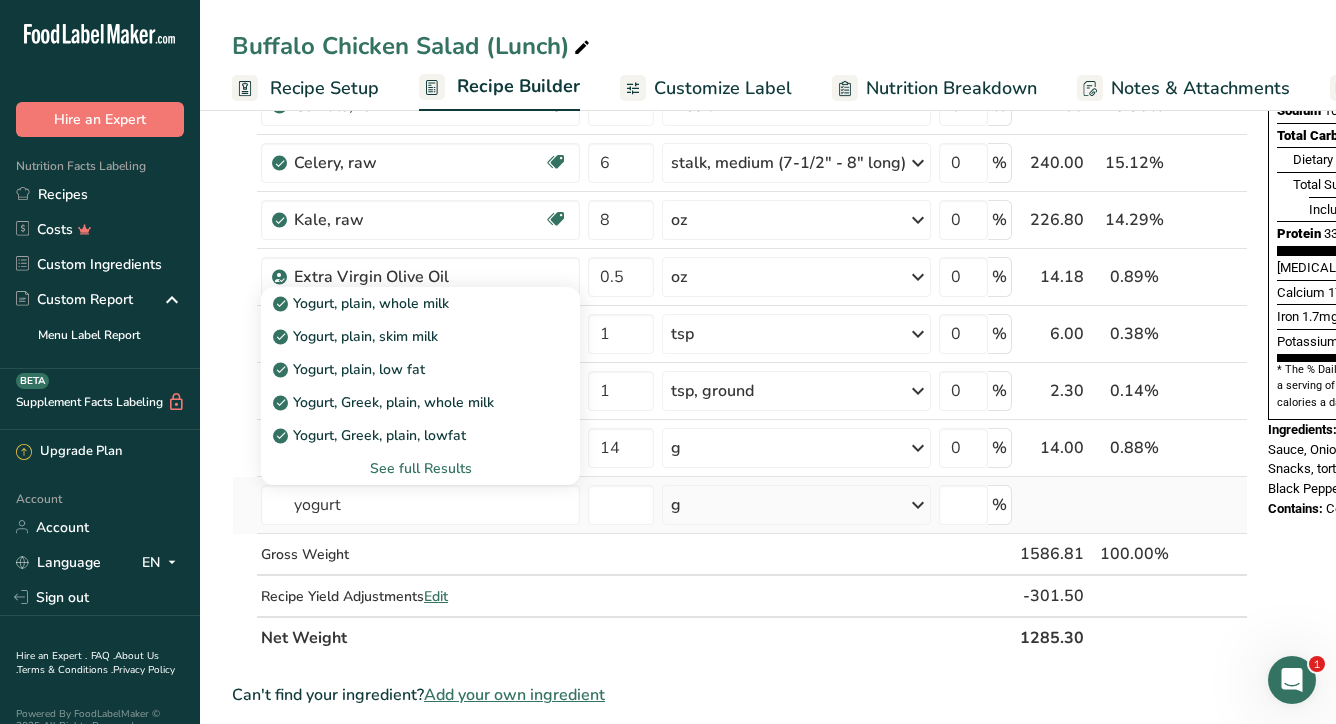 type 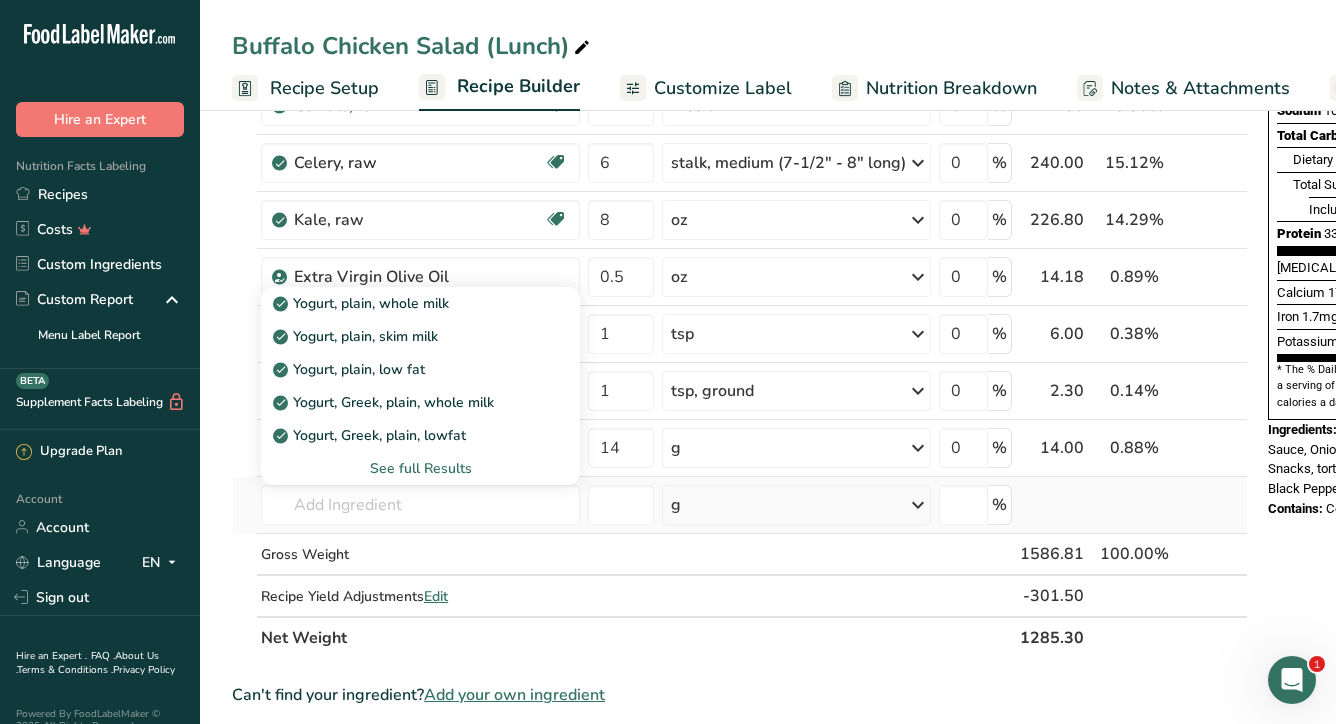 click on "See full Results" at bounding box center (420, 468) 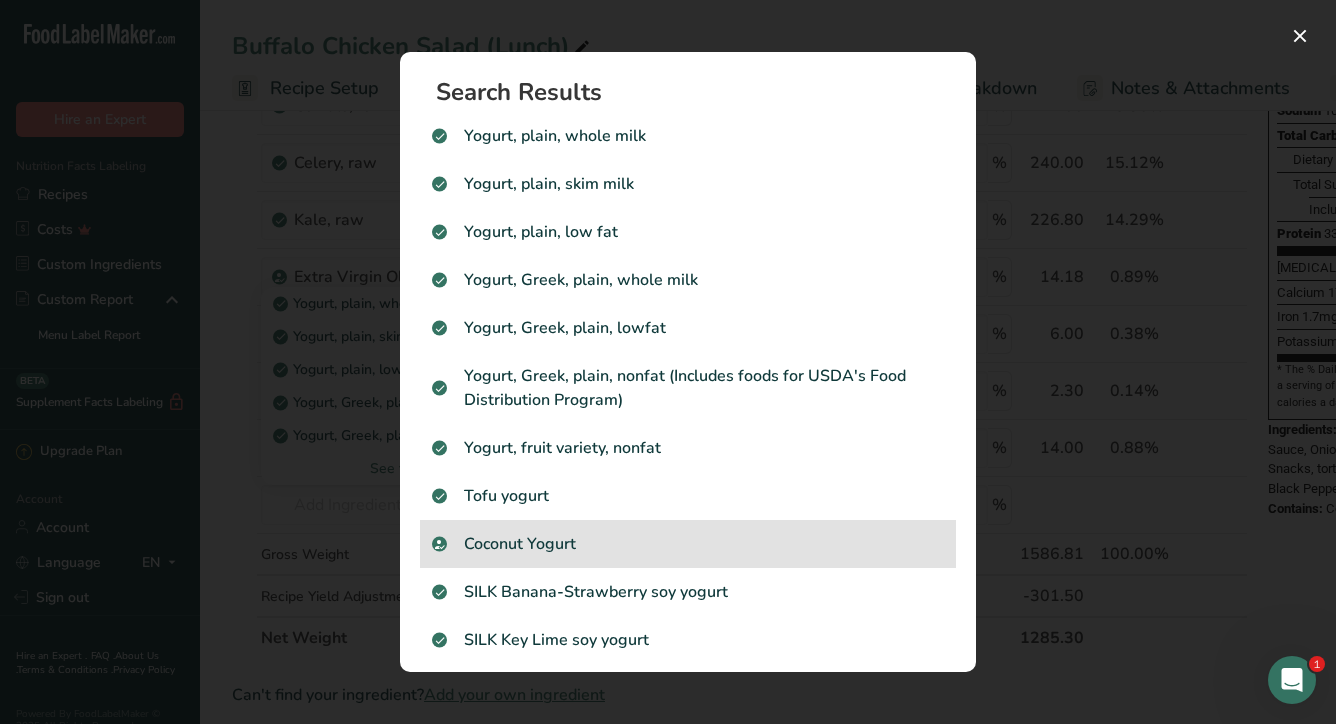 click on "Coconut Yogurt" at bounding box center (688, 544) 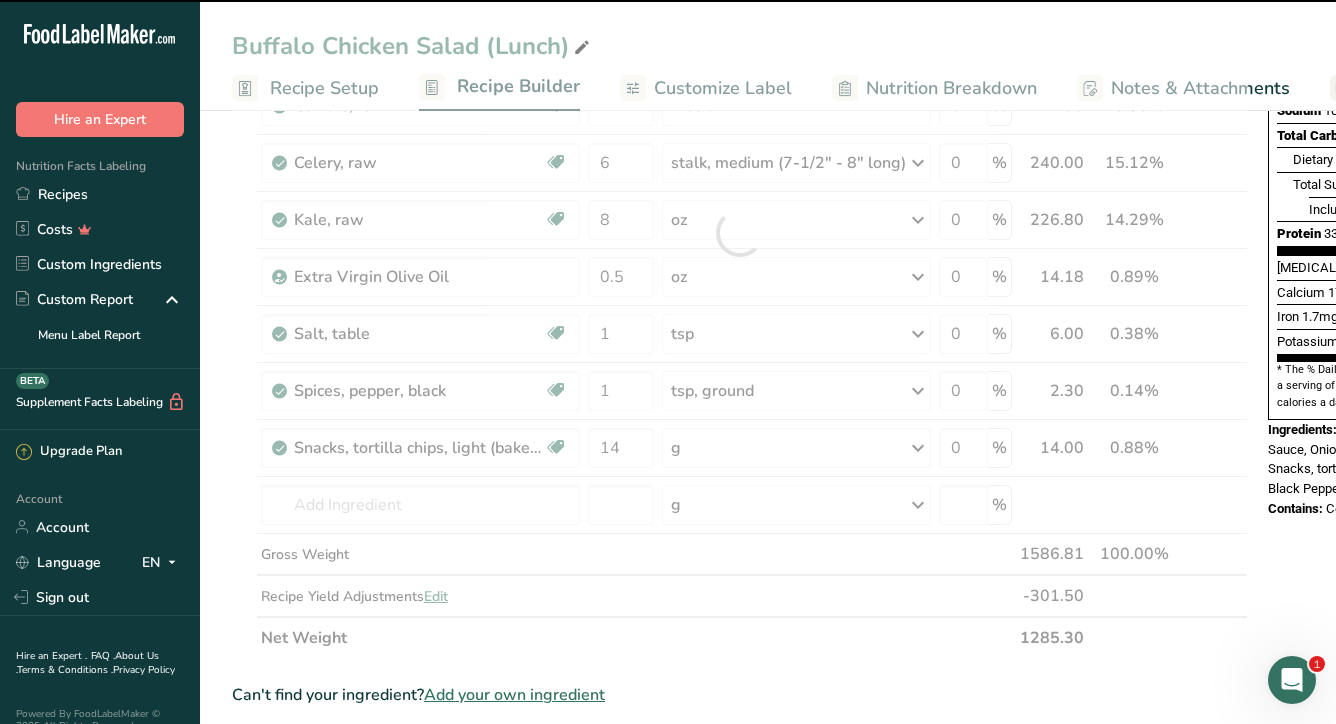 type on "0" 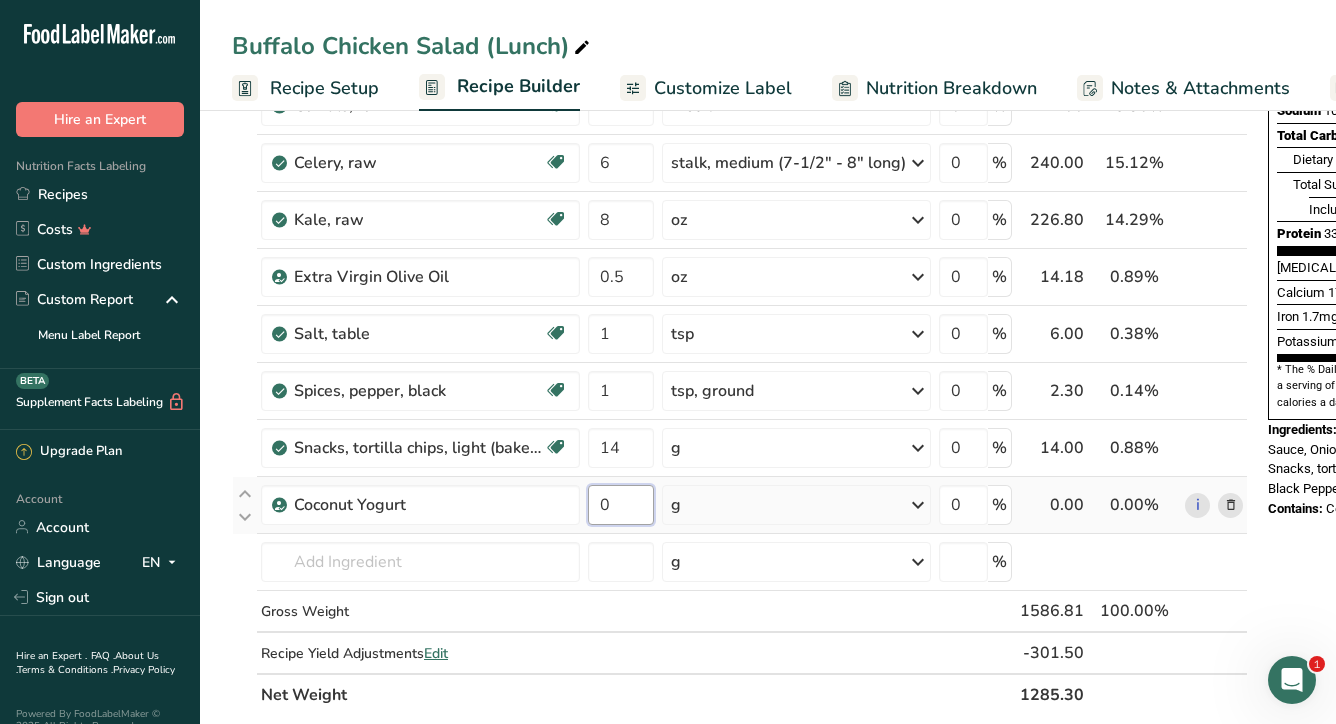 click on "0" at bounding box center [621, 505] 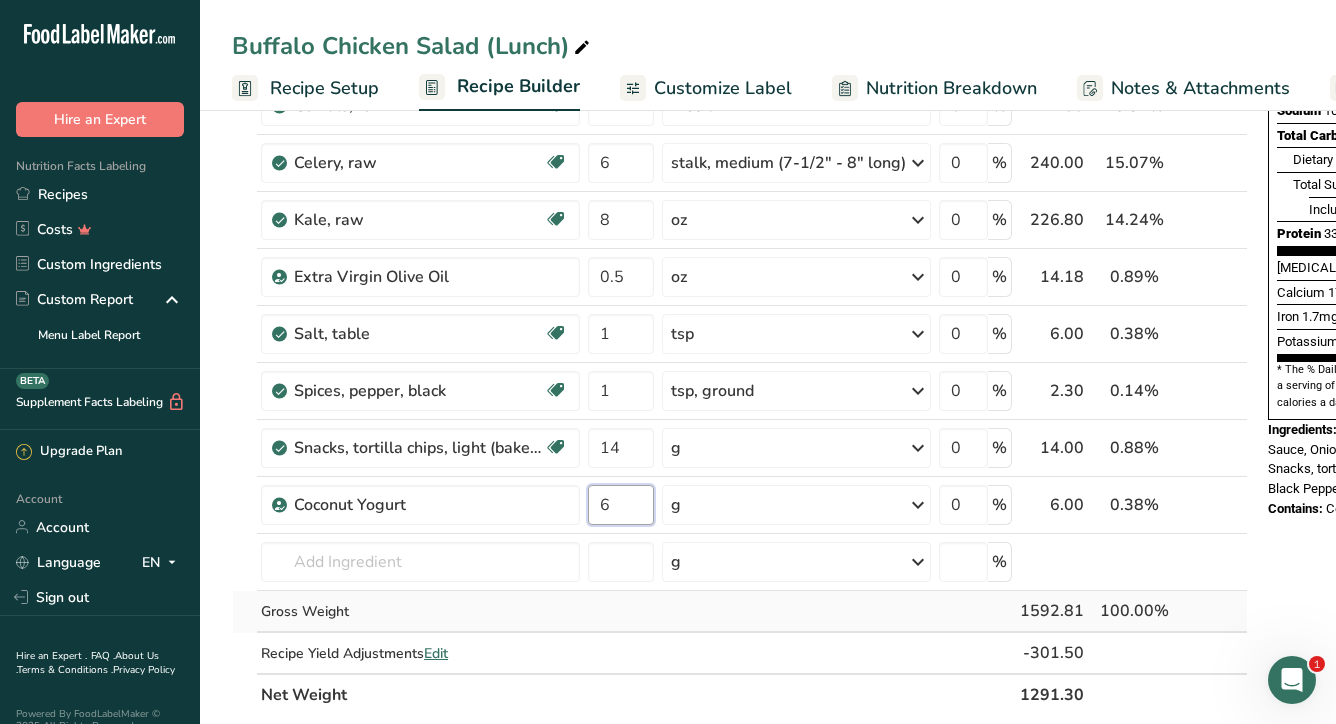type on "6" 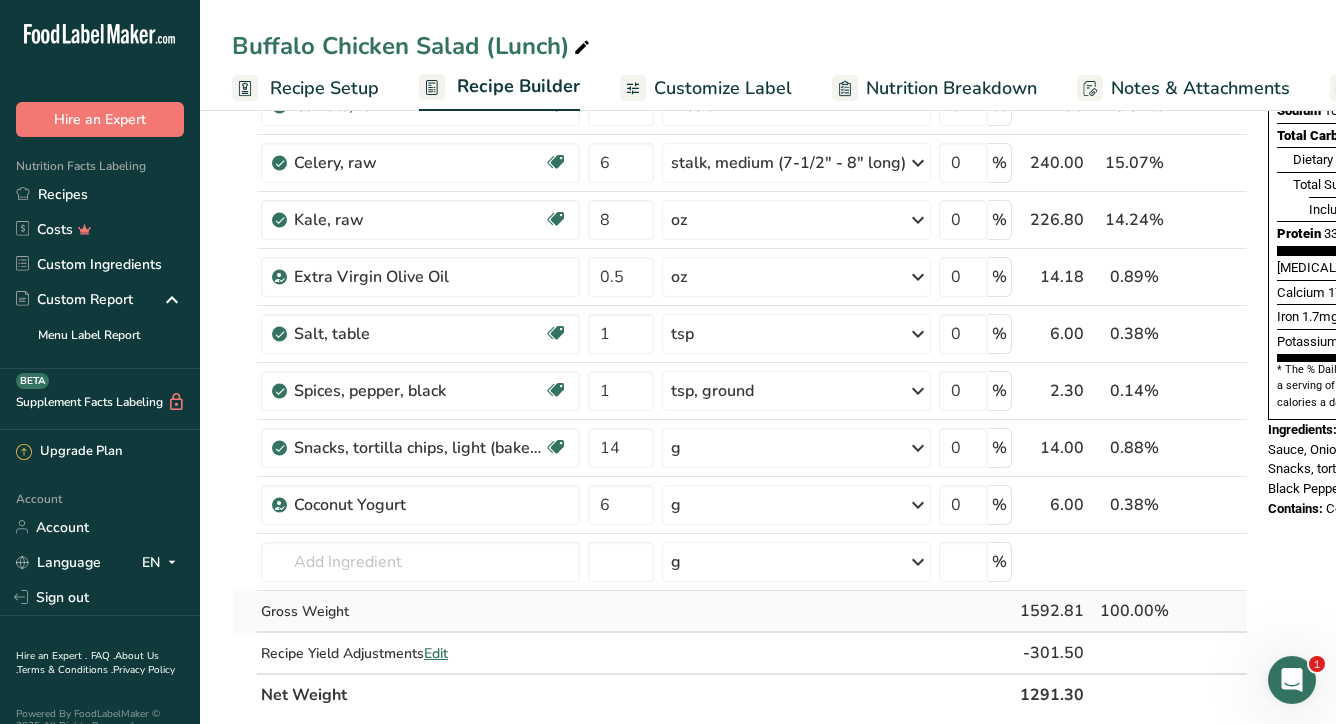 click on "Ingredient *
Amount *
Unit *
Waste *   .a-a{fill:#347362;}.b-a{fill:#fff;}          Grams
Percentage
Chicken, broiler or fryers, breast, skinless, boneless, meat only, raw
Dairy free
Gluten free
Soy free
2
lb
Portions
4 oz
1 piece
1 package
Weight Units
g
kg
mg
See more
Volume Units
l
Volume units require a density conversion. If you know your ingredient's density enter it below. Otherwise, click on "RIA" our AI Regulatory bot - she will be able to help you
lb/ft3
g/cm3
Confirm
mL
fl oz" at bounding box center [740, 261] 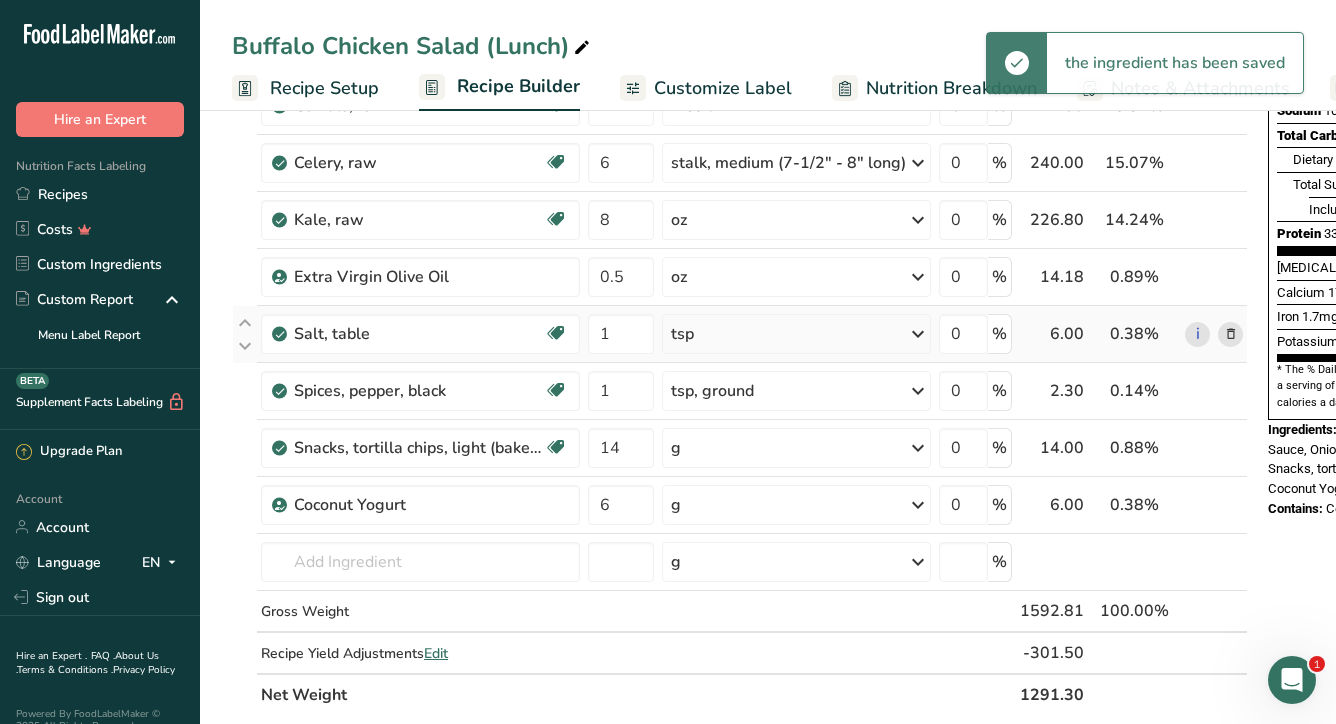 scroll, scrollTop: 0, scrollLeft: 0, axis: both 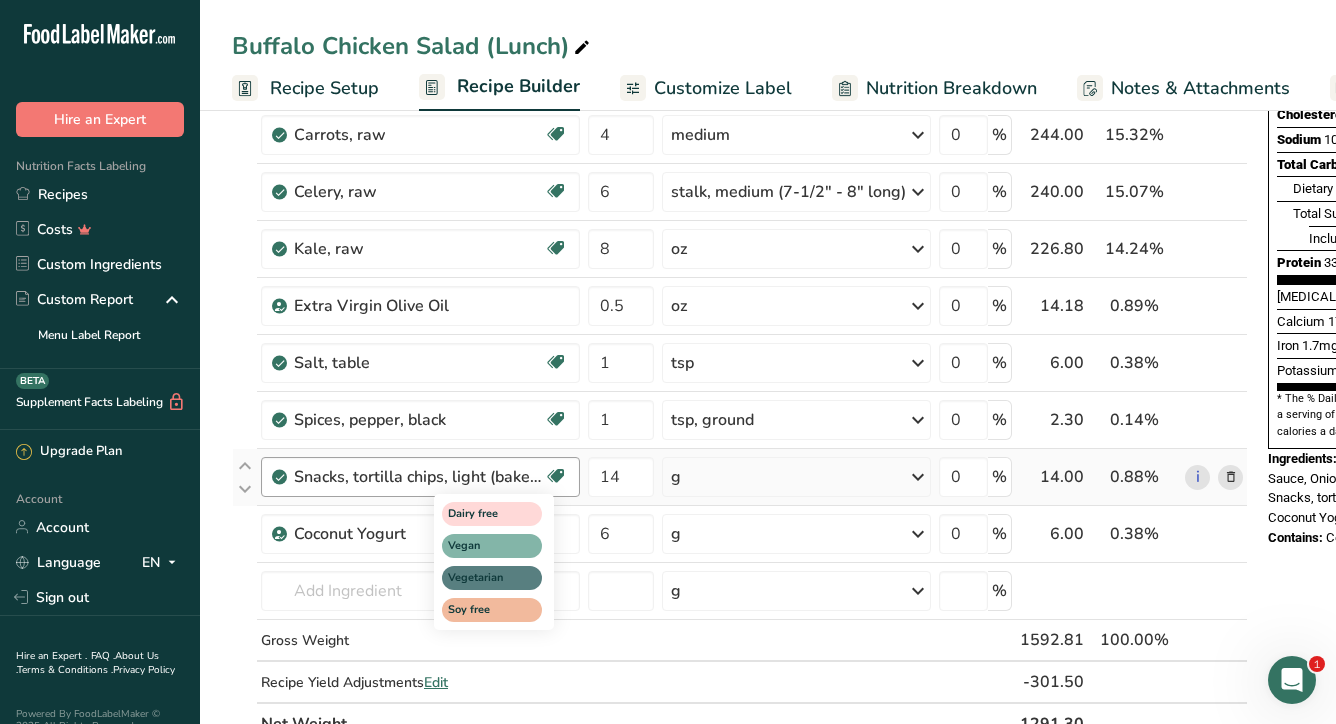 click at bounding box center [556, 476] 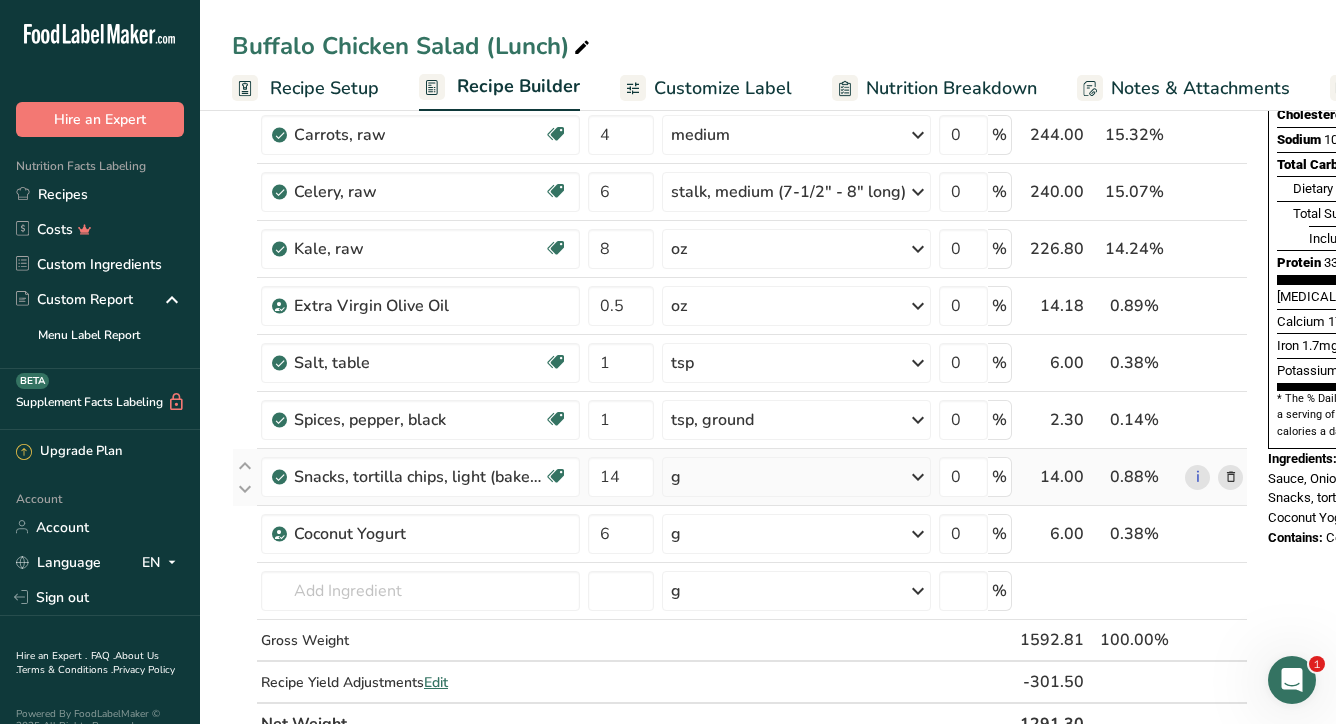 click at bounding box center (1231, 477) 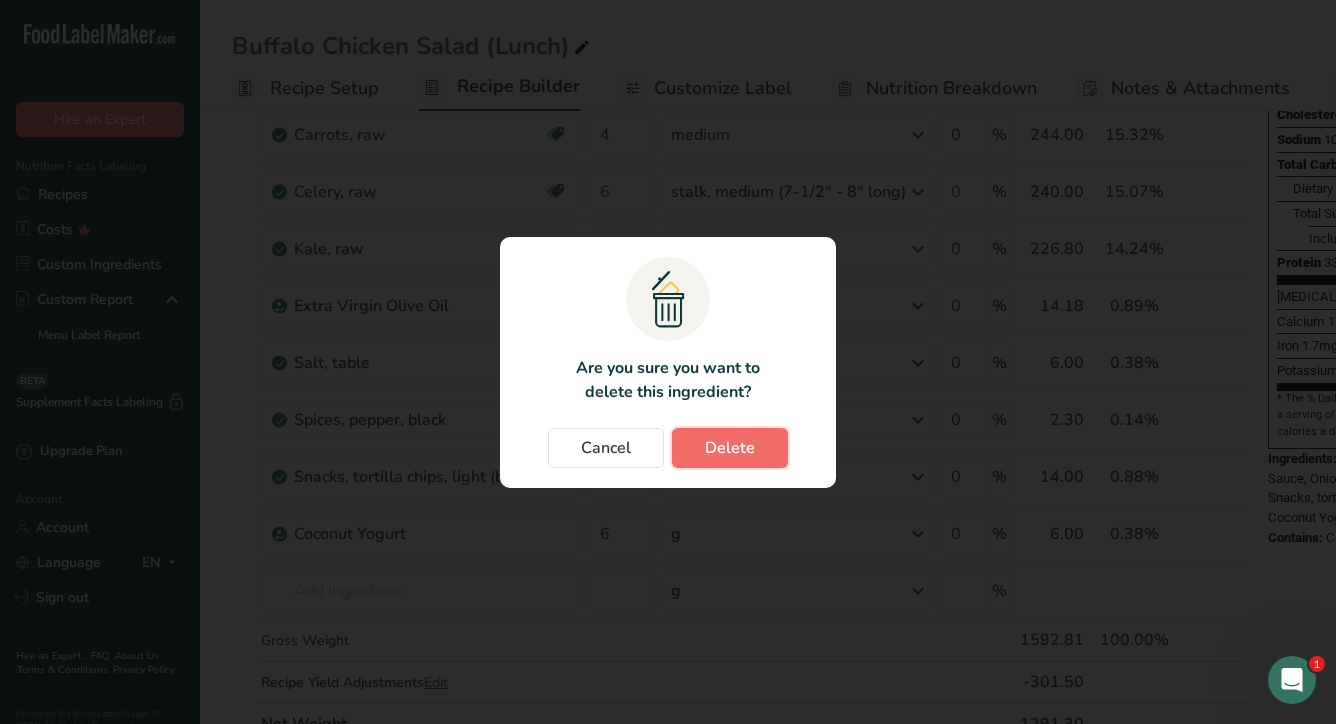 click on "Delete" at bounding box center (730, 448) 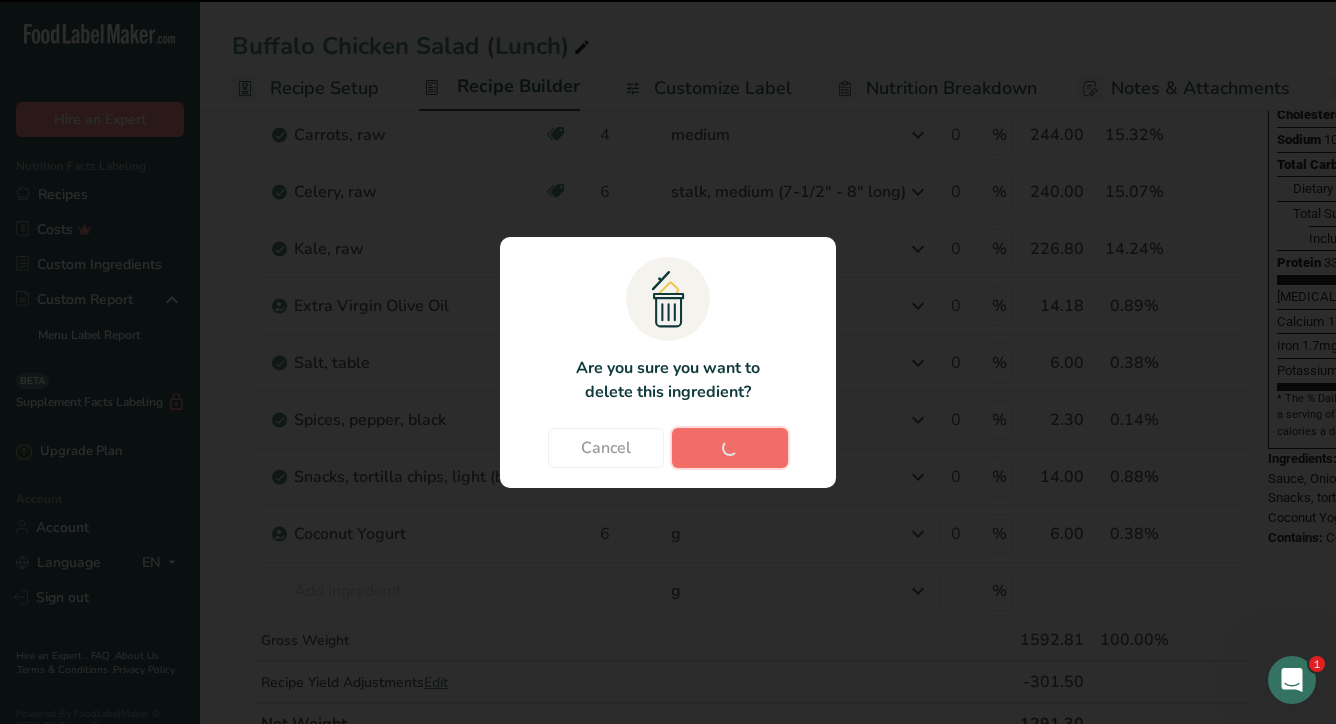 type on "6" 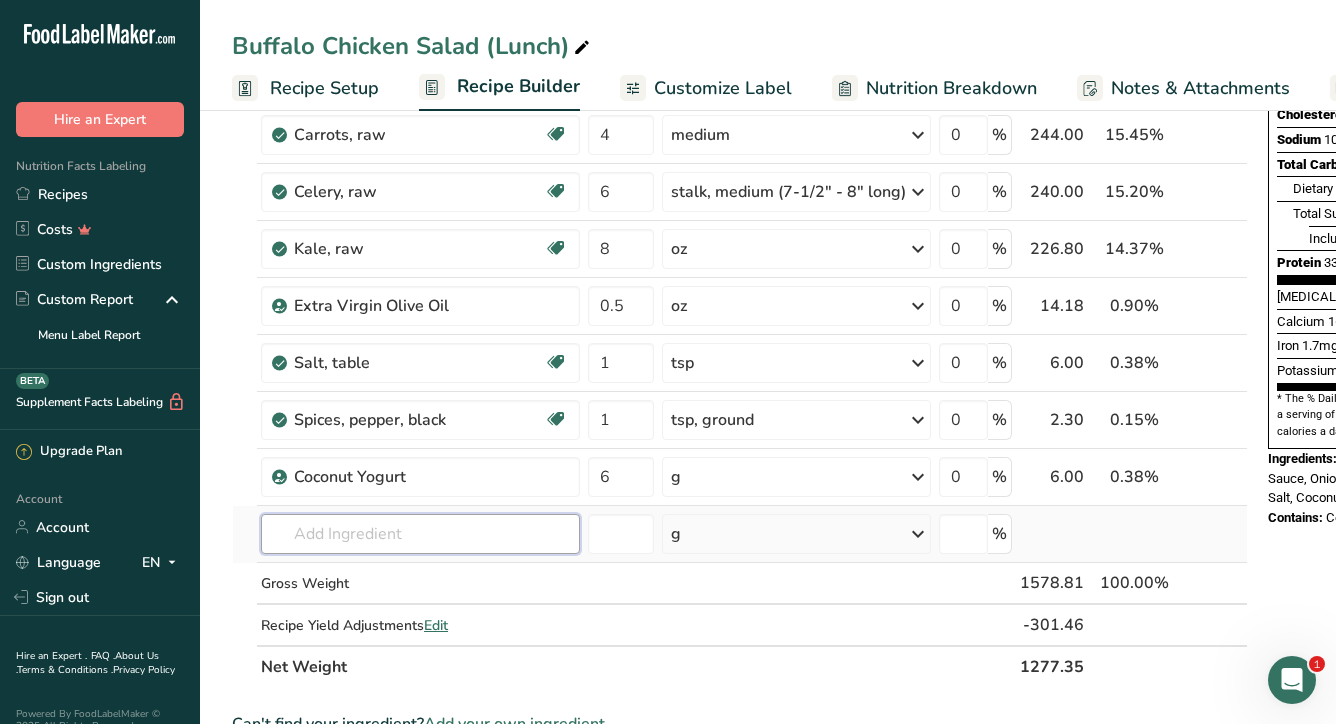 click at bounding box center [420, 534] 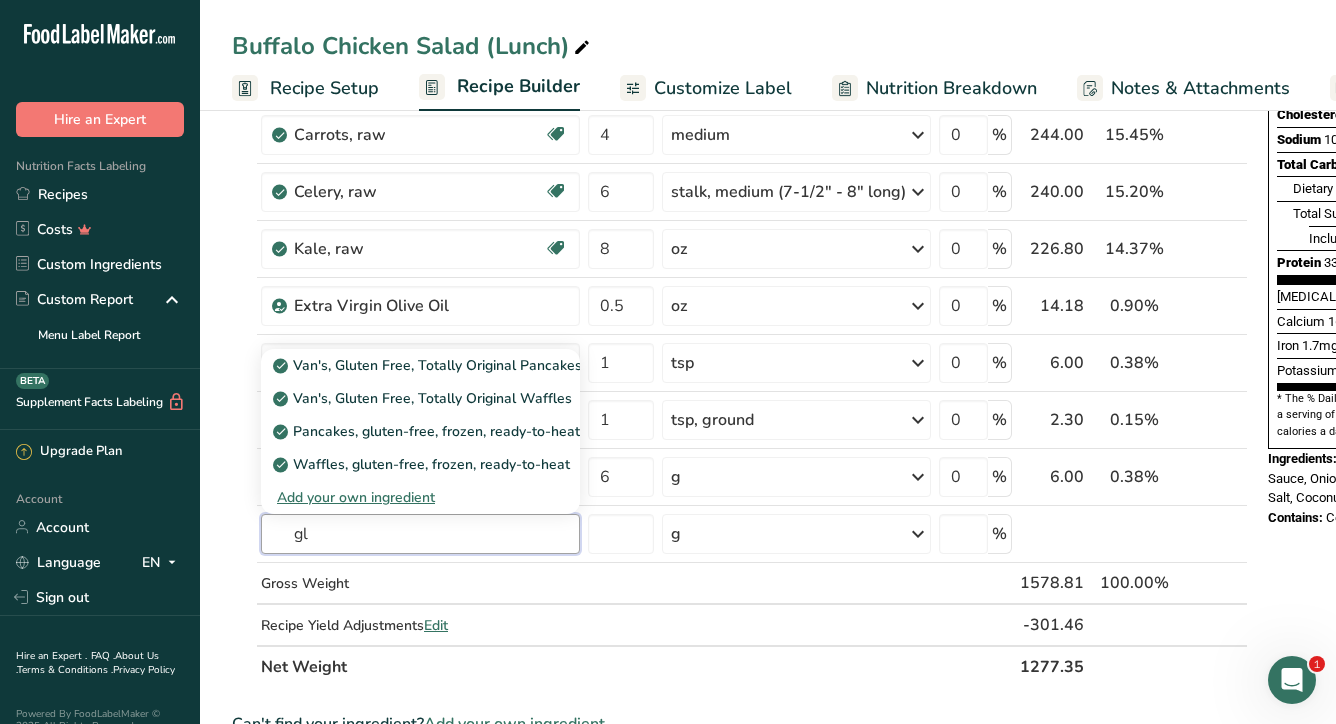 type on "g" 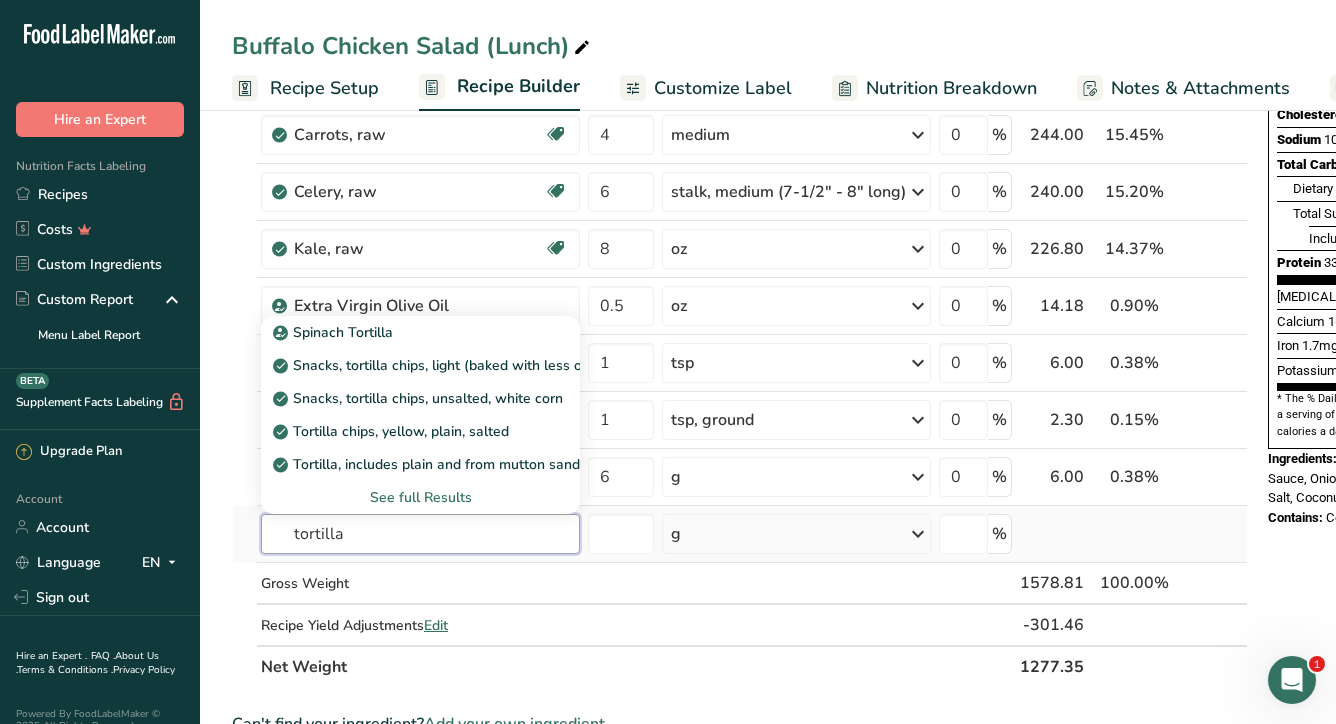 type on "tortilla" 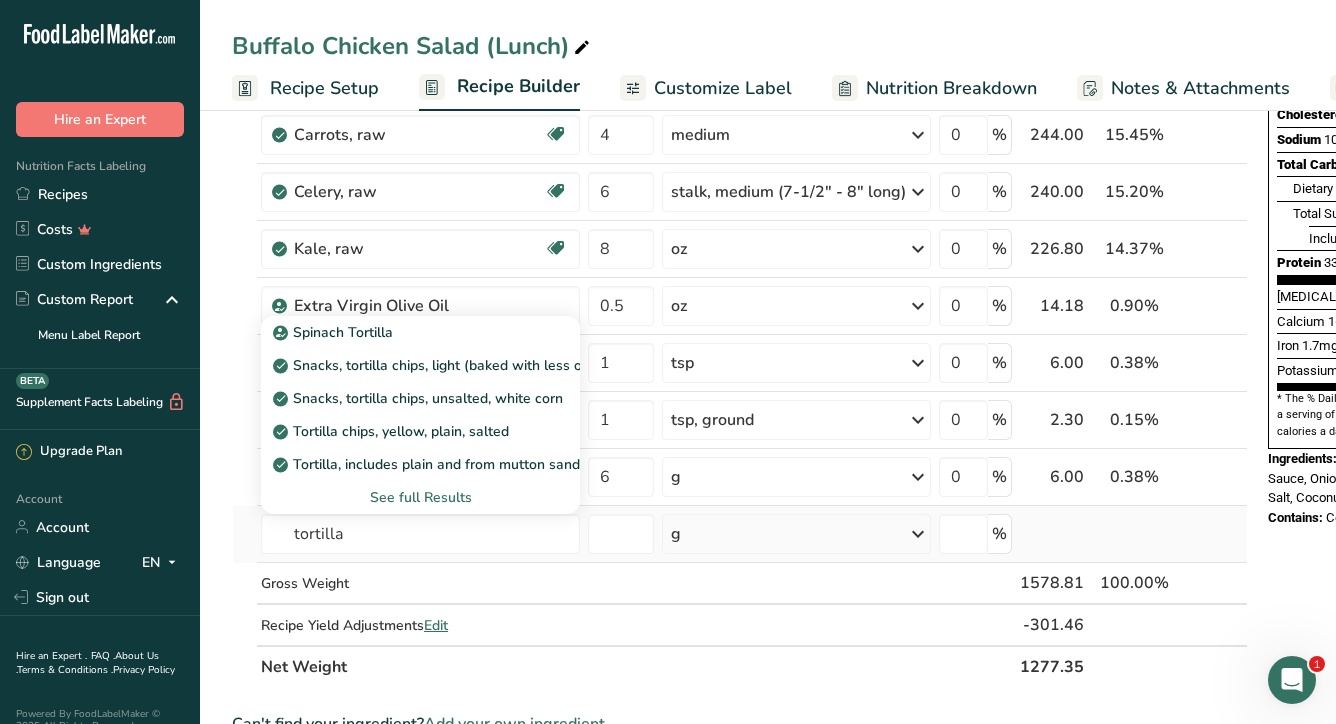 type 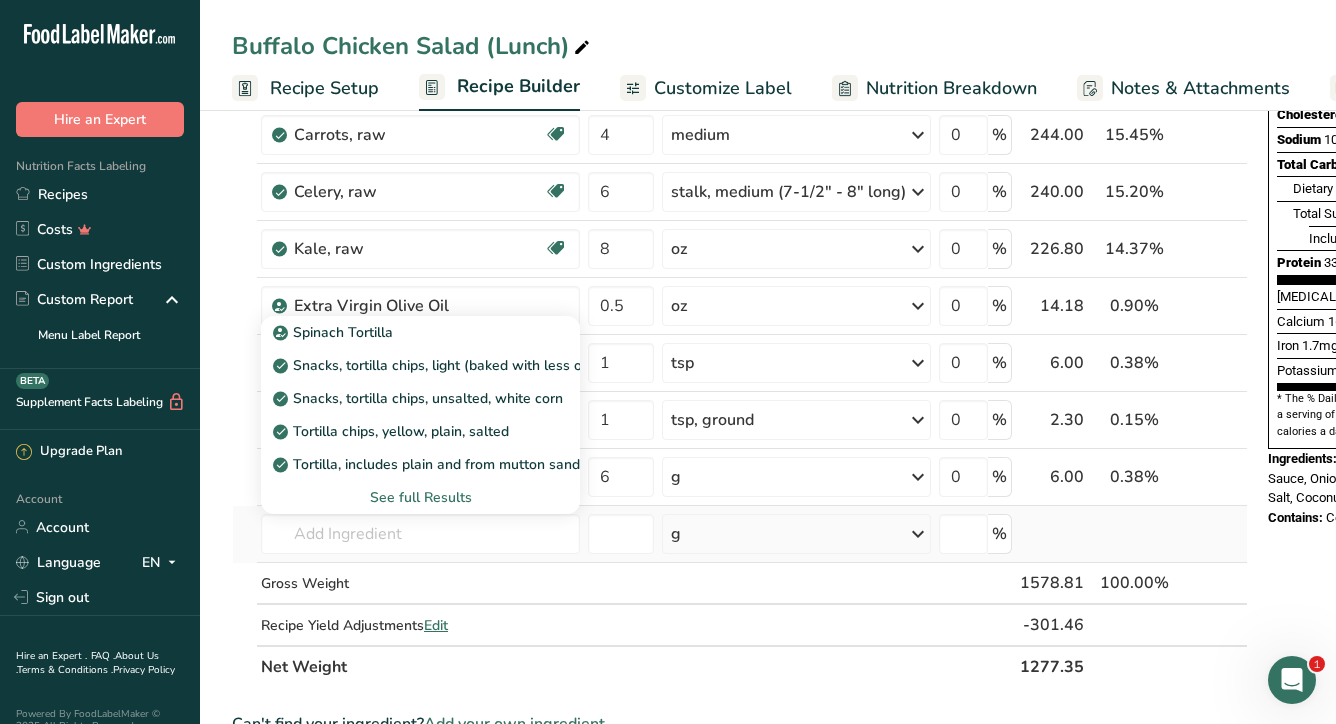 click on "See full Results" at bounding box center (420, 497) 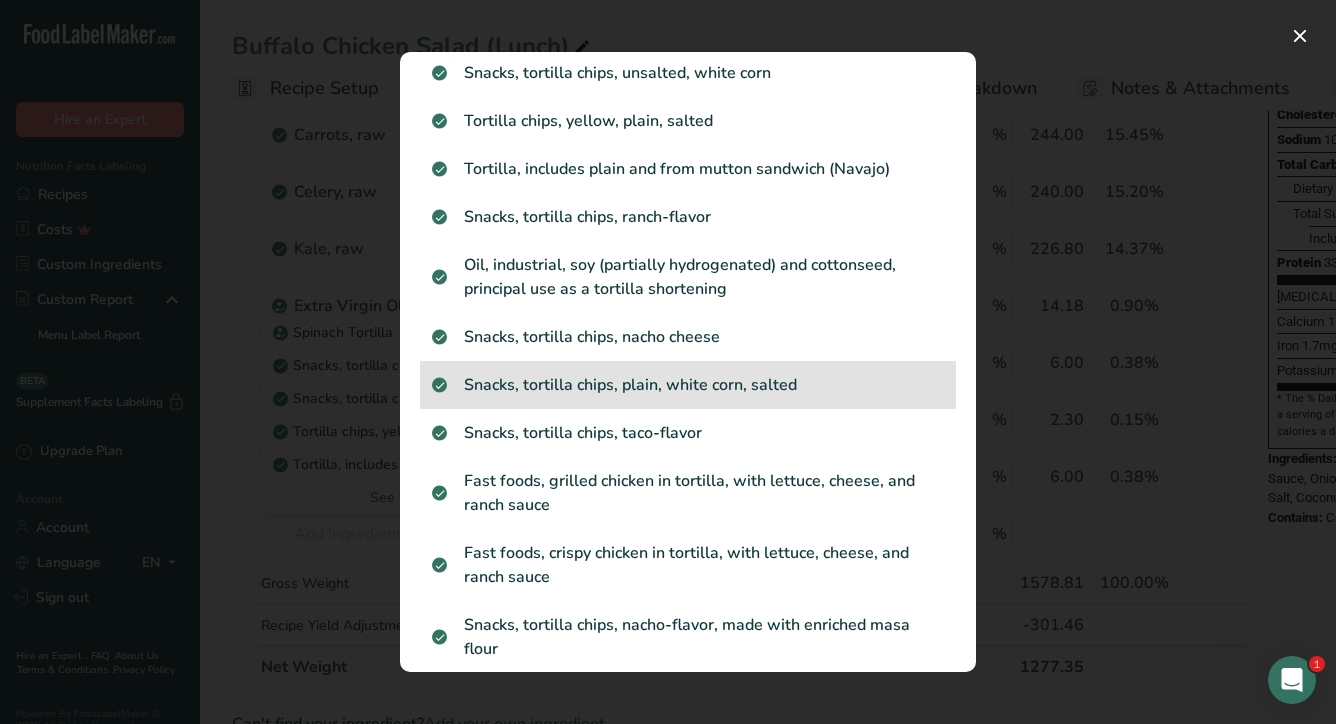 scroll, scrollTop: 183, scrollLeft: 0, axis: vertical 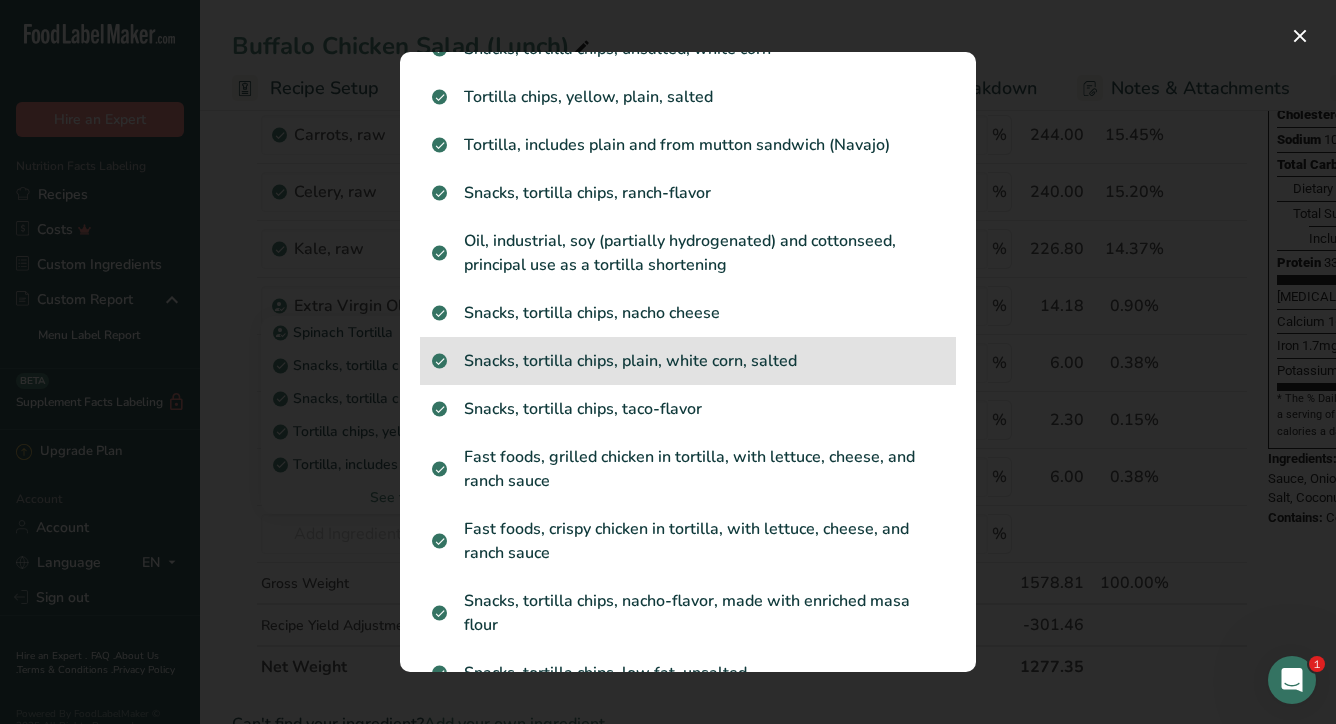 click on "Snacks, tortilla chips, plain, white corn, salted" at bounding box center [688, 361] 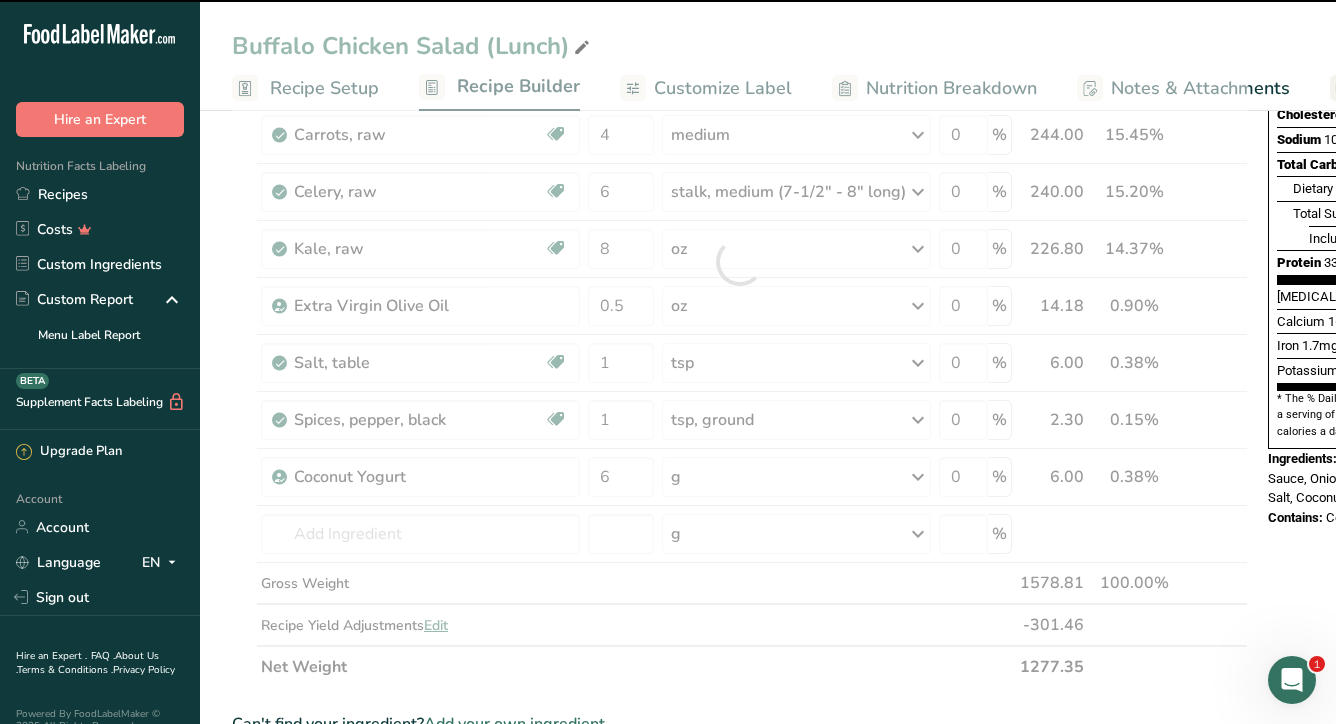 type on "0" 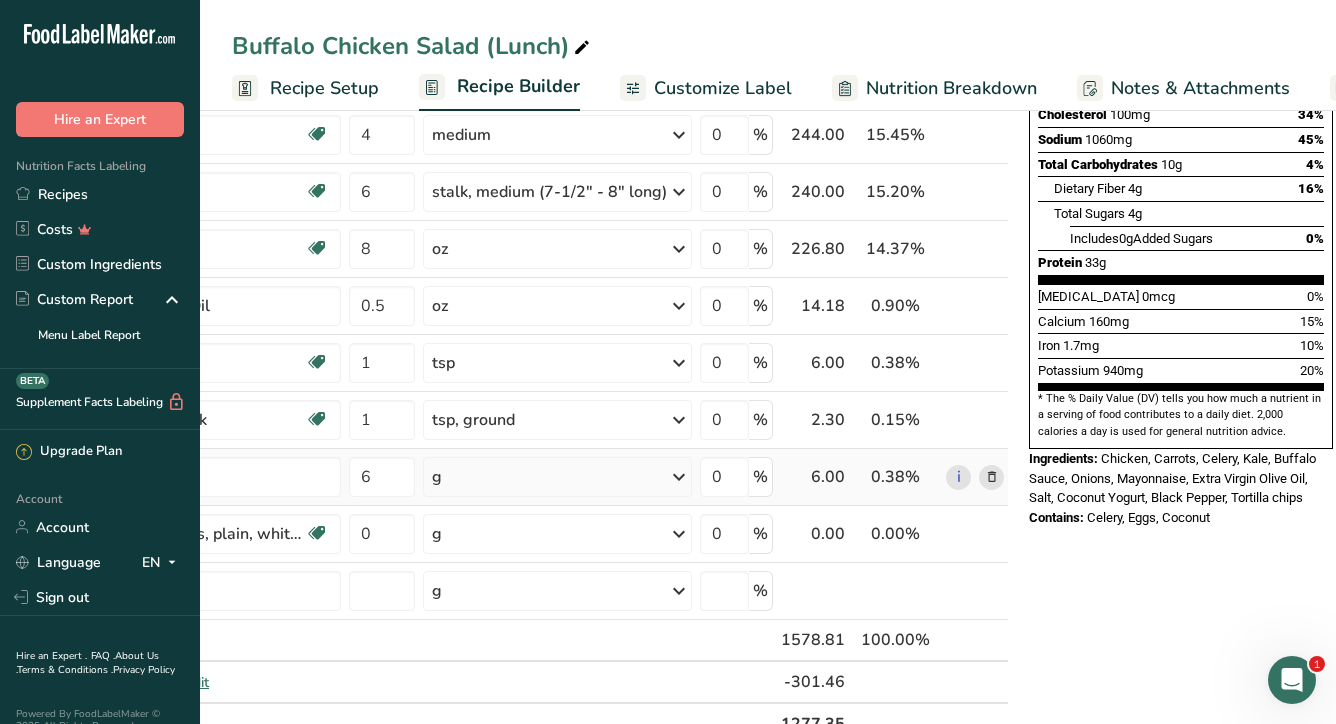 scroll, scrollTop: 0, scrollLeft: 0, axis: both 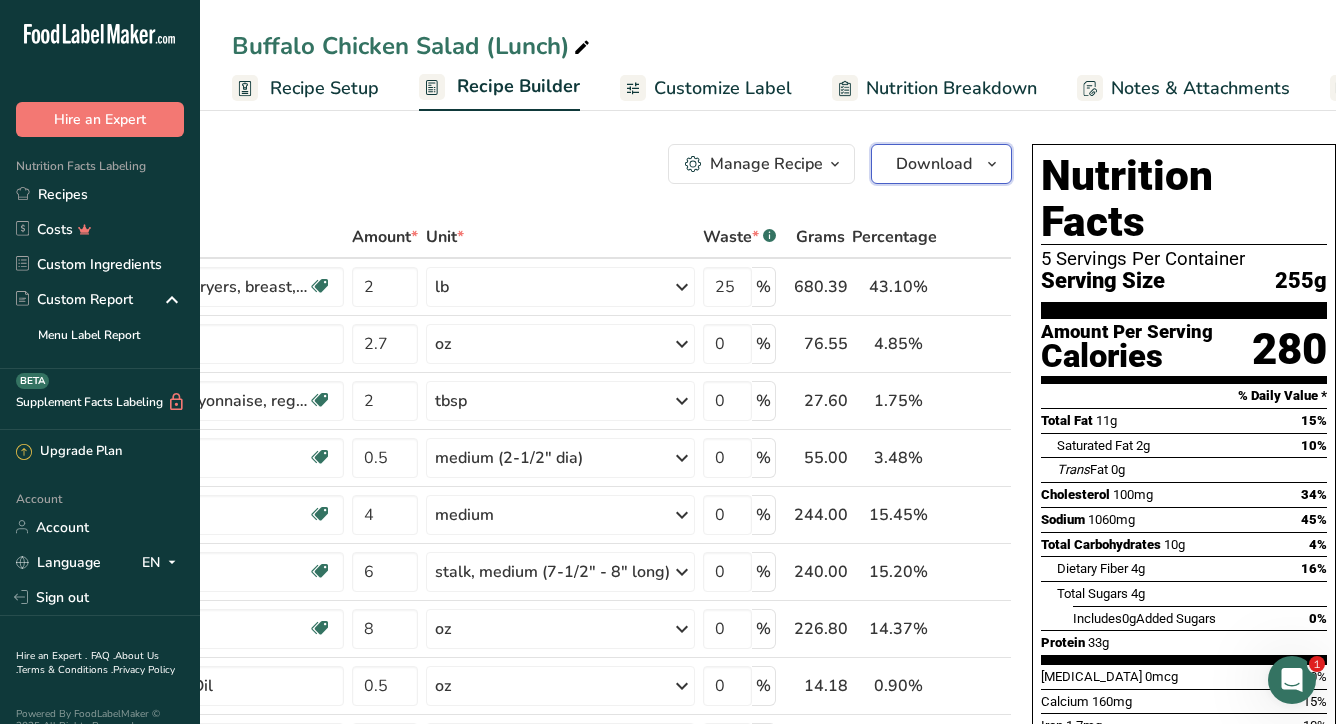 click on "Download" at bounding box center (934, 164) 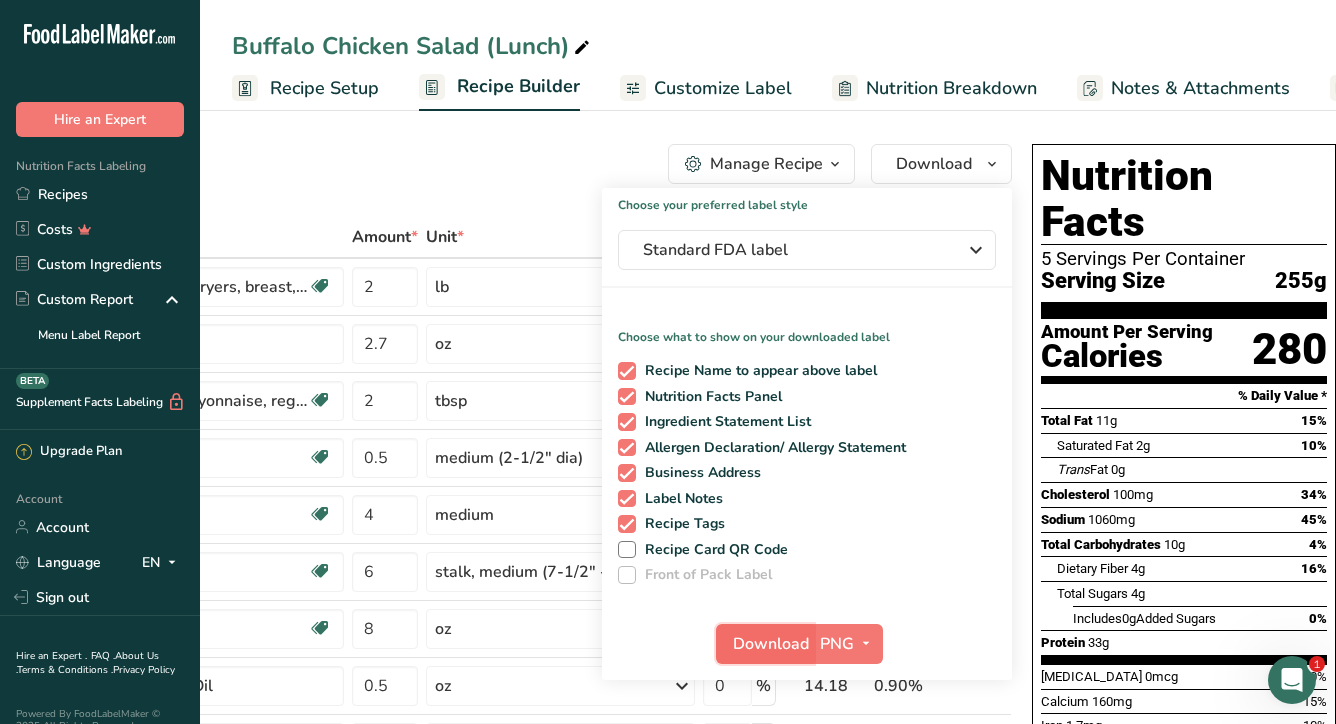 click on "Download" at bounding box center [771, 644] 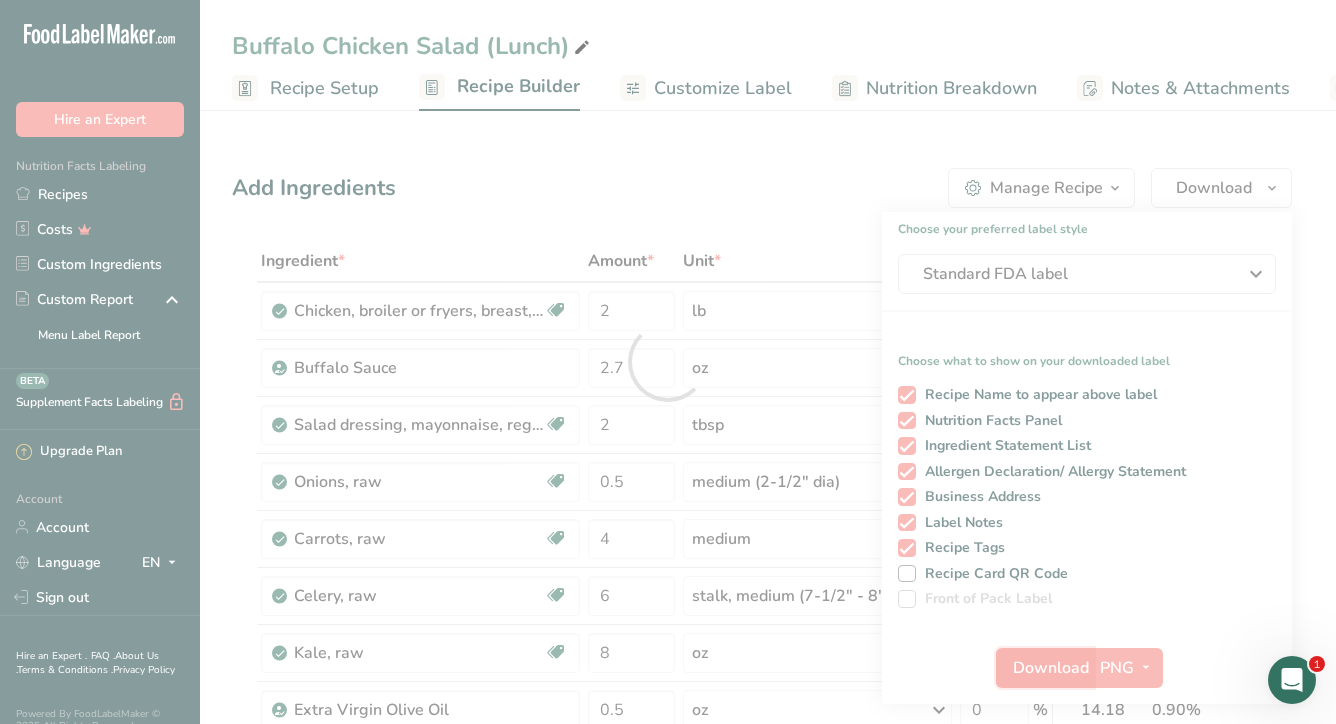 scroll, scrollTop: 0, scrollLeft: 0, axis: both 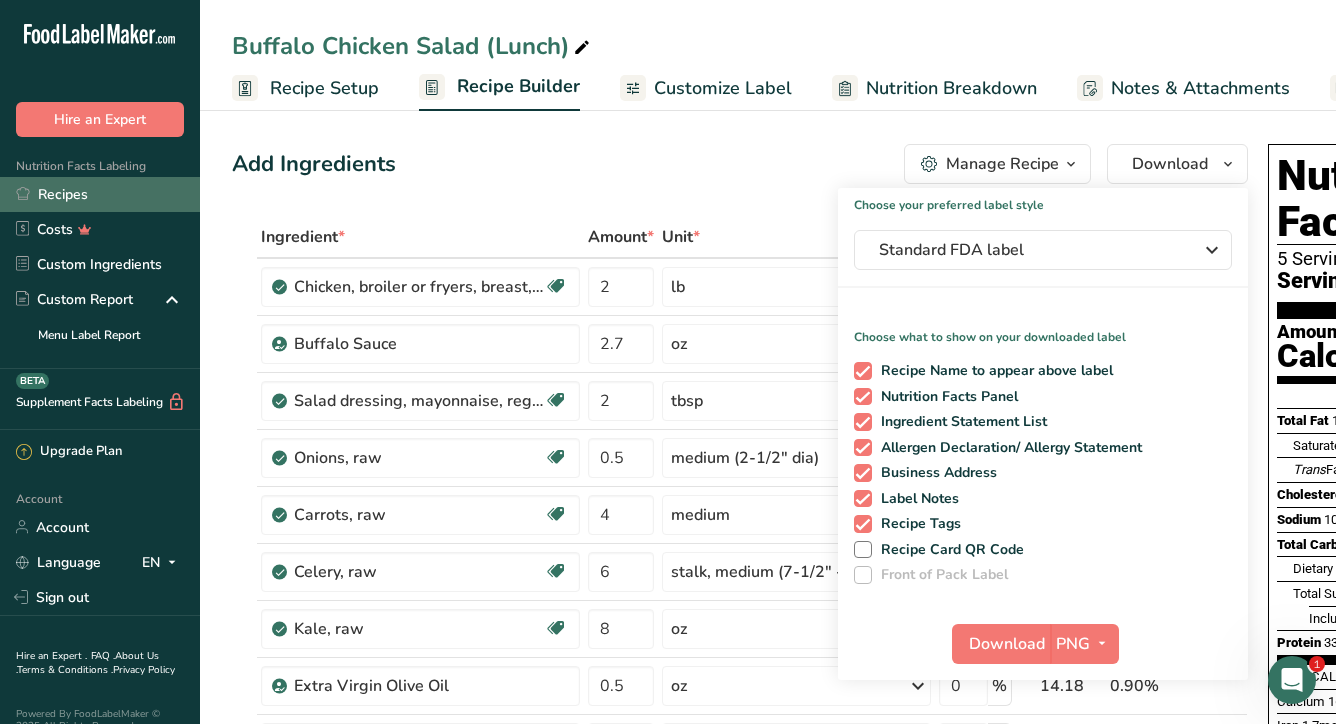 click on "Recipes" at bounding box center (100, 194) 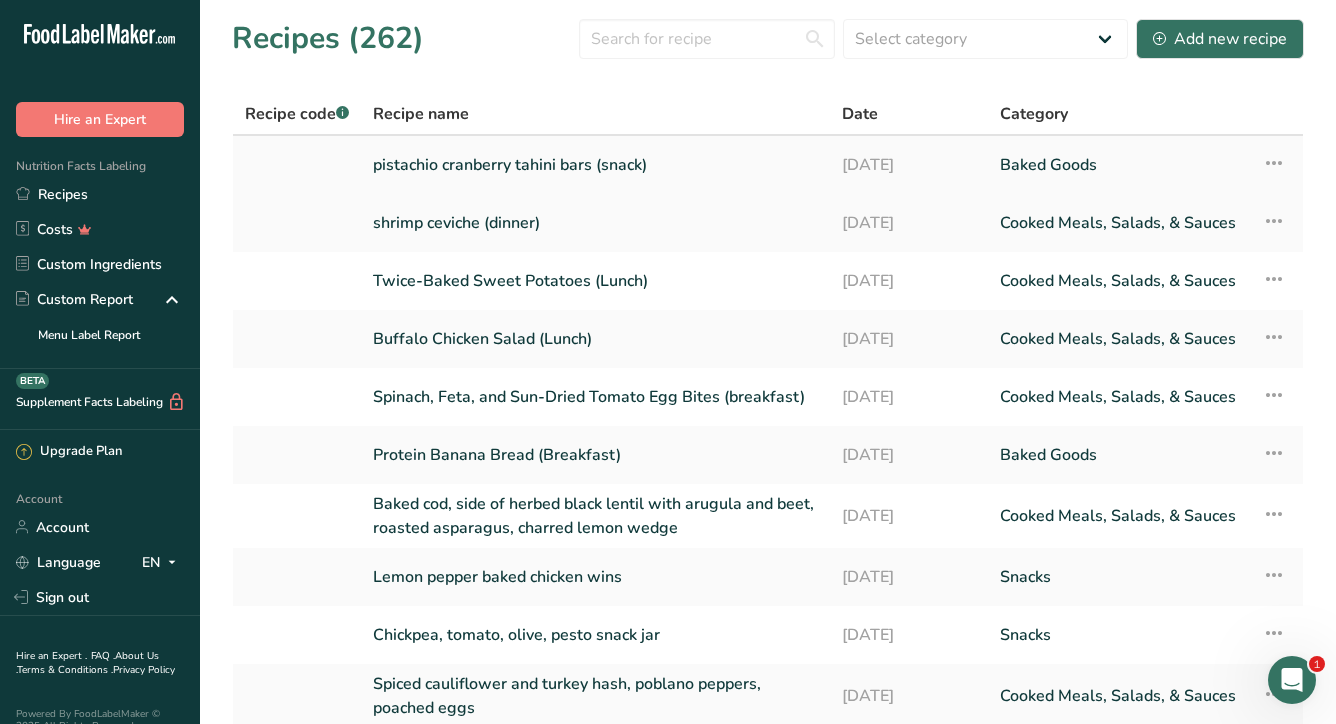 click on "pistachio cranberry tahini bars (snack)" at bounding box center (595, 165) 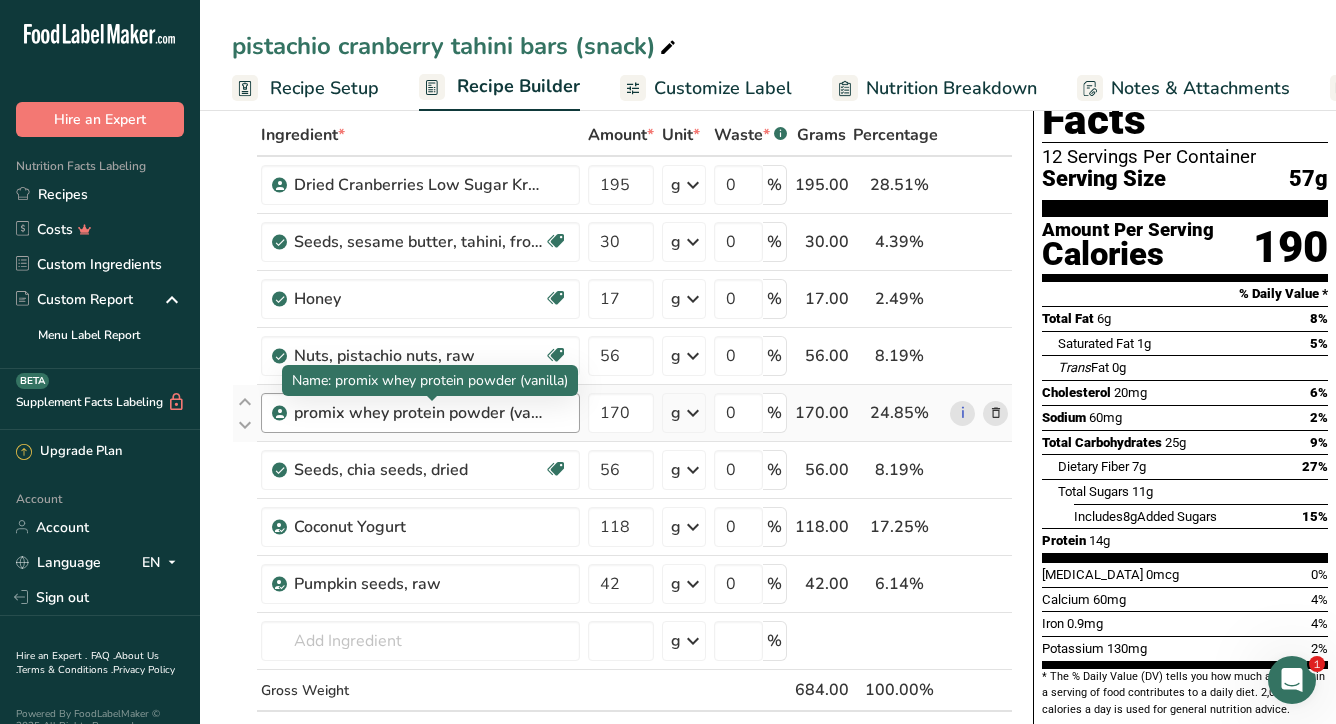 scroll, scrollTop: 113, scrollLeft: 0, axis: vertical 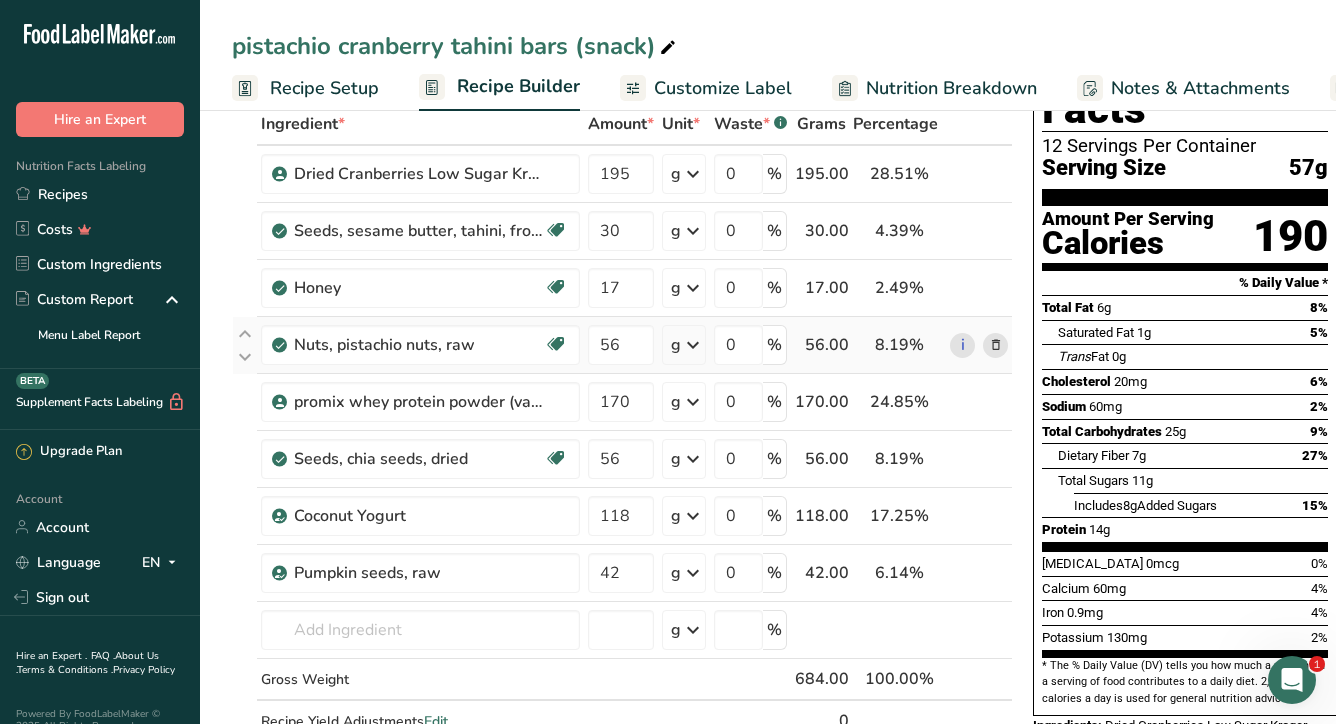 click at bounding box center (996, 345) 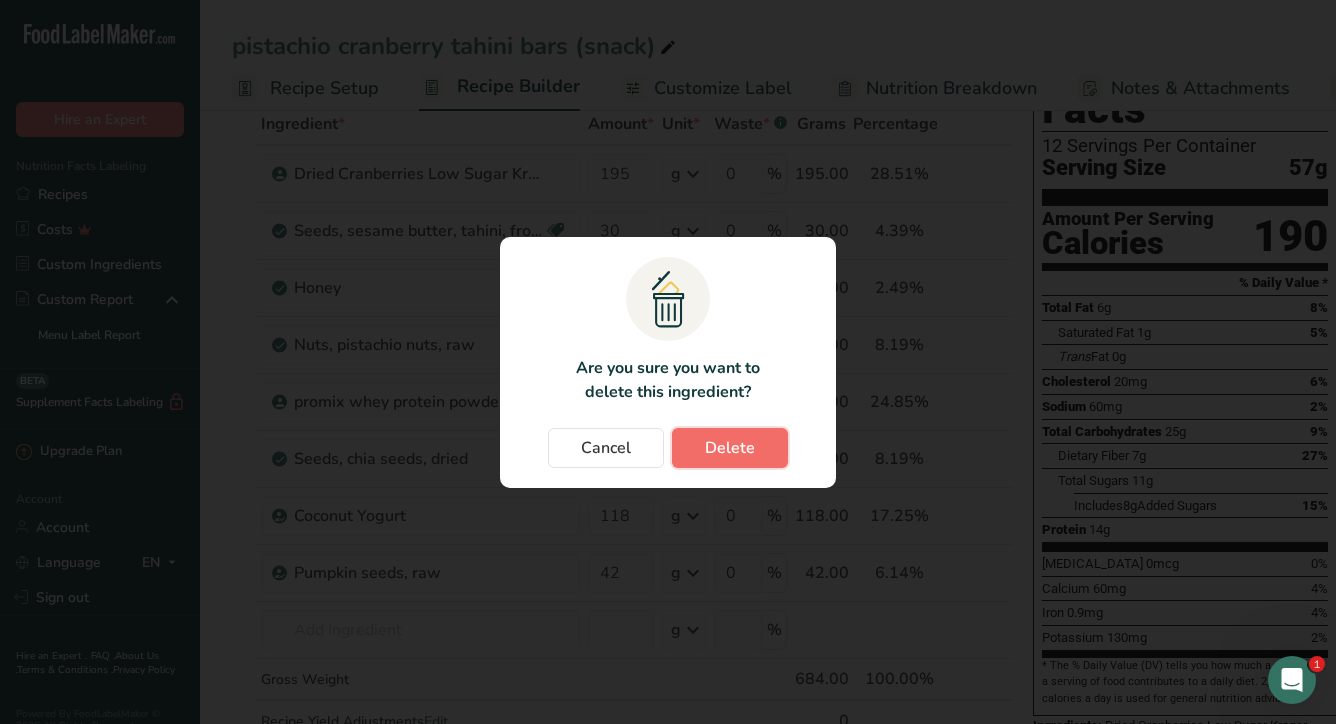 click on "Delete" at bounding box center [730, 448] 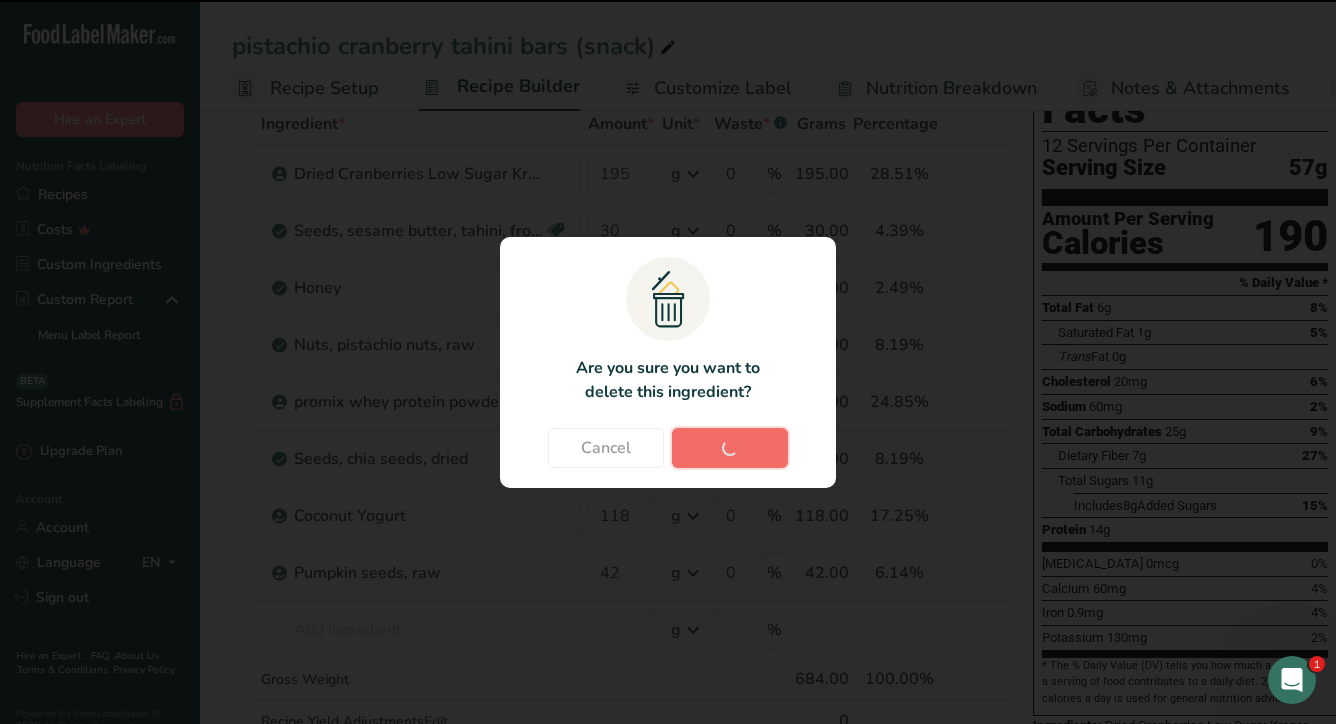 type on "170" 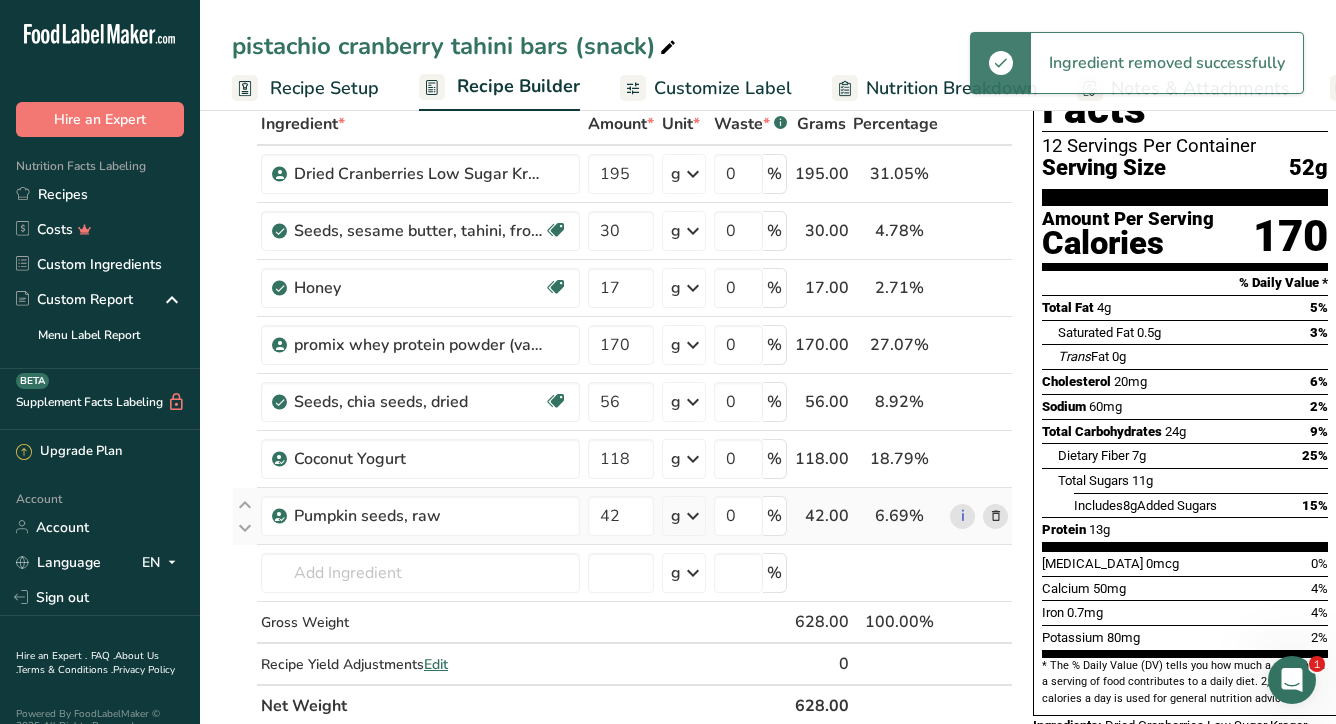 click at bounding box center [996, 516] 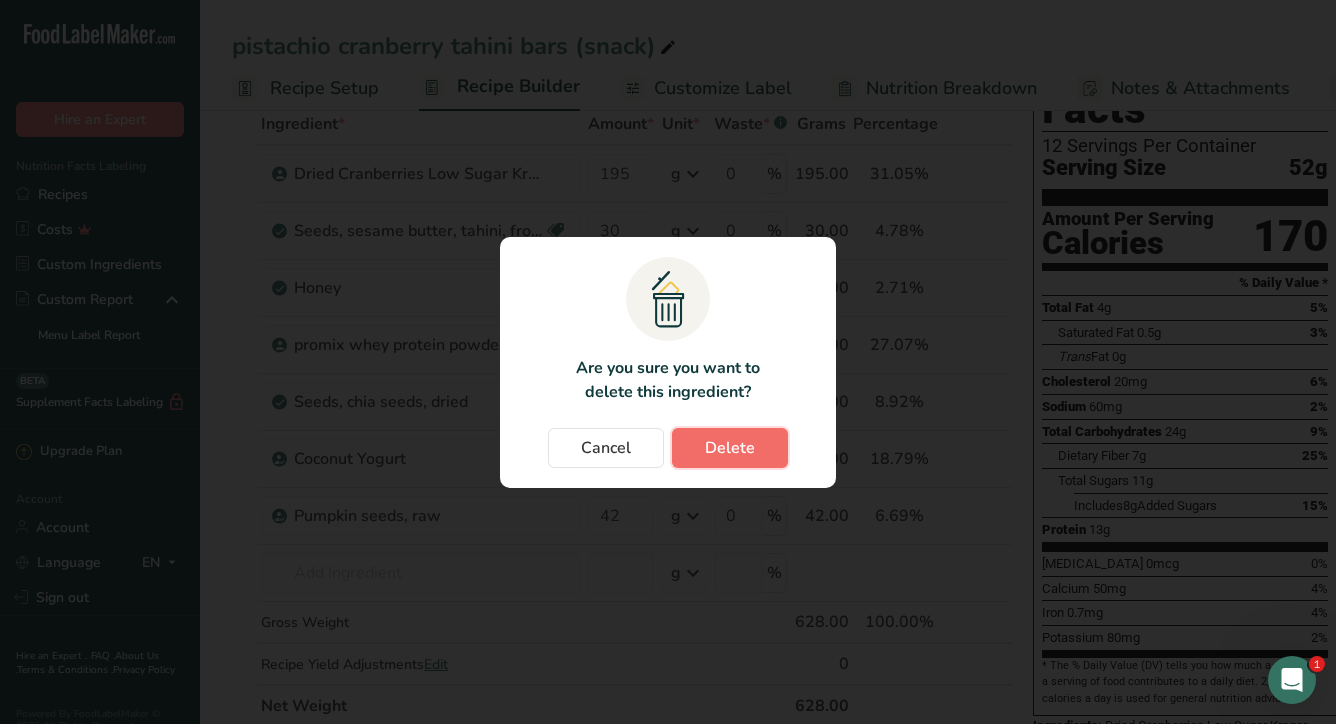 click on "Delete" at bounding box center (730, 448) 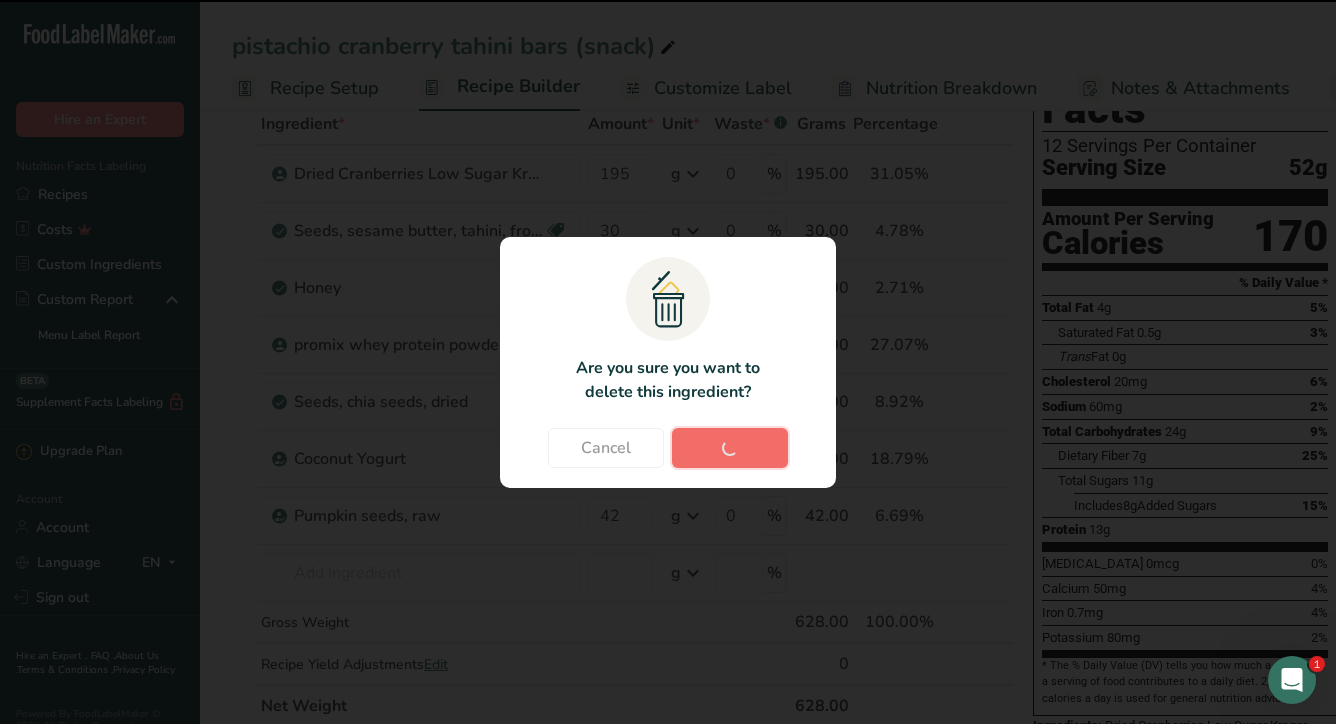 type 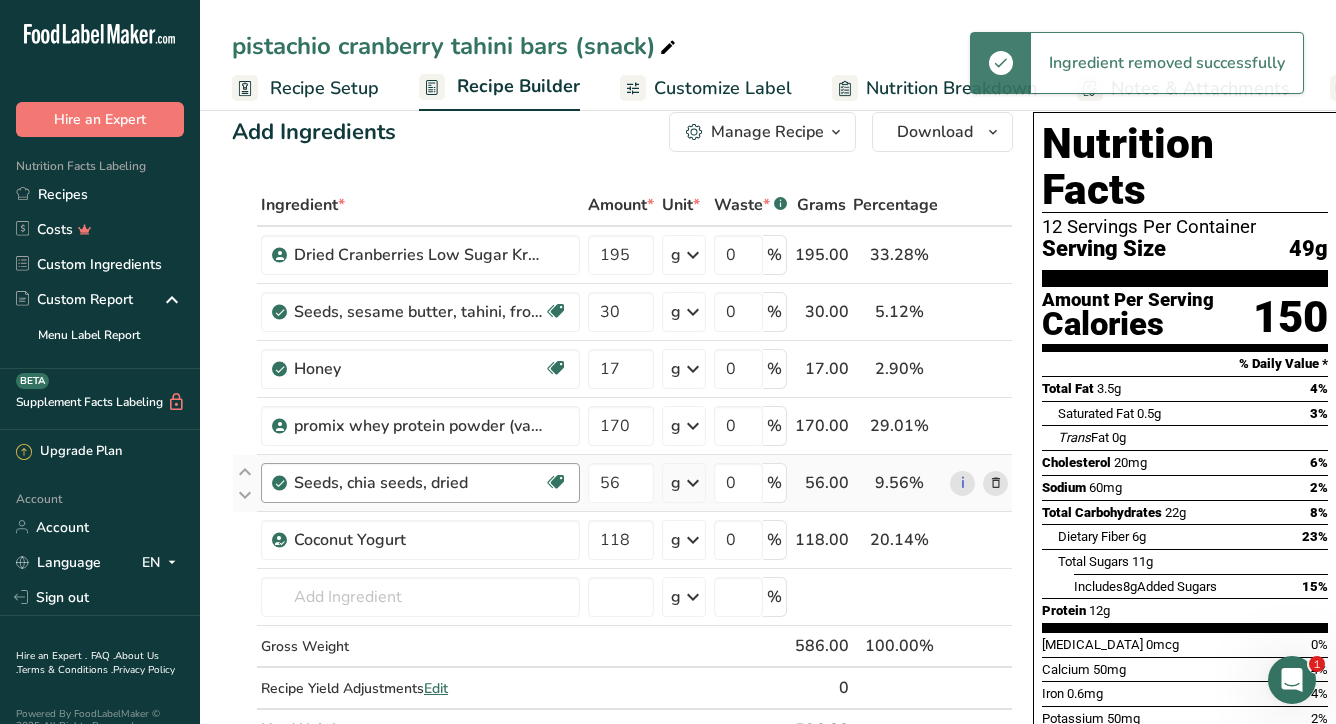 scroll, scrollTop: 30, scrollLeft: 0, axis: vertical 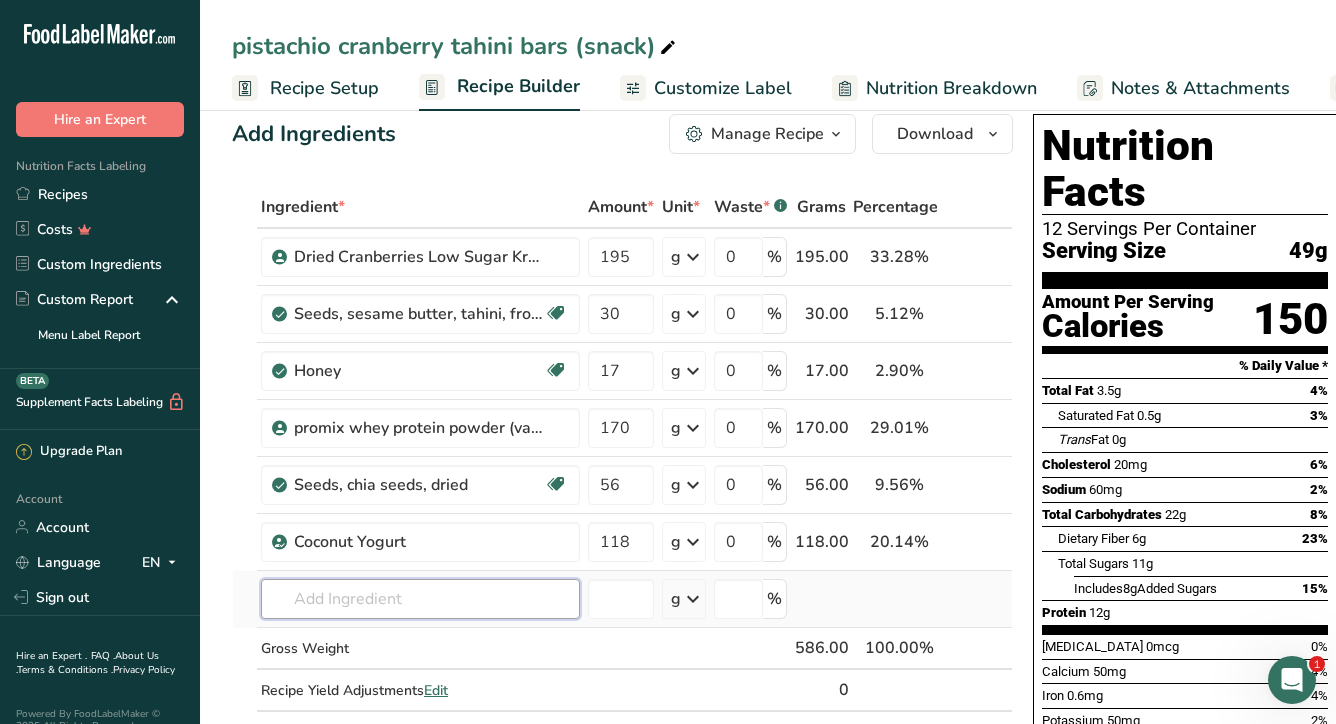 click at bounding box center (420, 599) 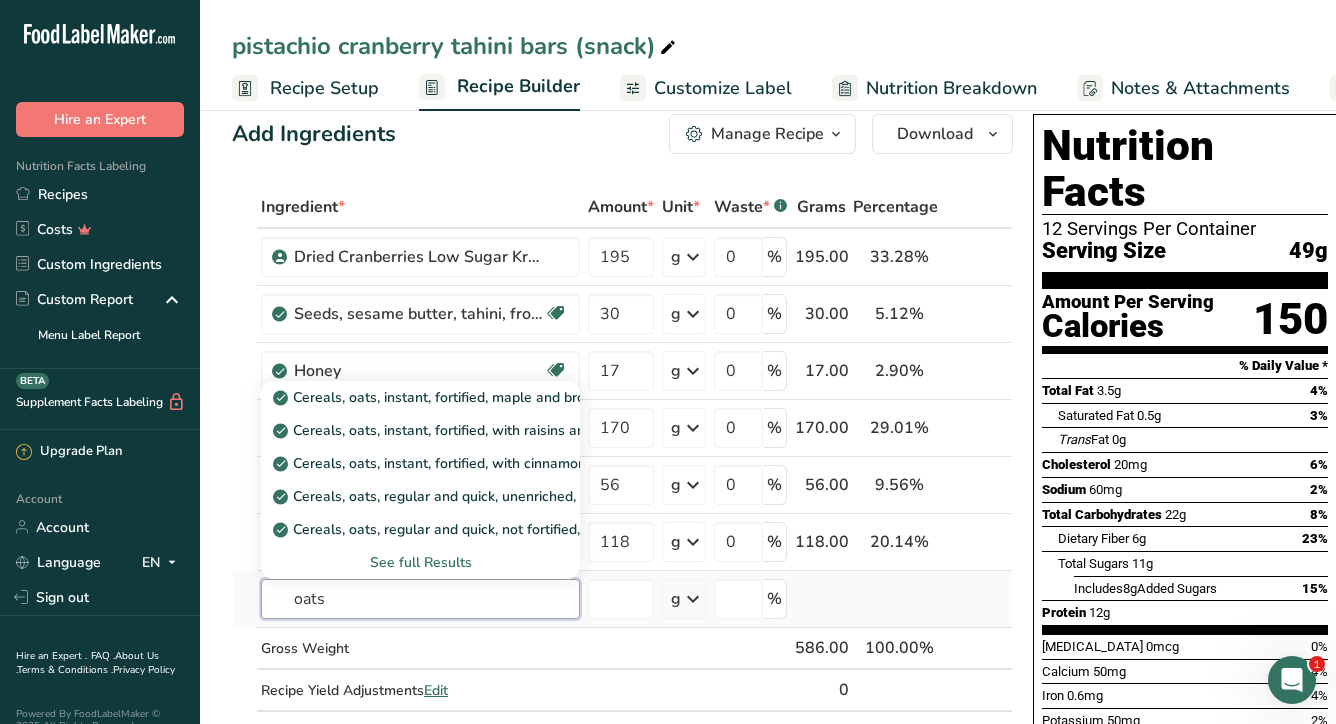type on "oats" 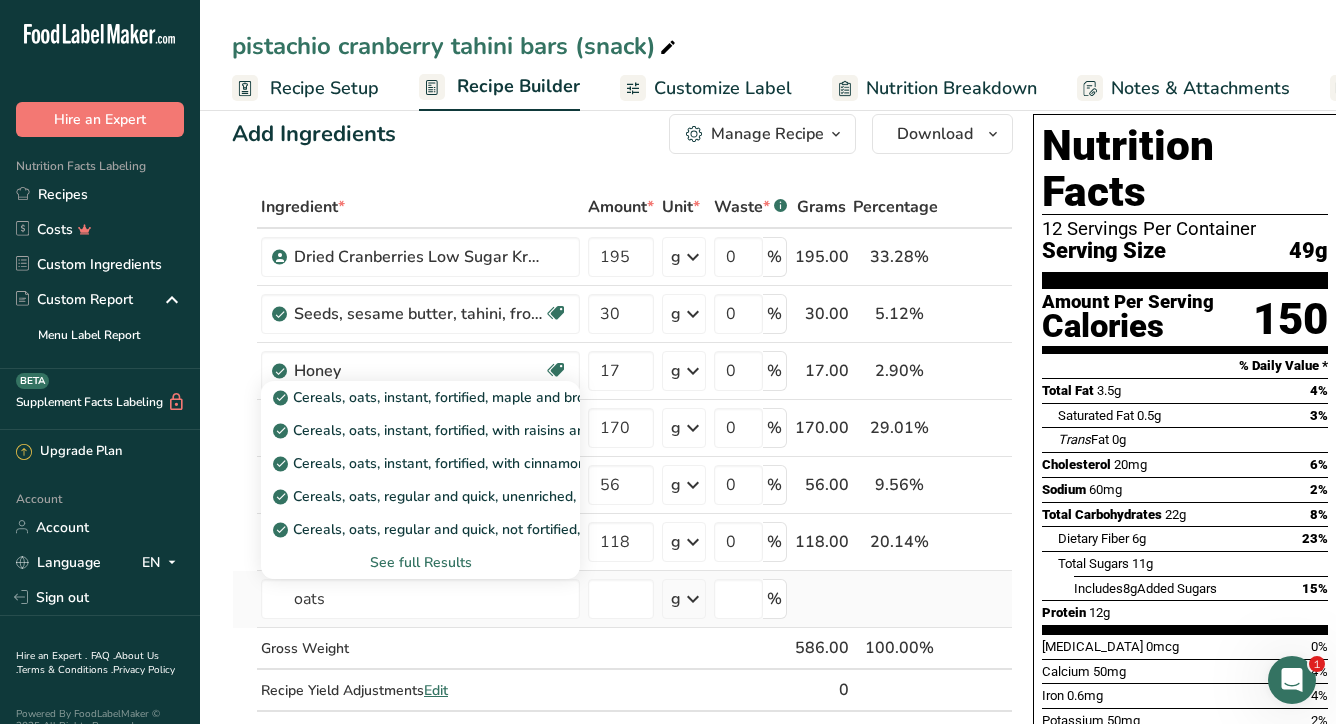 click on "See full Results" at bounding box center [420, 562] 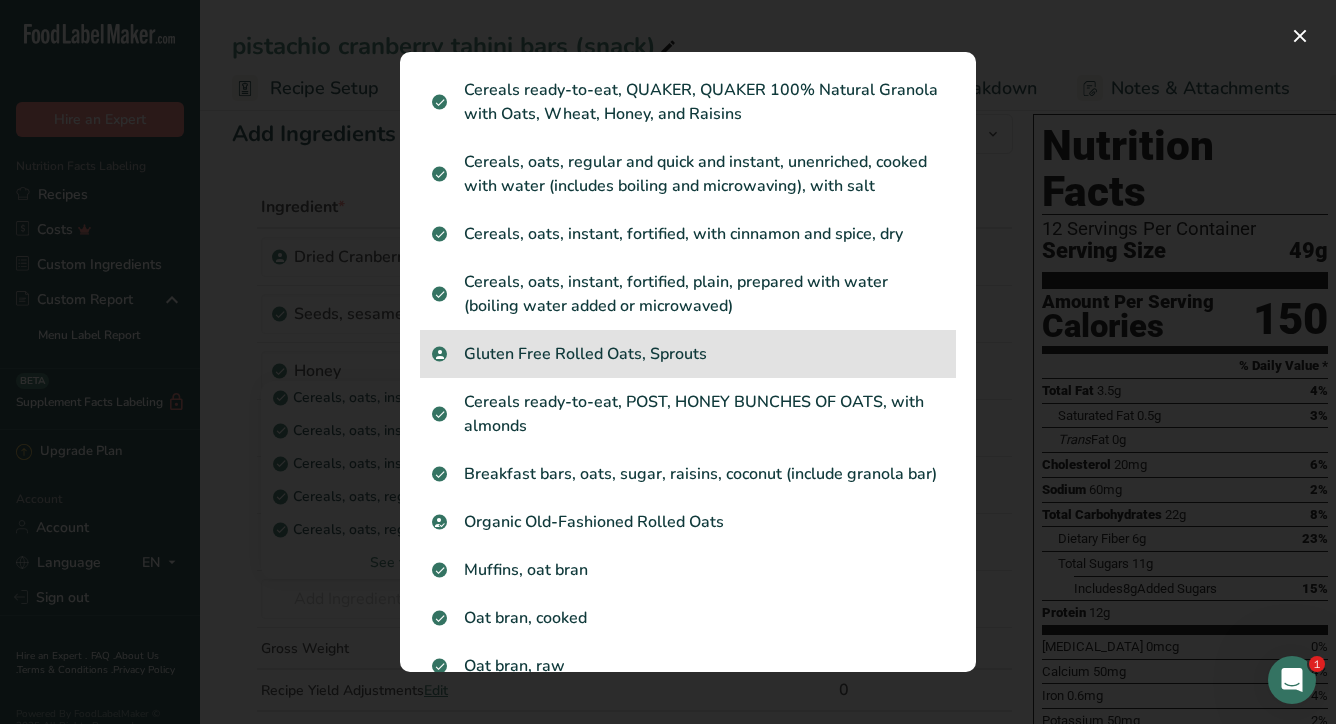 scroll, scrollTop: 1104, scrollLeft: 0, axis: vertical 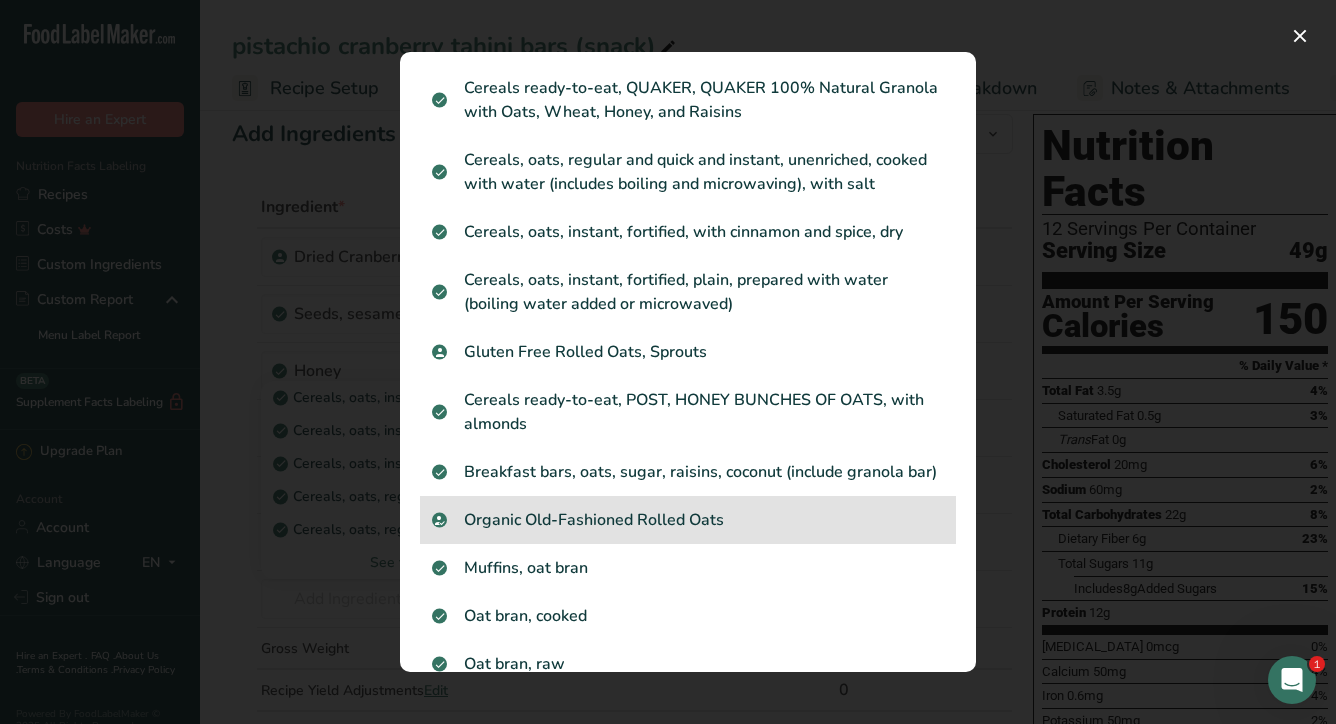 click on "Organic Old-Fashioned Rolled Oats" at bounding box center [688, 520] 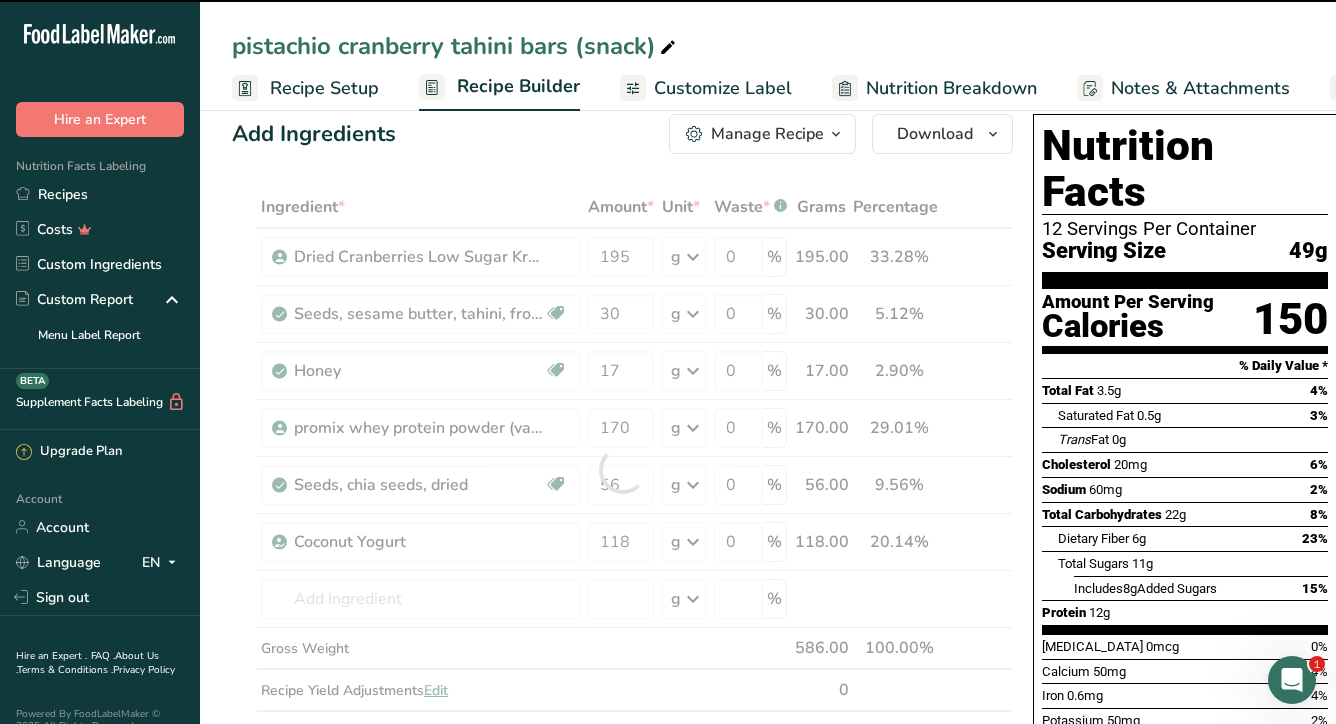 type on "0" 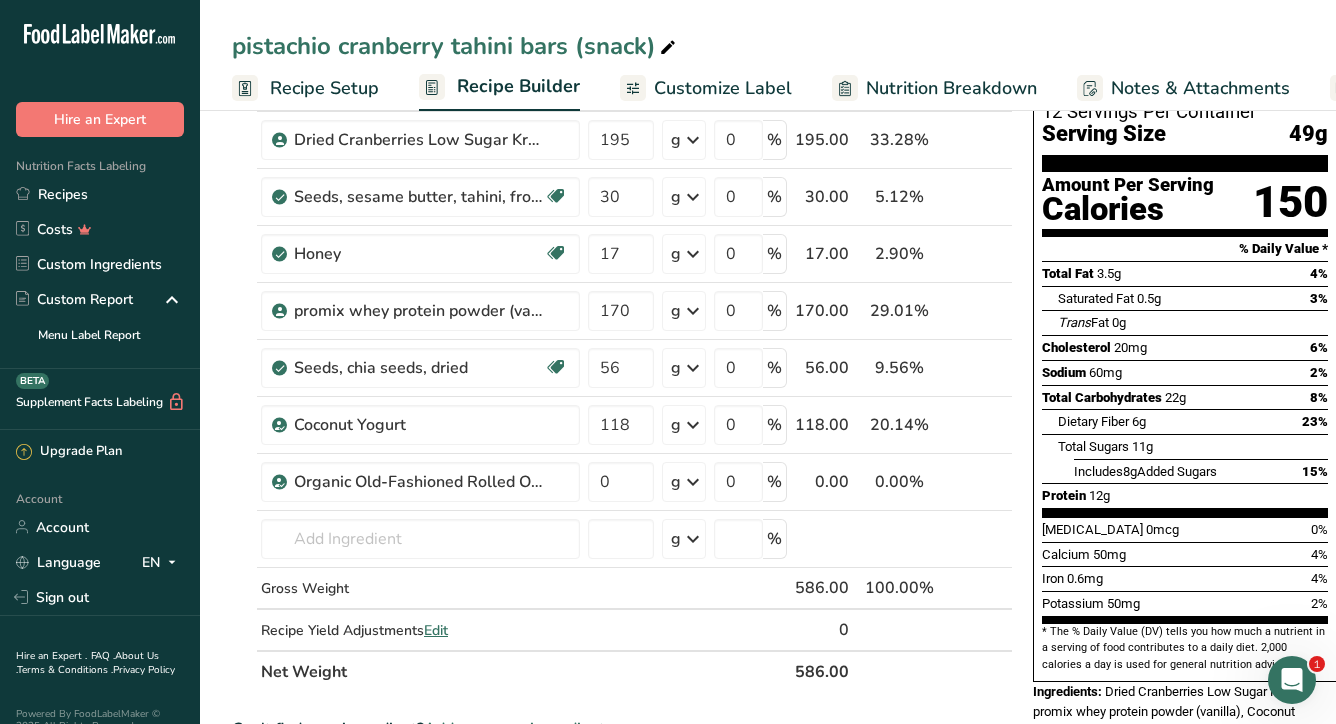 scroll, scrollTop: 148, scrollLeft: 0, axis: vertical 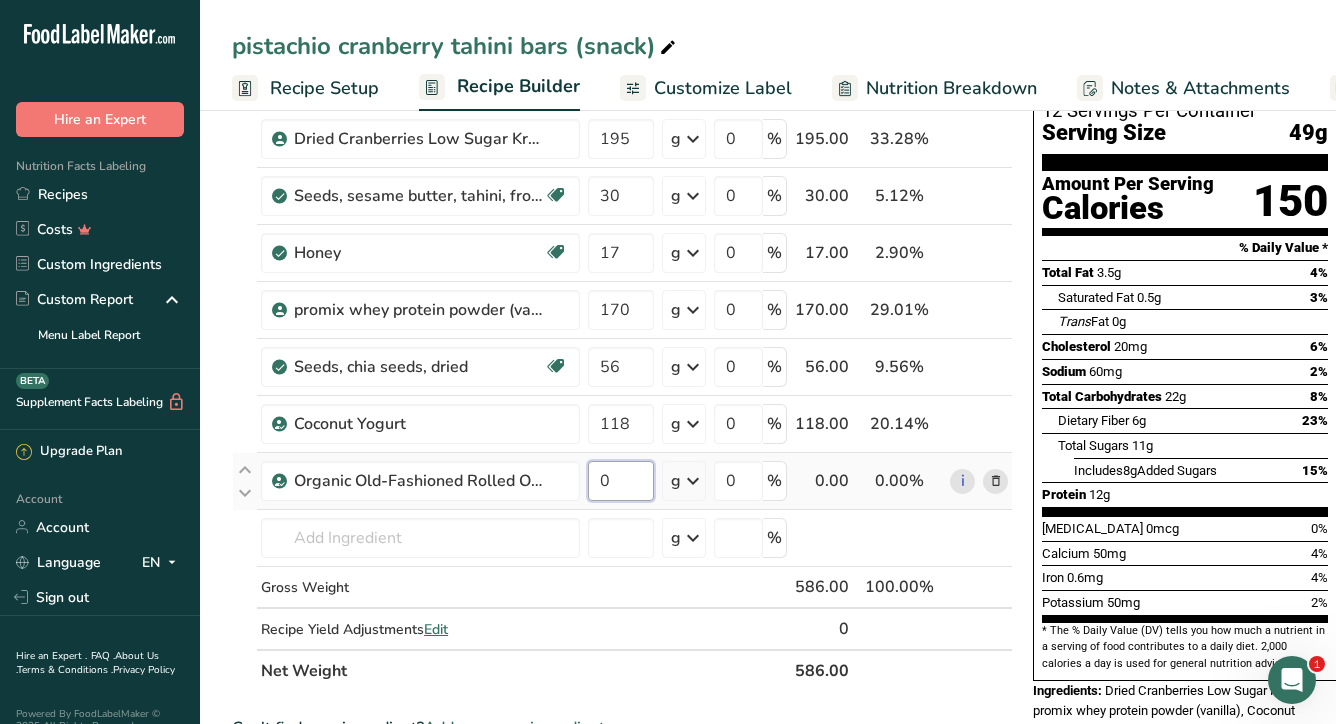 click on "0" at bounding box center (621, 481) 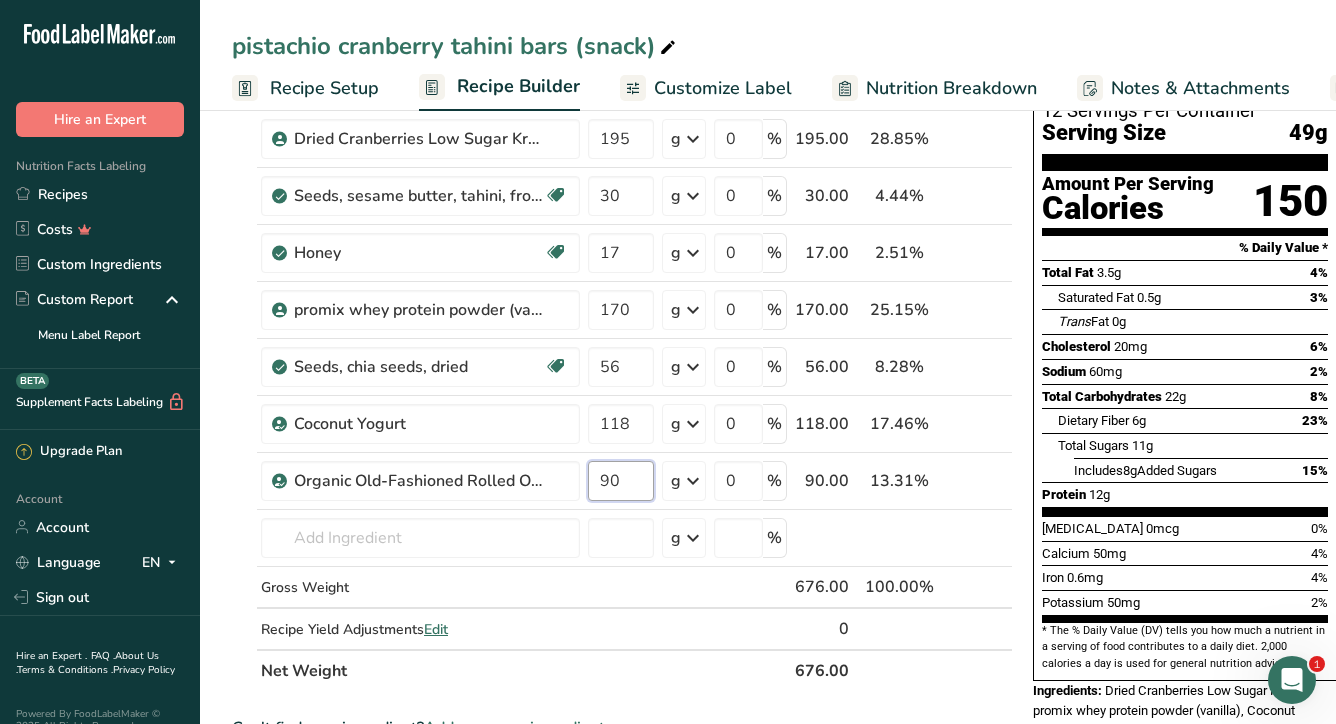 type on "90" 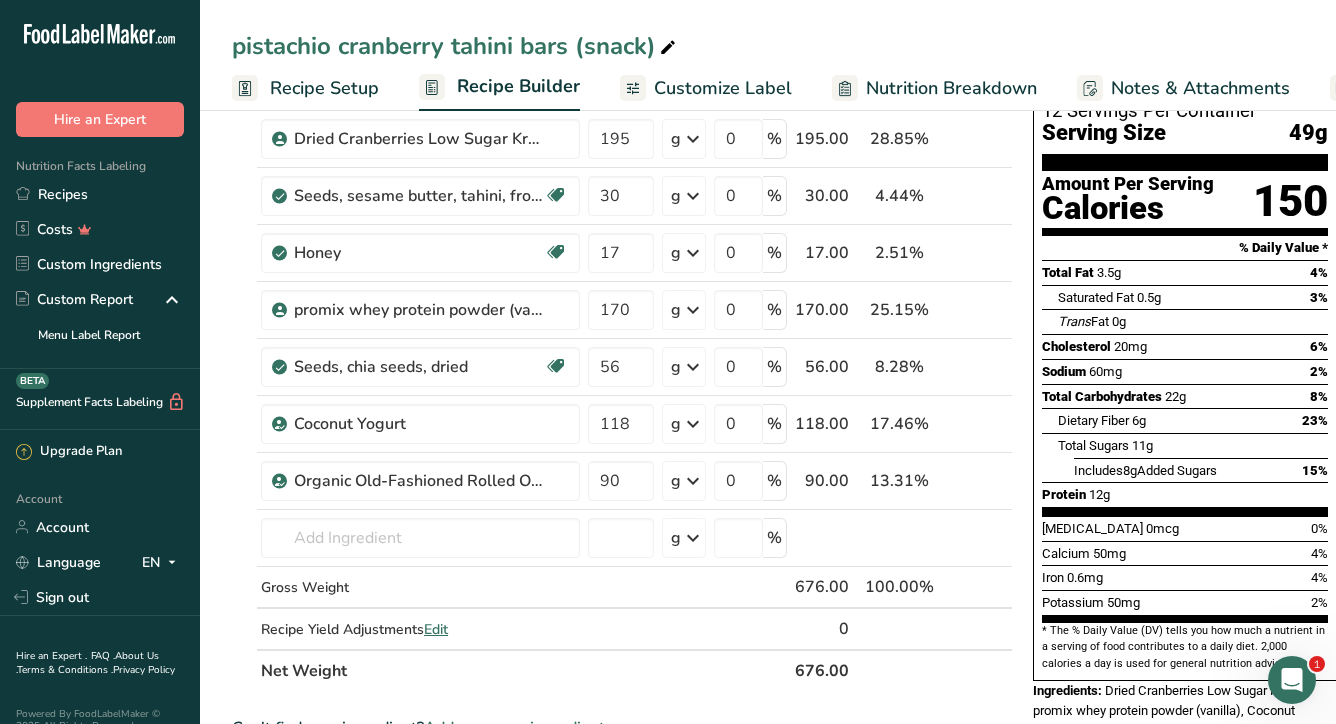 click on "Ingredient *
Amount *
Unit *
Waste *   .a-a{fill:#347362;}.b-a{fill:#fff;}          Grams
Percentage
Dried Cranberries Low Sugar Kroger
195
g
Weight Units
g
kg
mg
See more
Volume Units
l
mL
fl oz
See more
0
%
195.00
28.85%
i
Seeds, sesame butter, tahini, from roasted and toasted kernels (most common type)
Source of Antioxidants
Plant-based Protein
Dairy free
Gluten free
Vegan
Vegetarian
Soy free
Source of Healthy Fats
Source of B-Vitamins
30
g" at bounding box center [622, 380] 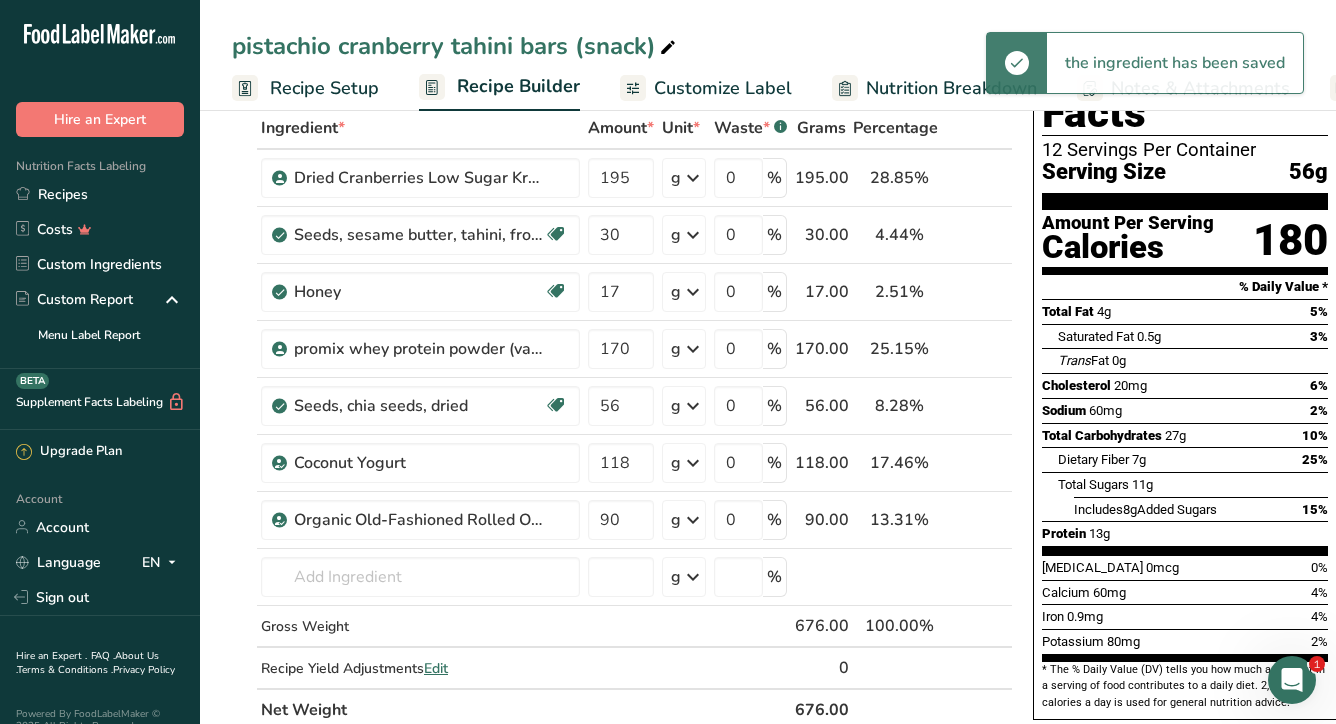 scroll, scrollTop: 91, scrollLeft: 0, axis: vertical 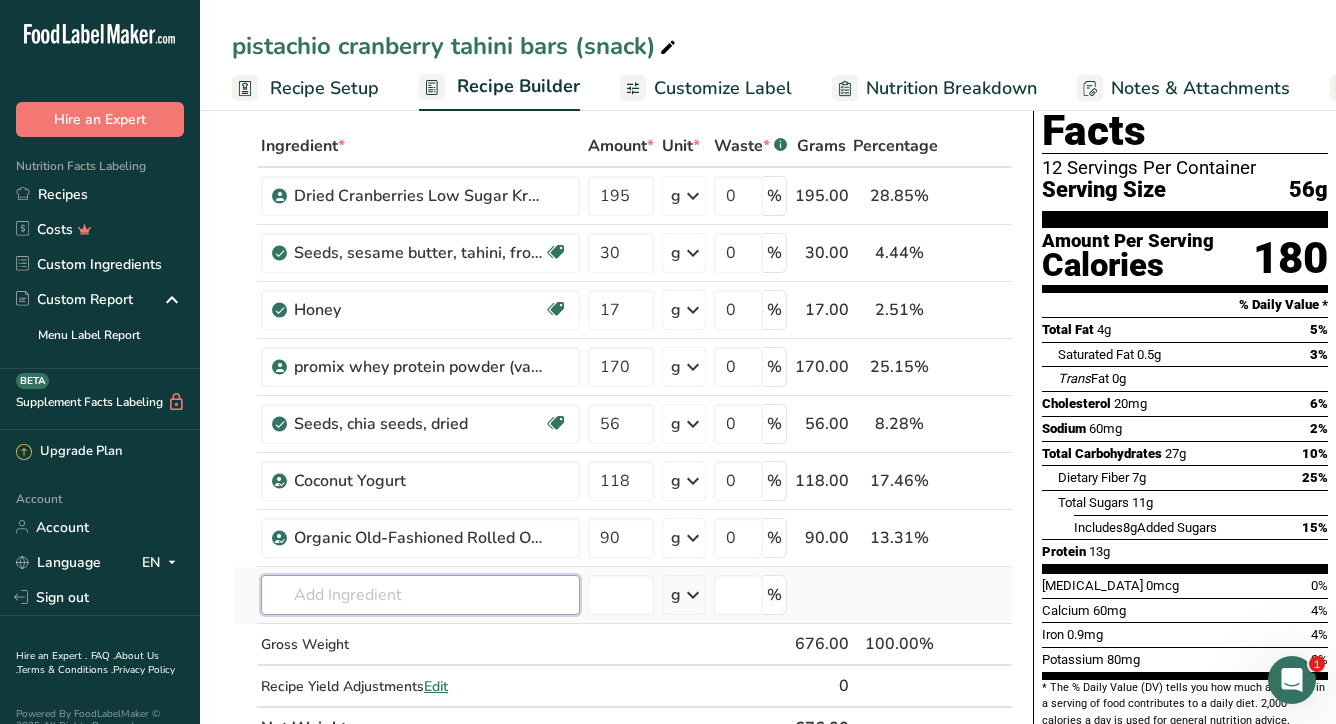 click at bounding box center [420, 595] 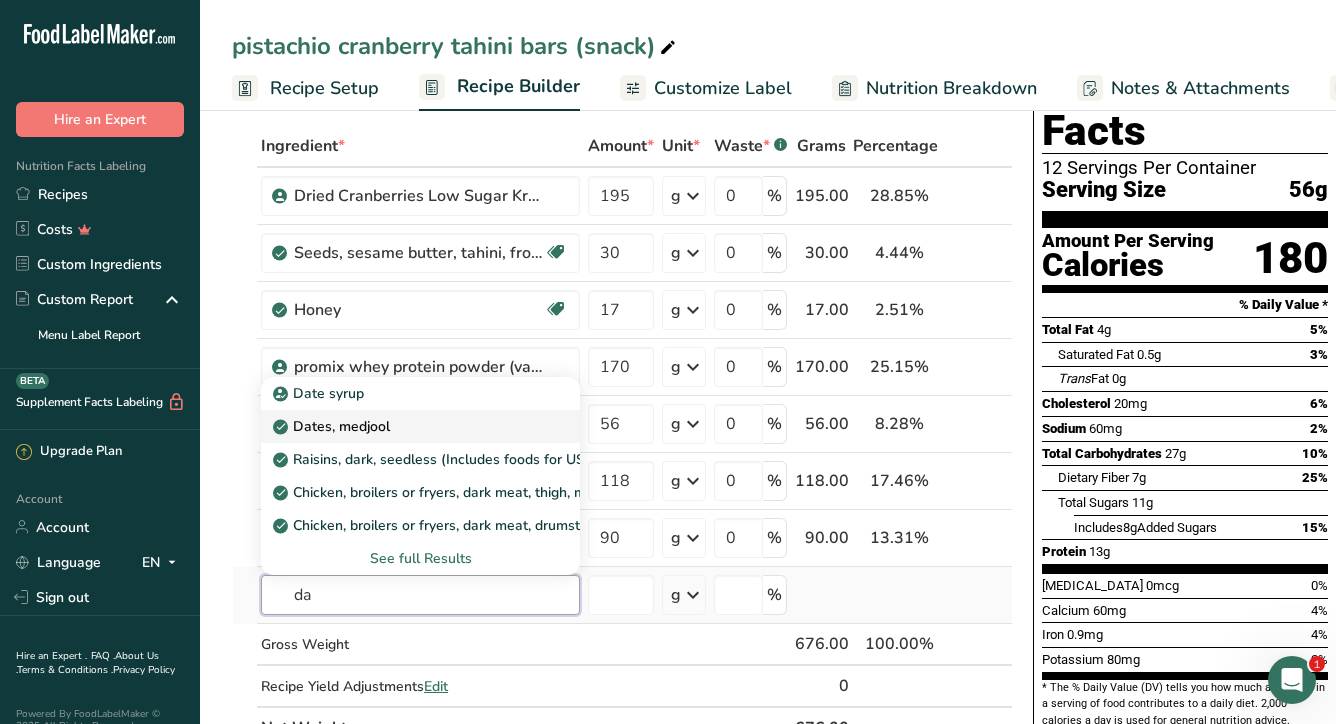 type on "da" 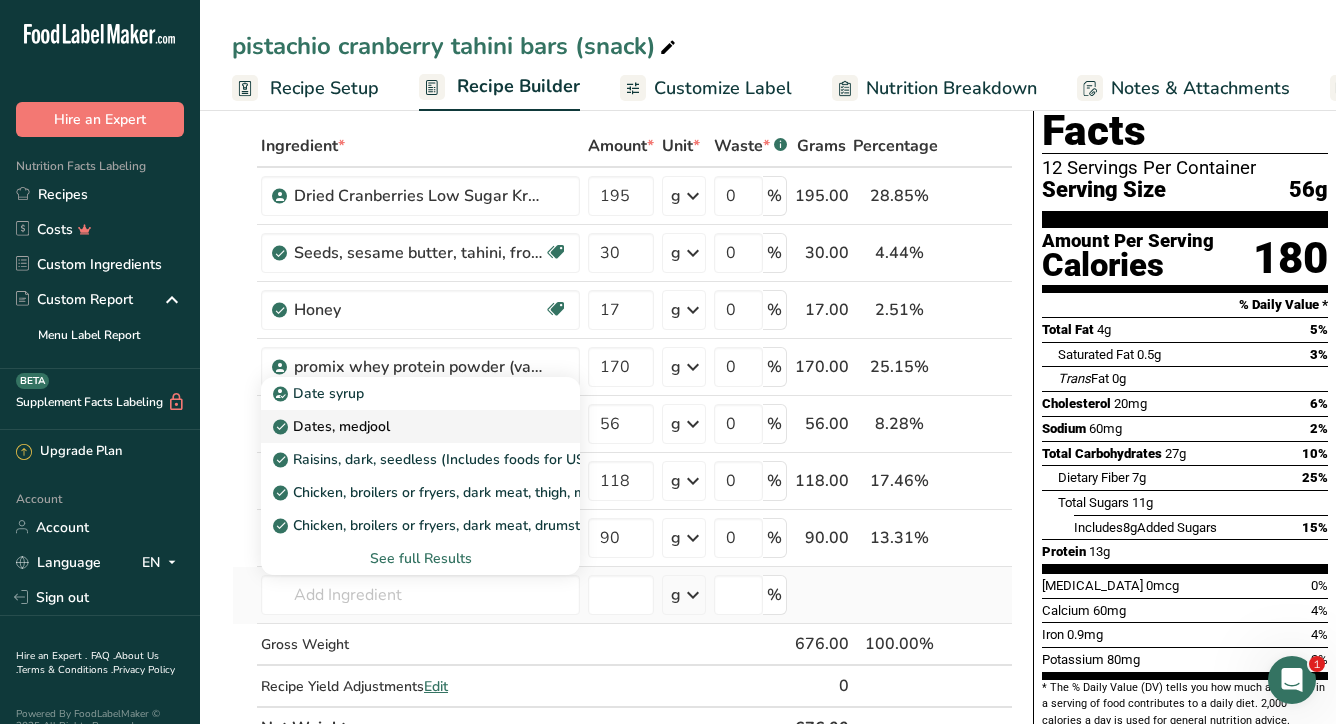 click on "Dates, medjool" at bounding box center (333, 426) 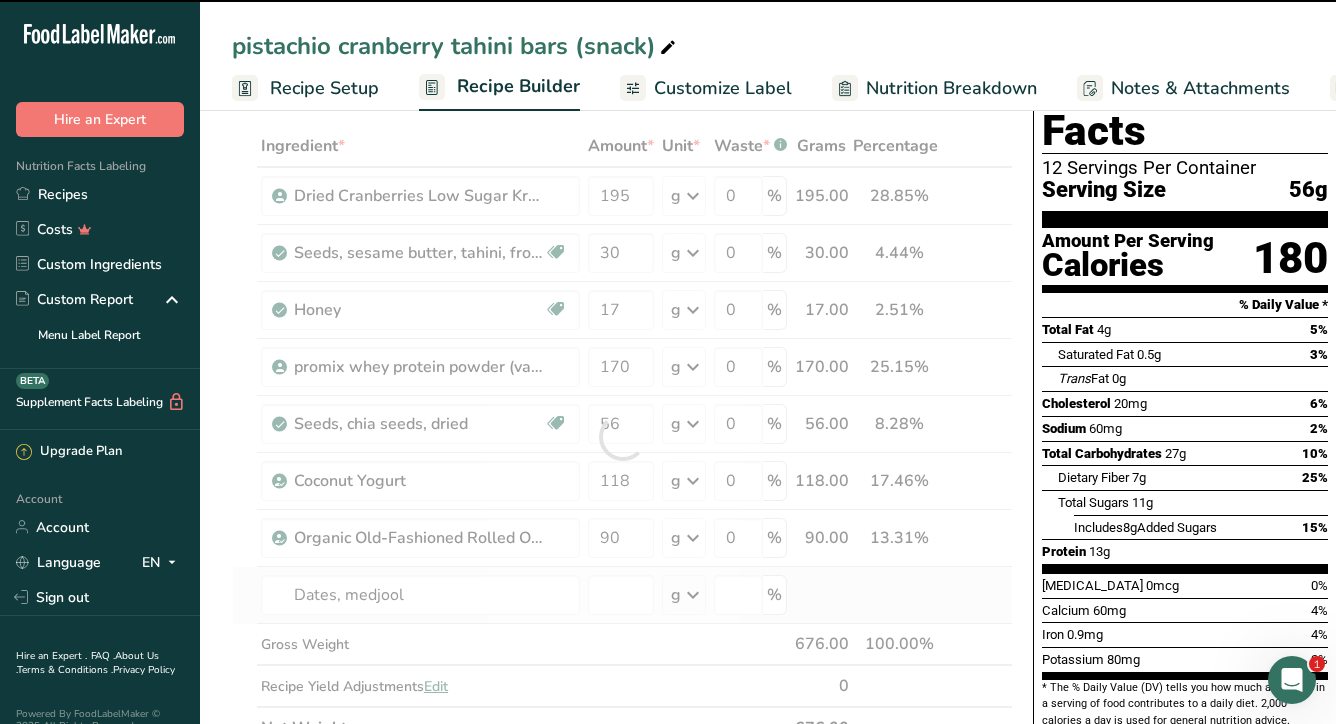type on "0" 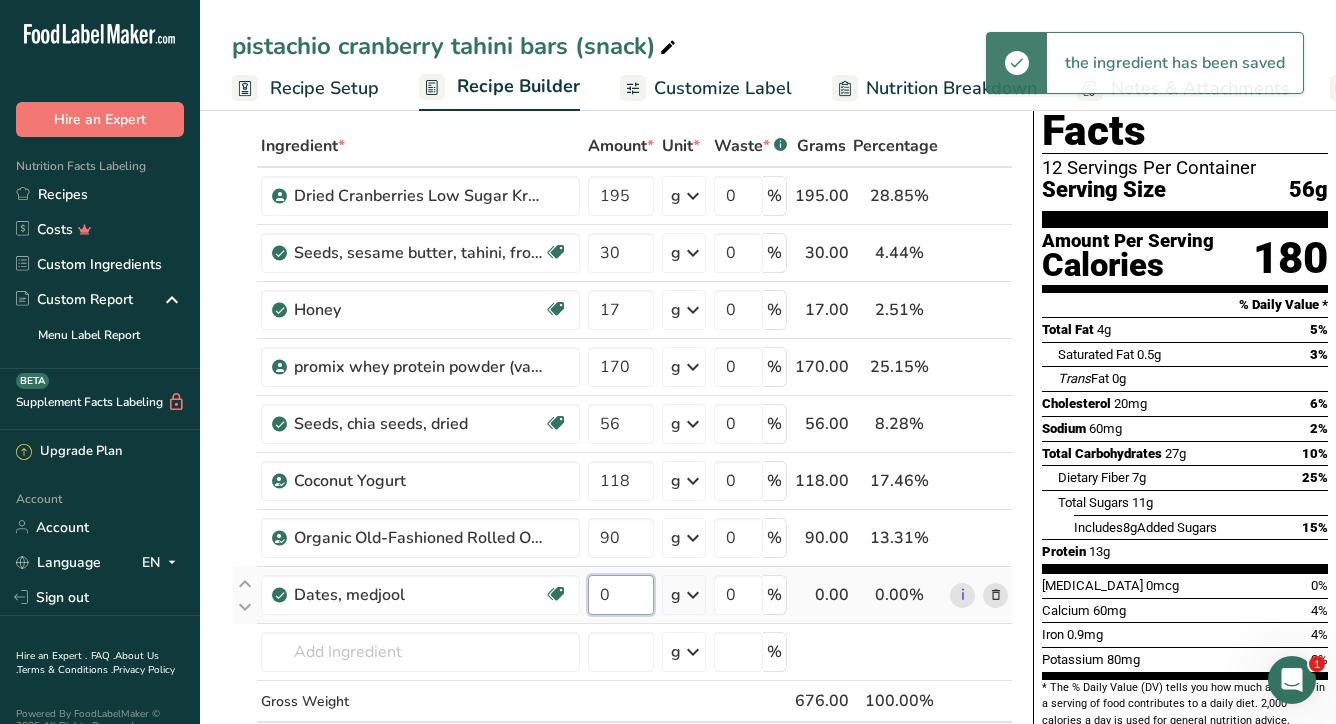 click on "0" at bounding box center (621, 595) 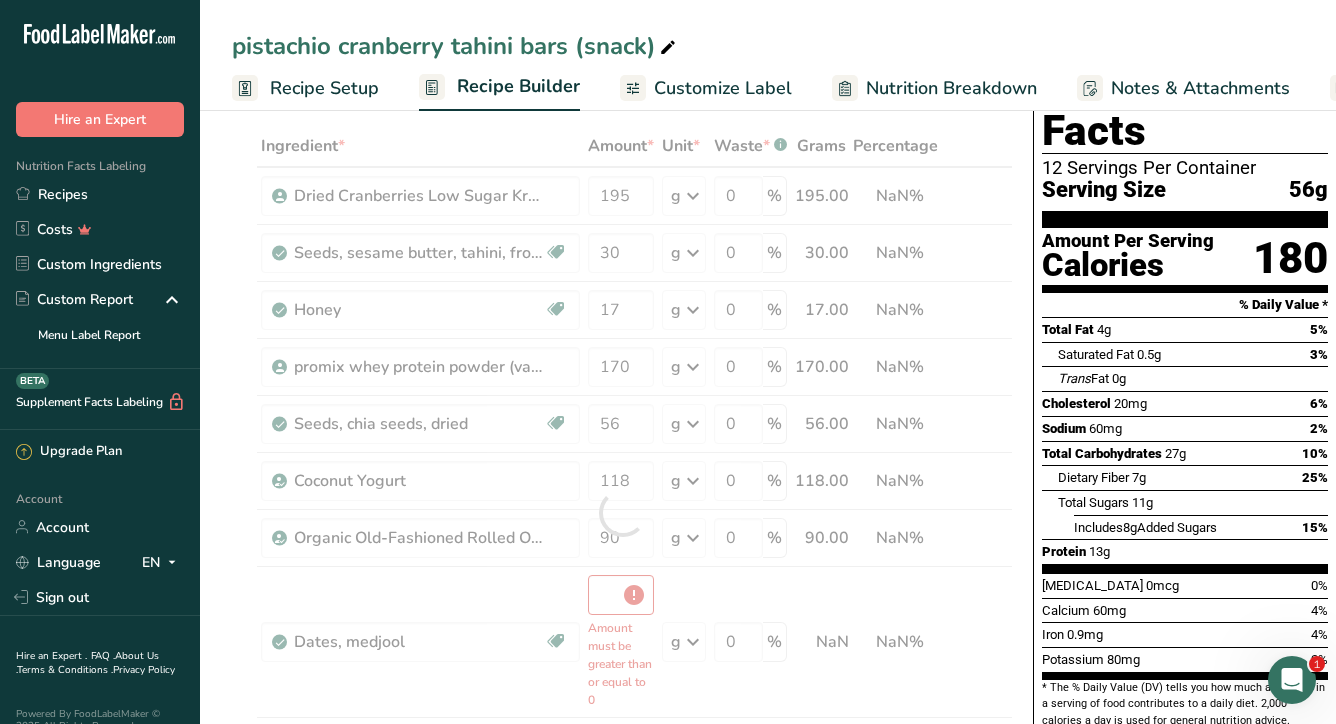 type on "0" 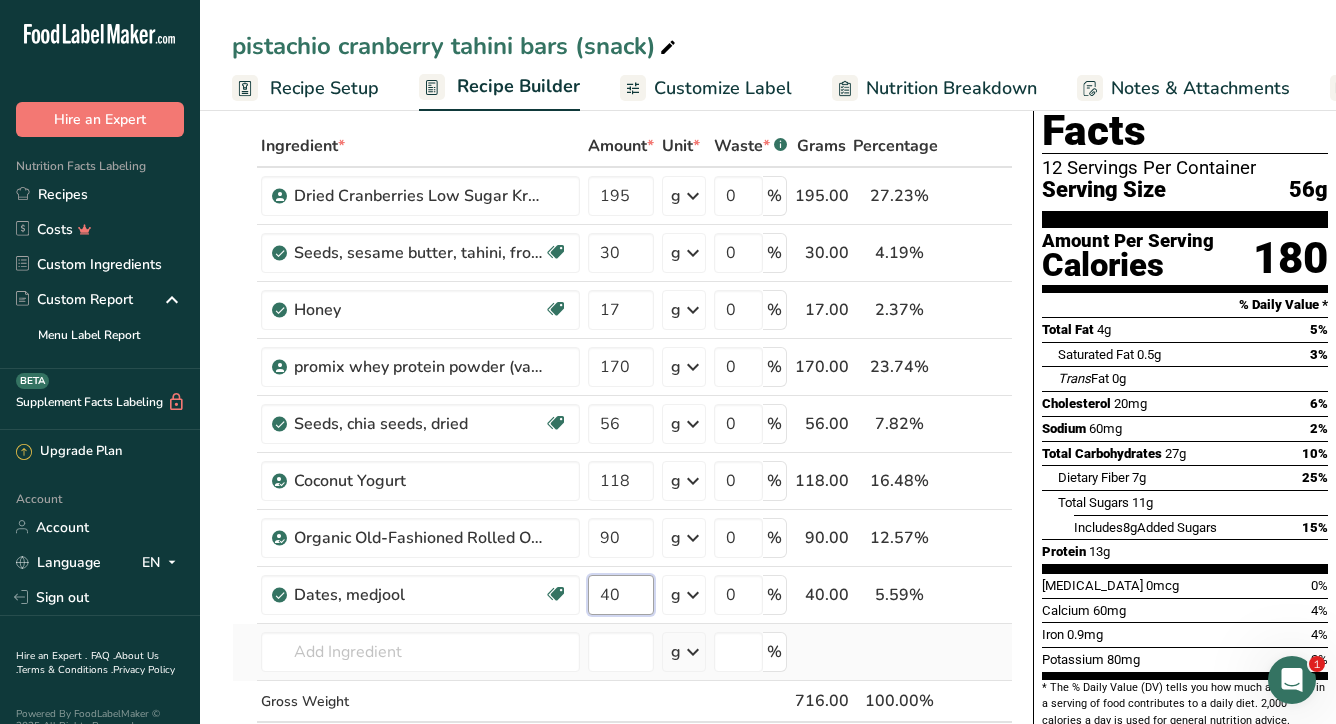 type on "40" 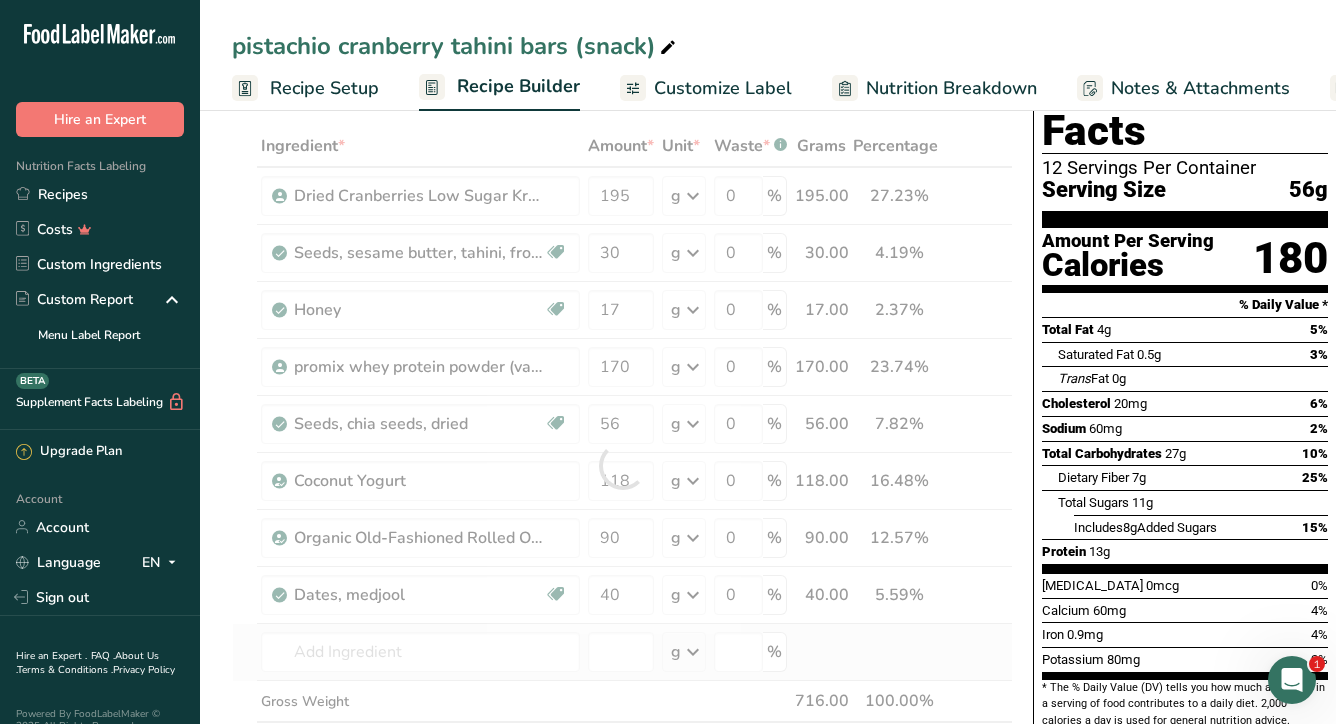 click on "Ingredient *
Amount *
Unit *
Waste *   .a-a{fill:#347362;}.b-a{fill:#fff;}          Grams
Percentage
Dried Cranberries Low Sugar Kroger
195
g
Weight Units
g
kg
mg
See more
Volume Units
l
mL
fl oz
See more
0
%
195.00
27.23%
i
Seeds, sesame butter, tahini, from roasted and toasted kernels (most common type)
Source of Antioxidants
Plant-based Protein
Dairy free
Gluten free
Vegan
Vegetarian
Soy free
Source of Healthy Fats
Source of B-Vitamins
30
g" at bounding box center [622, 465] 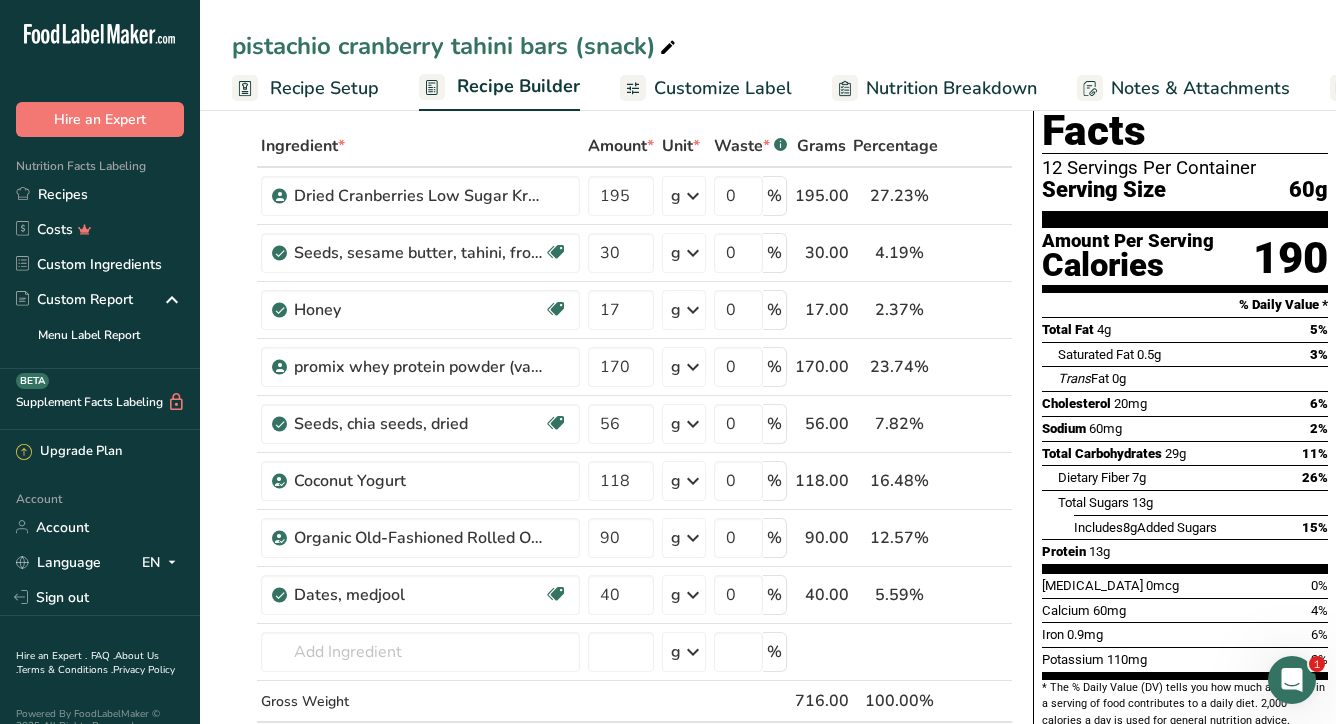 scroll, scrollTop: 0, scrollLeft: 0, axis: both 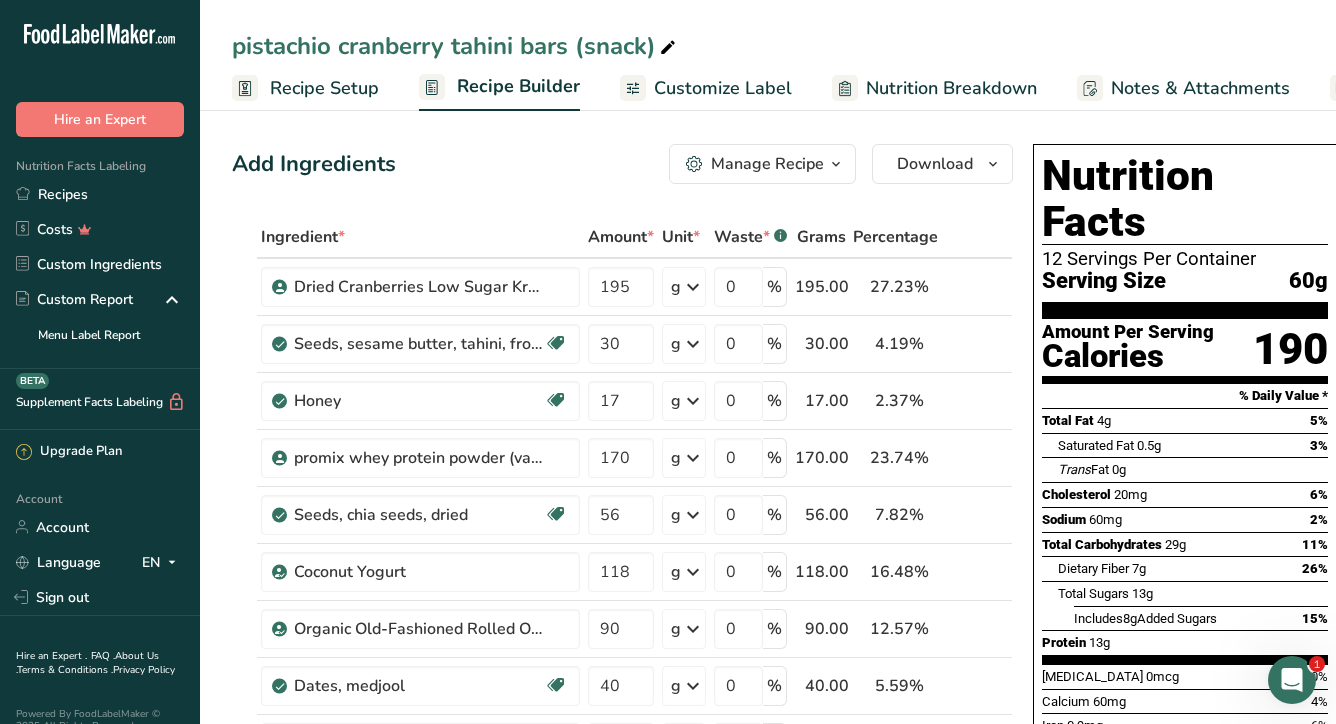 click on "pistachio cranberry tahini bars (snack)" at bounding box center [456, 46] 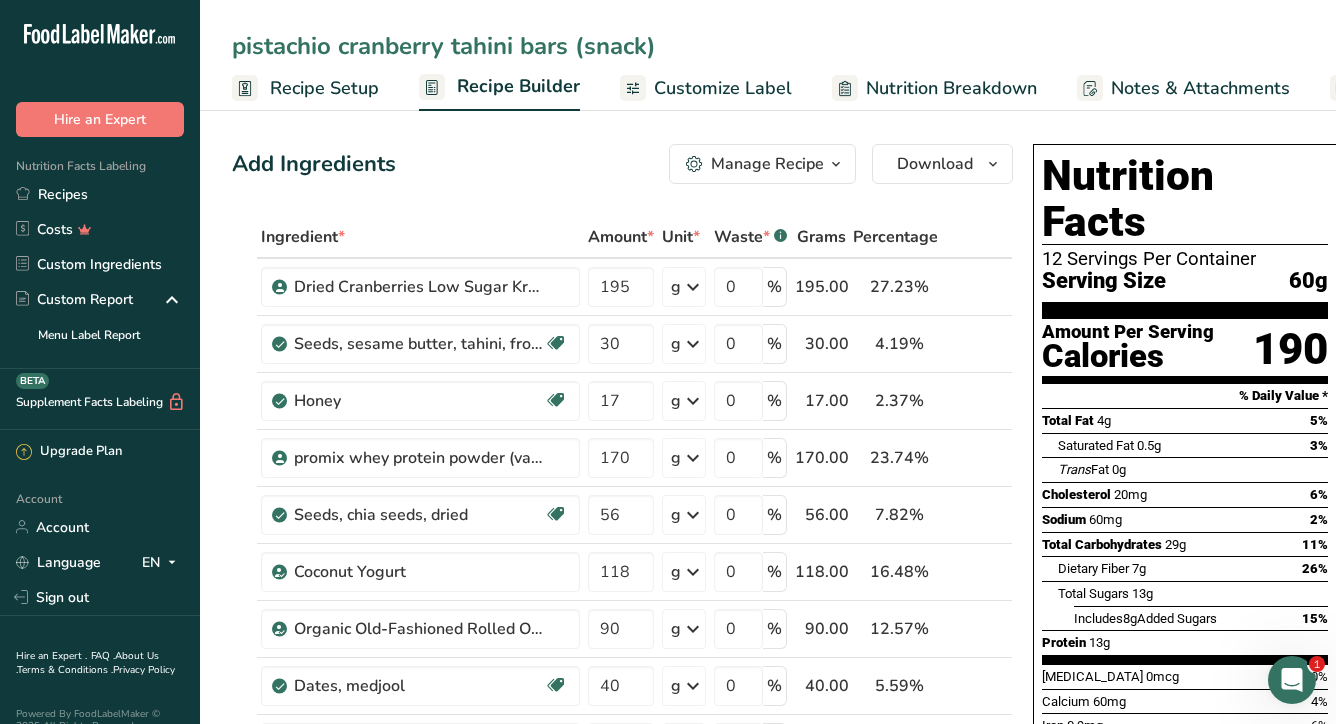 drag, startPoint x: 339, startPoint y: 47, endPoint x: 220, endPoint y: 45, distance: 119.01681 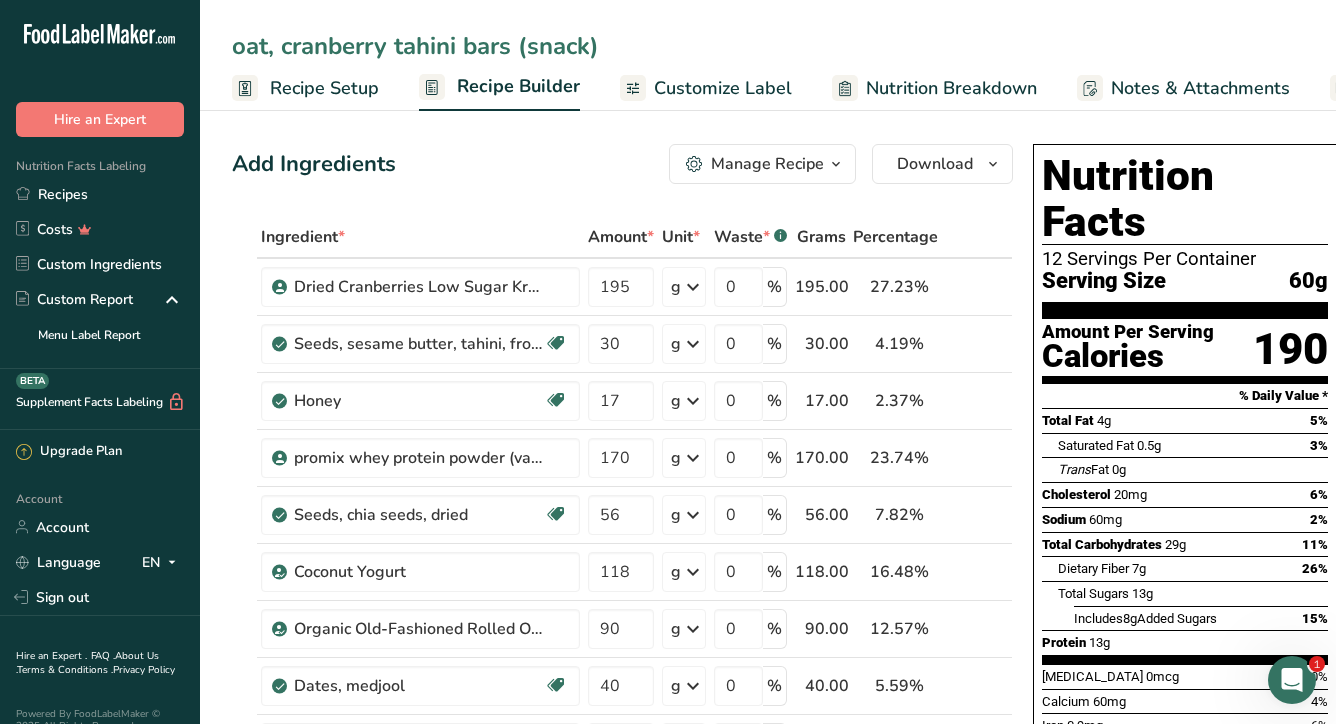 click on "oat, cranberry tahini bars (snack)" at bounding box center [768, 46] 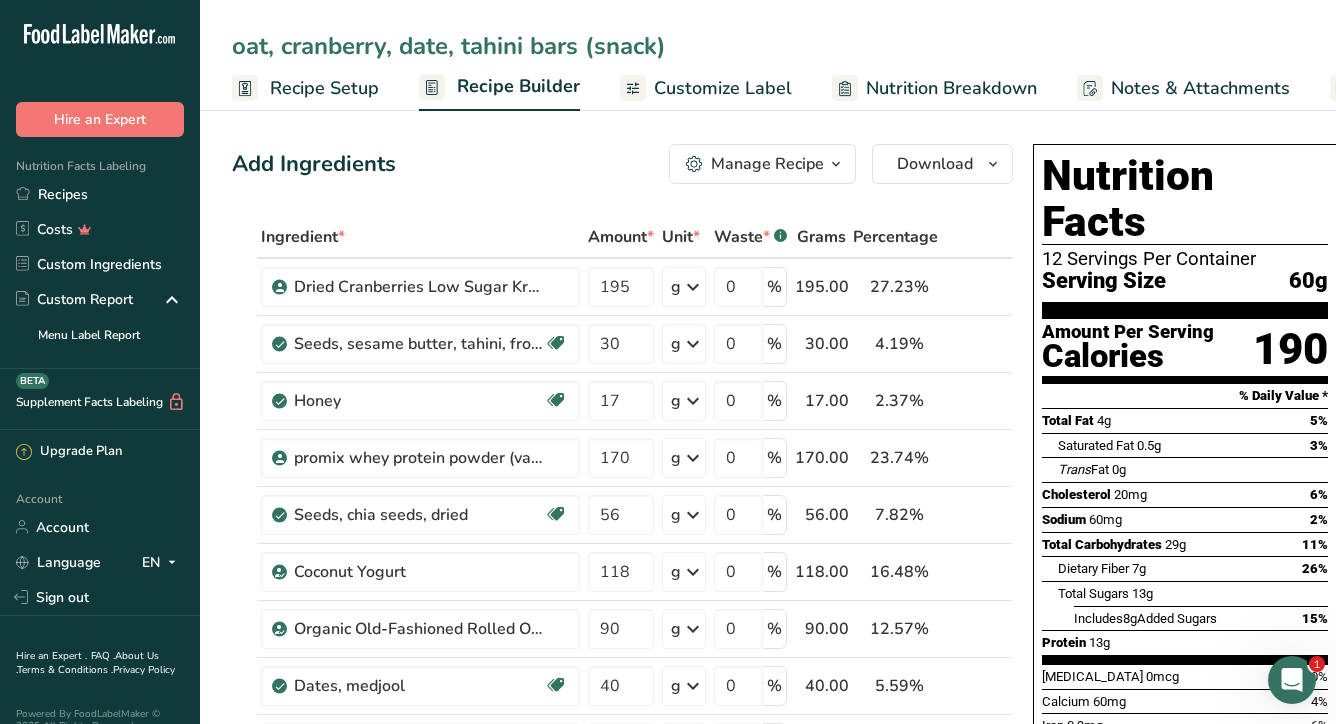 click on "oat, cranberry, date, tahini bars (snack)" at bounding box center (768, 46) 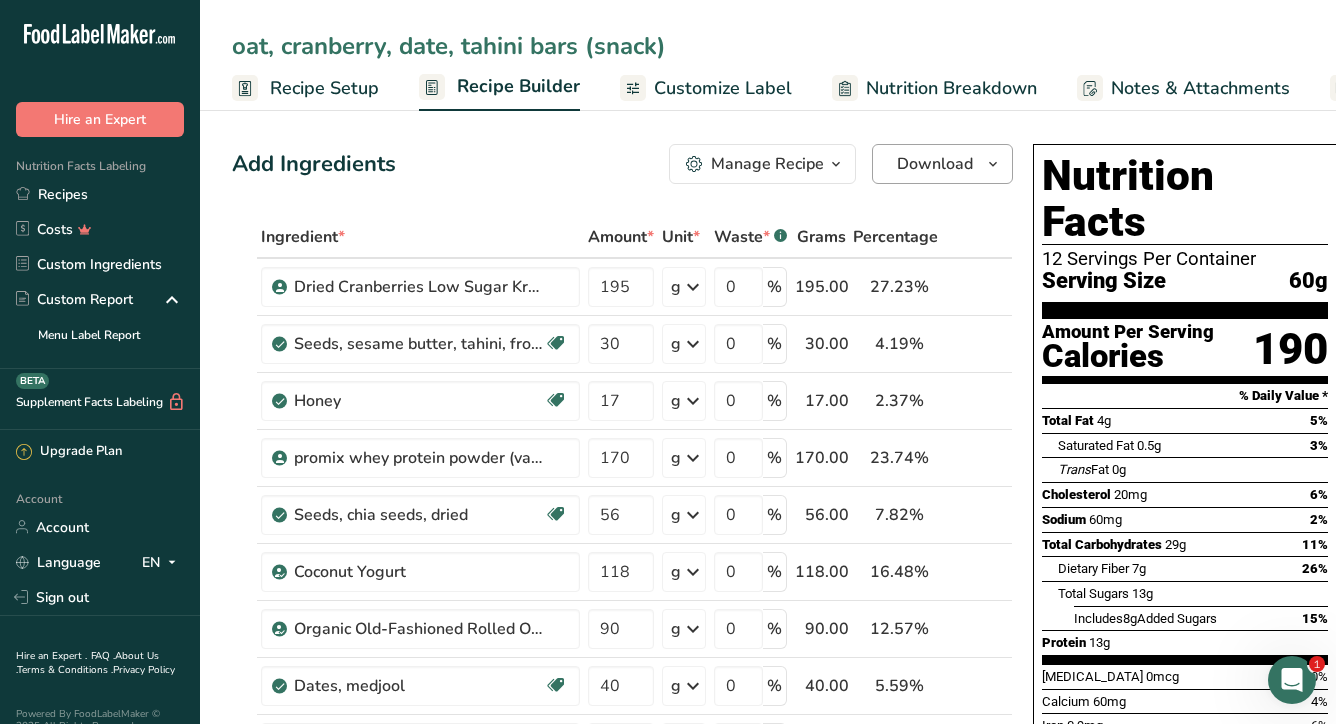 type on "oat, cranberry, date, tahini bars (snack)" 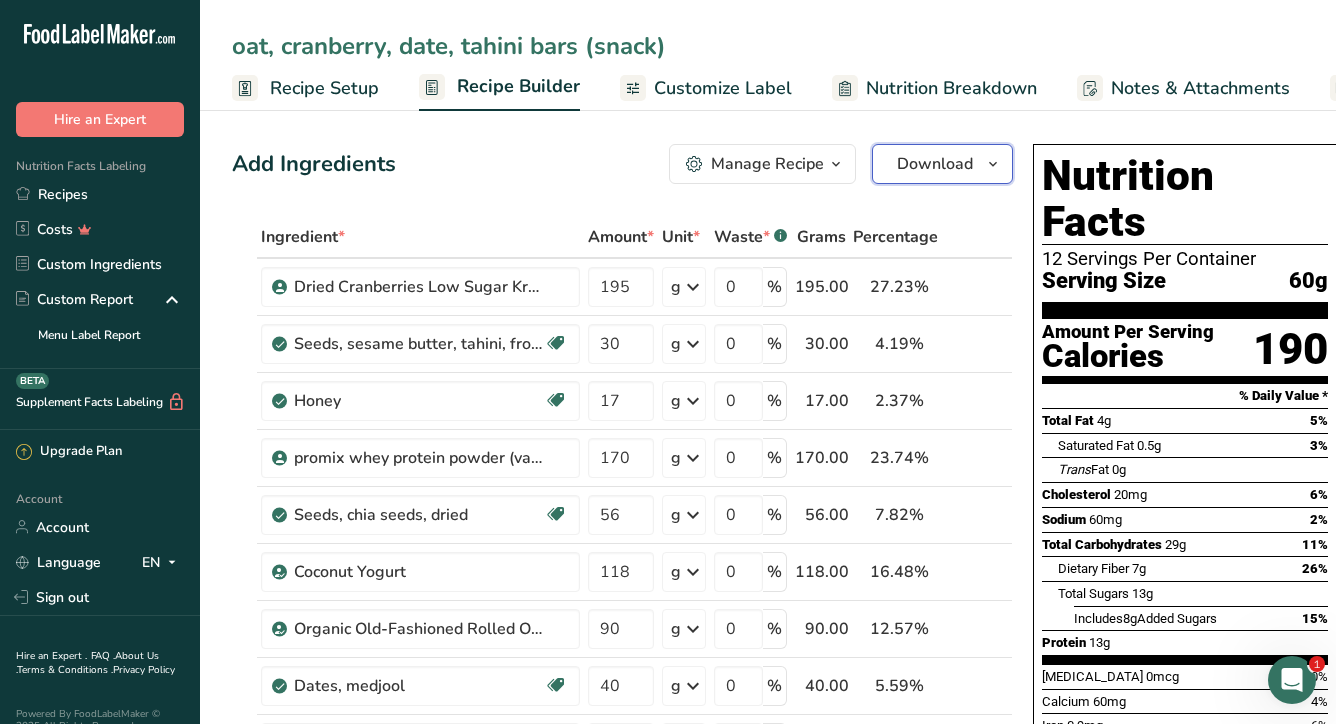 click on "Download" at bounding box center (935, 164) 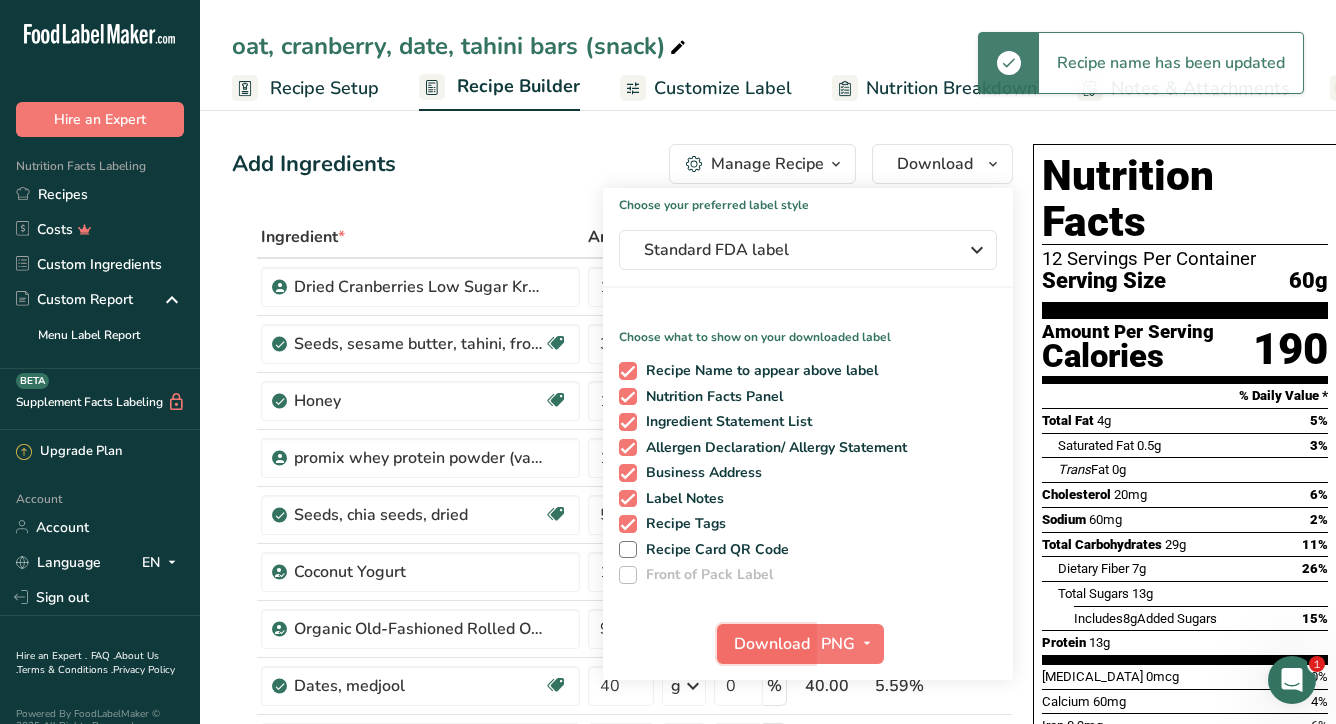 click on "Download" at bounding box center (772, 644) 